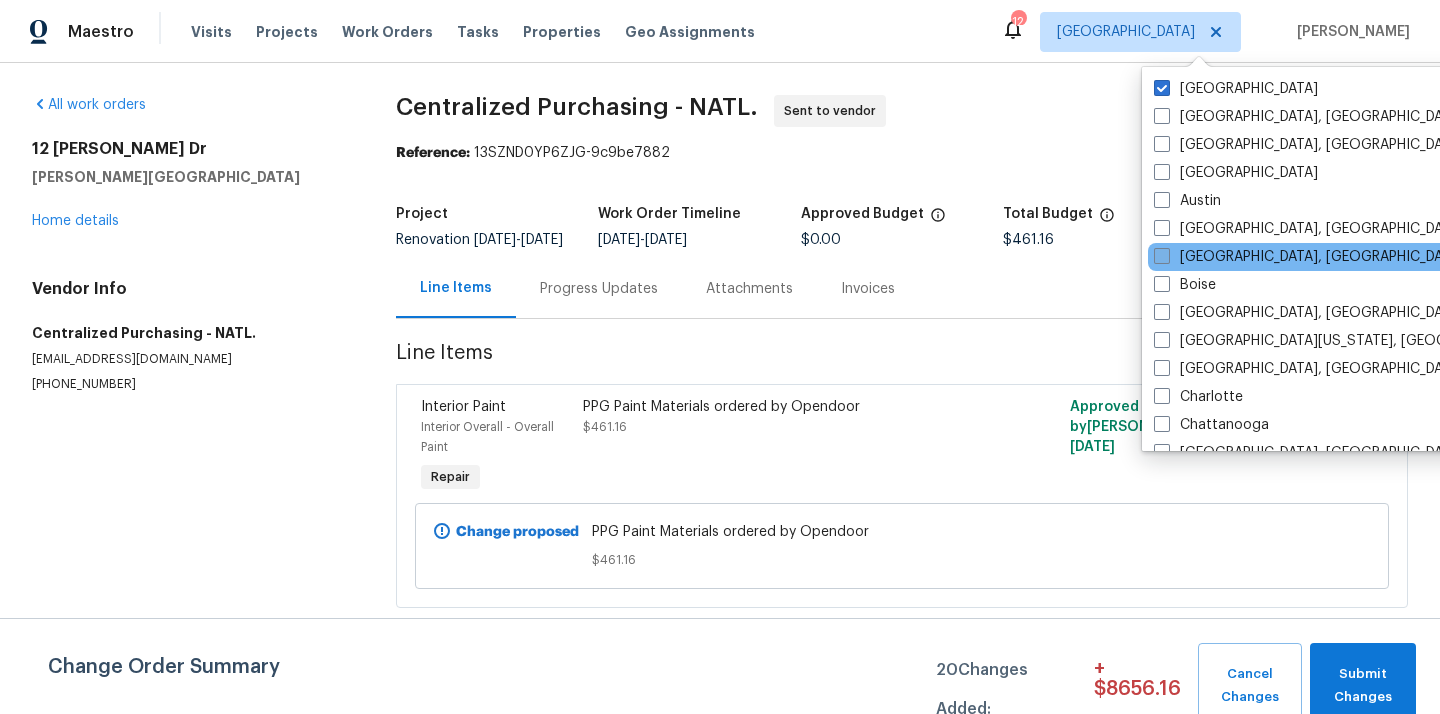 scroll, scrollTop: 0, scrollLeft: 0, axis: both 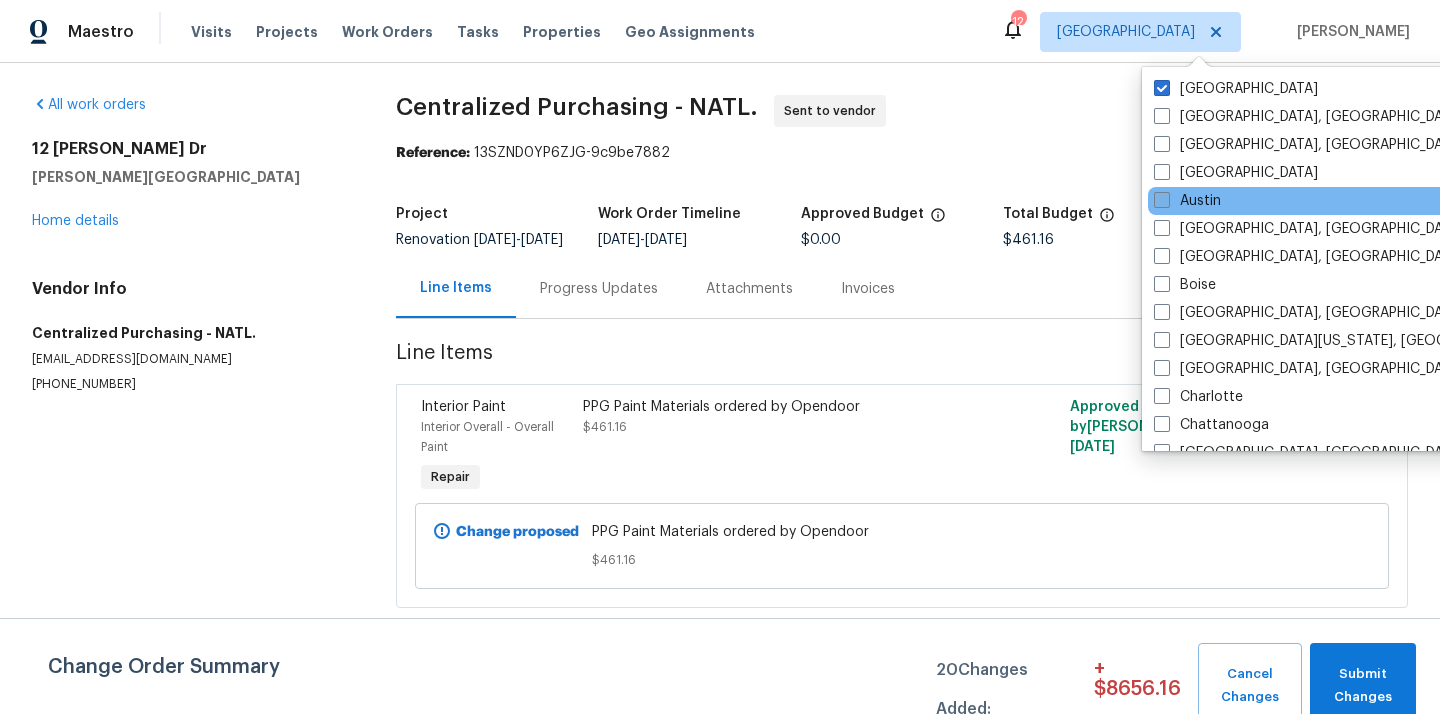 click on "Austin" at bounding box center [1187, 201] 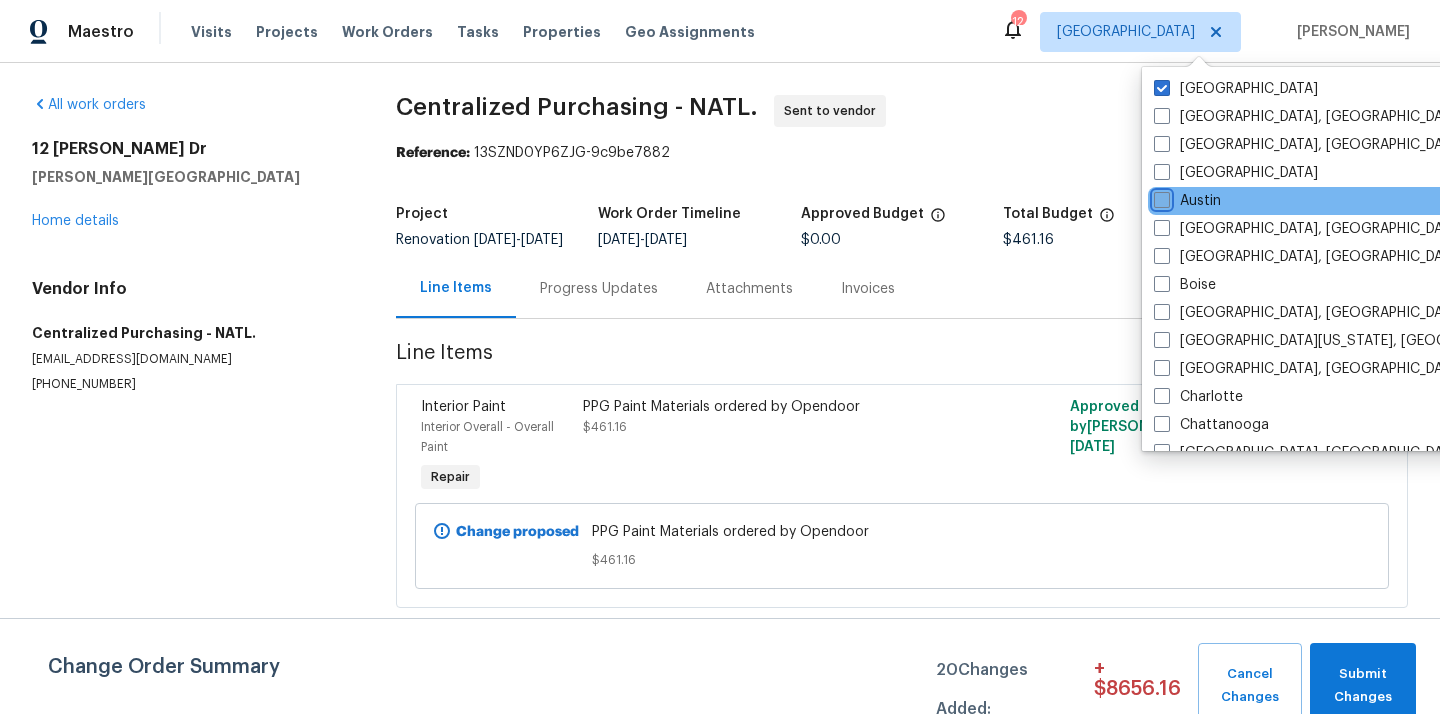 click on "Austin" at bounding box center (1160, 197) 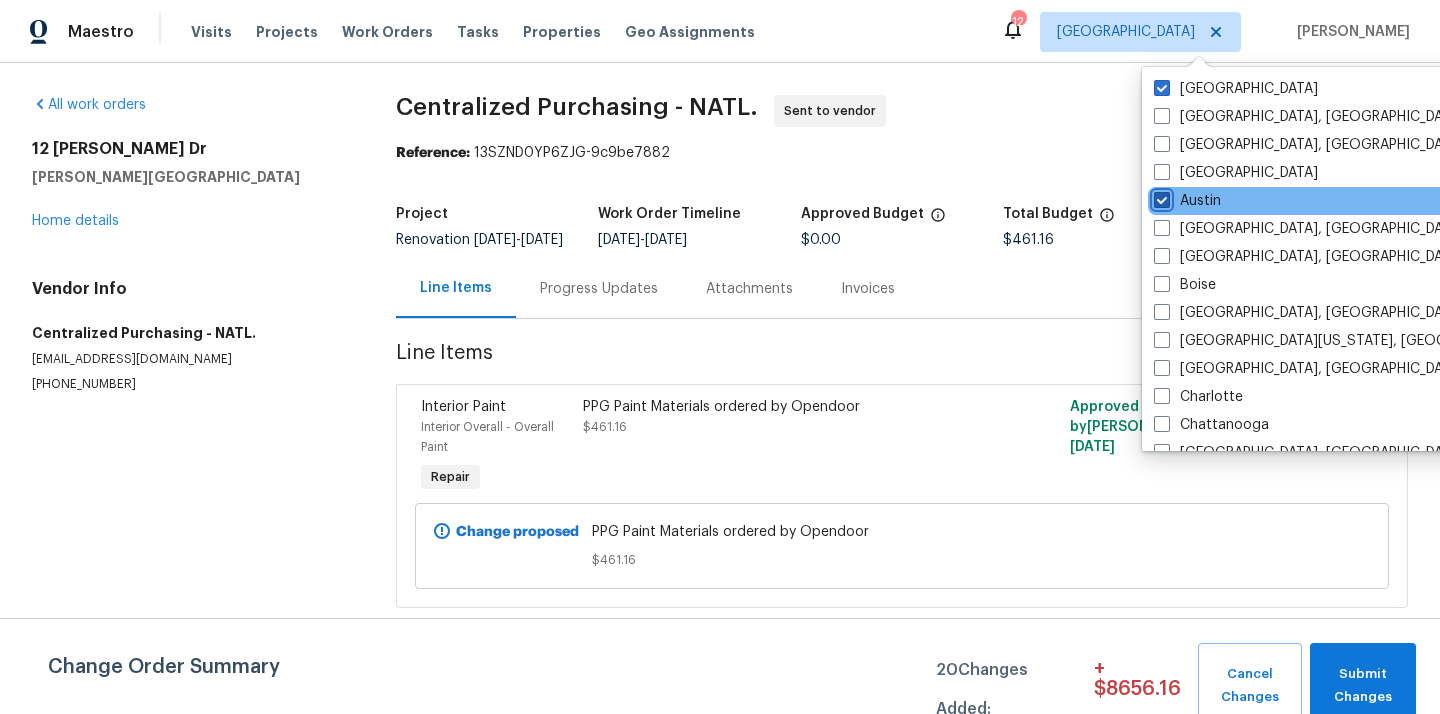 checkbox on "true" 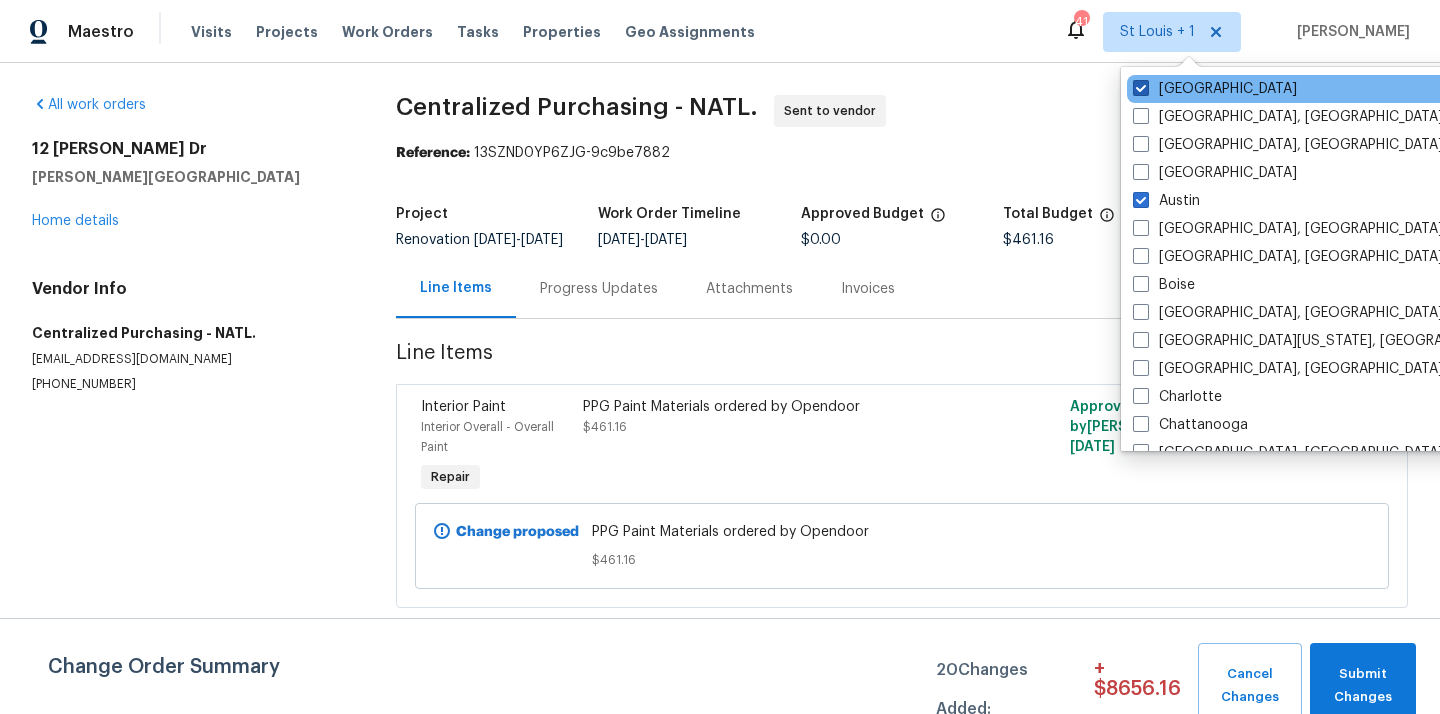 click on "[GEOGRAPHIC_DATA]" at bounding box center (1215, 89) 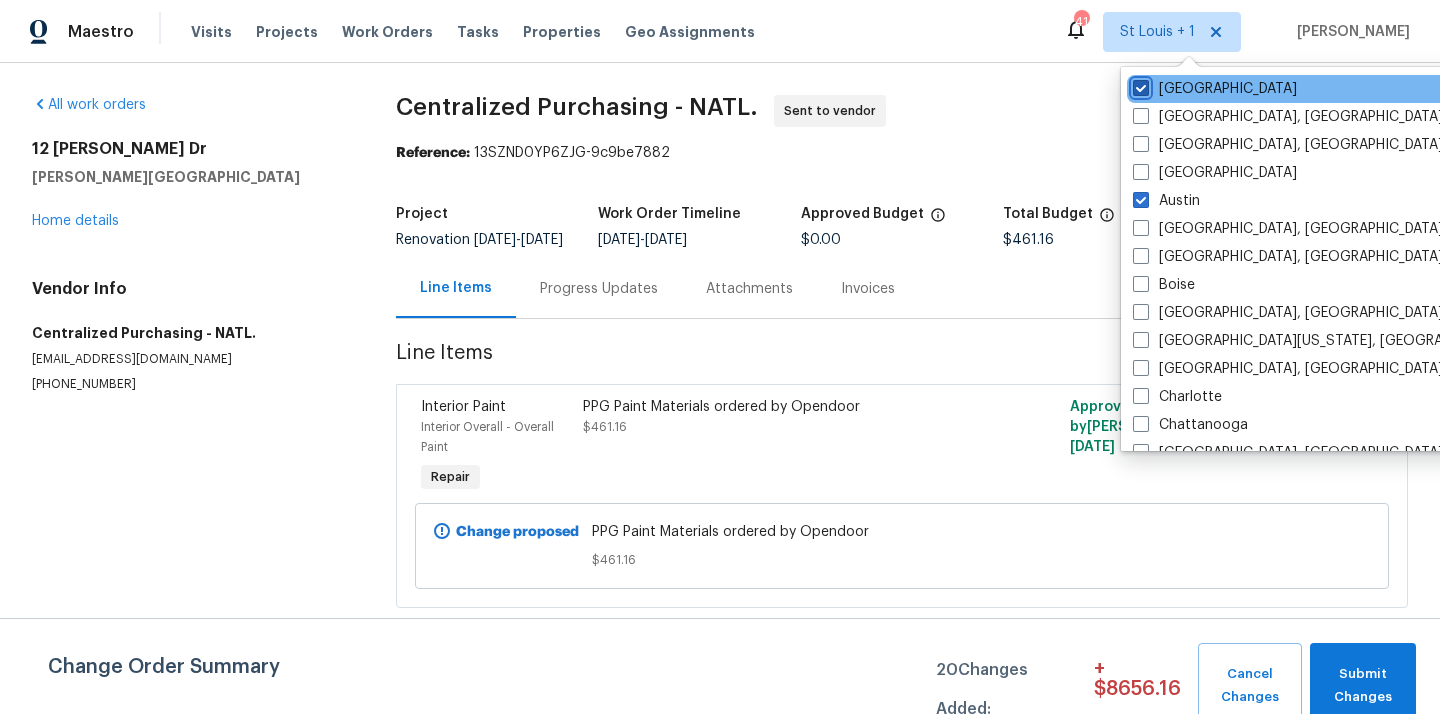 click on "[GEOGRAPHIC_DATA]" at bounding box center [1139, 85] 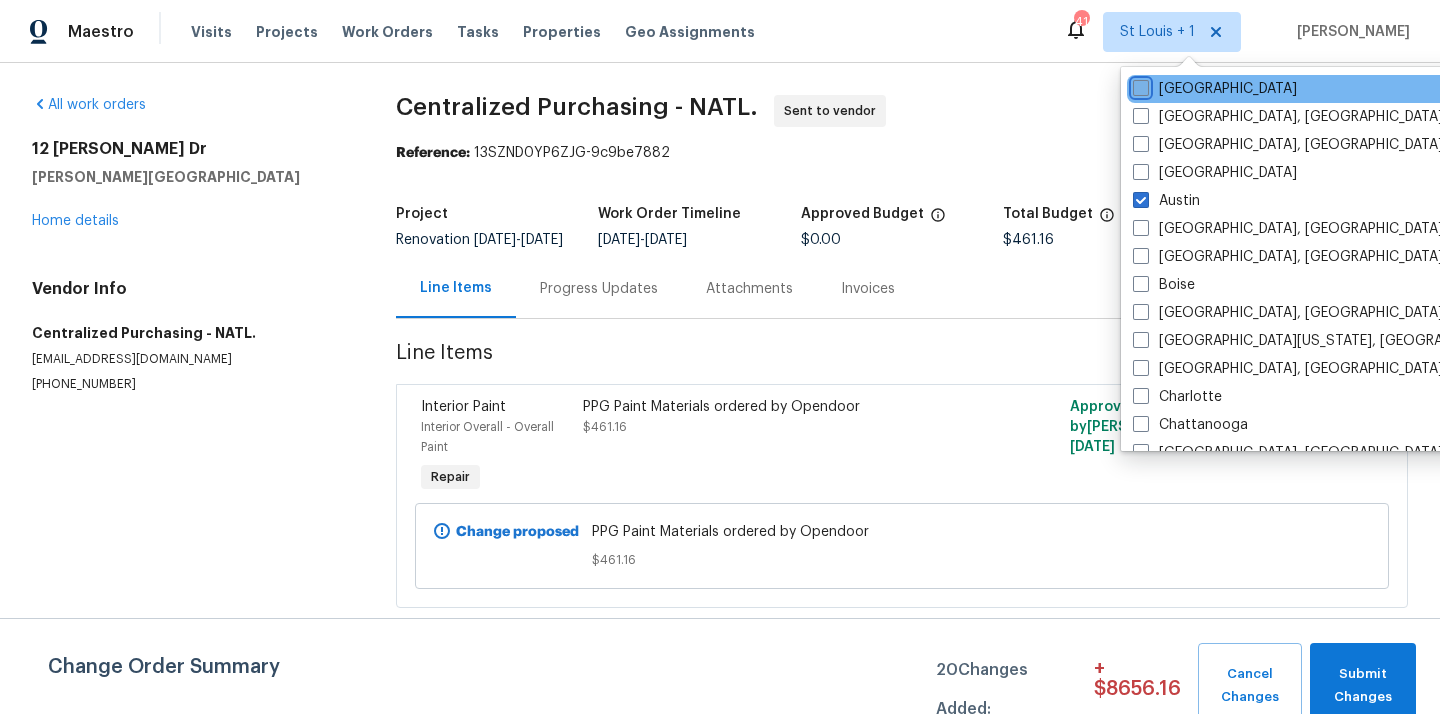 checkbox on "false" 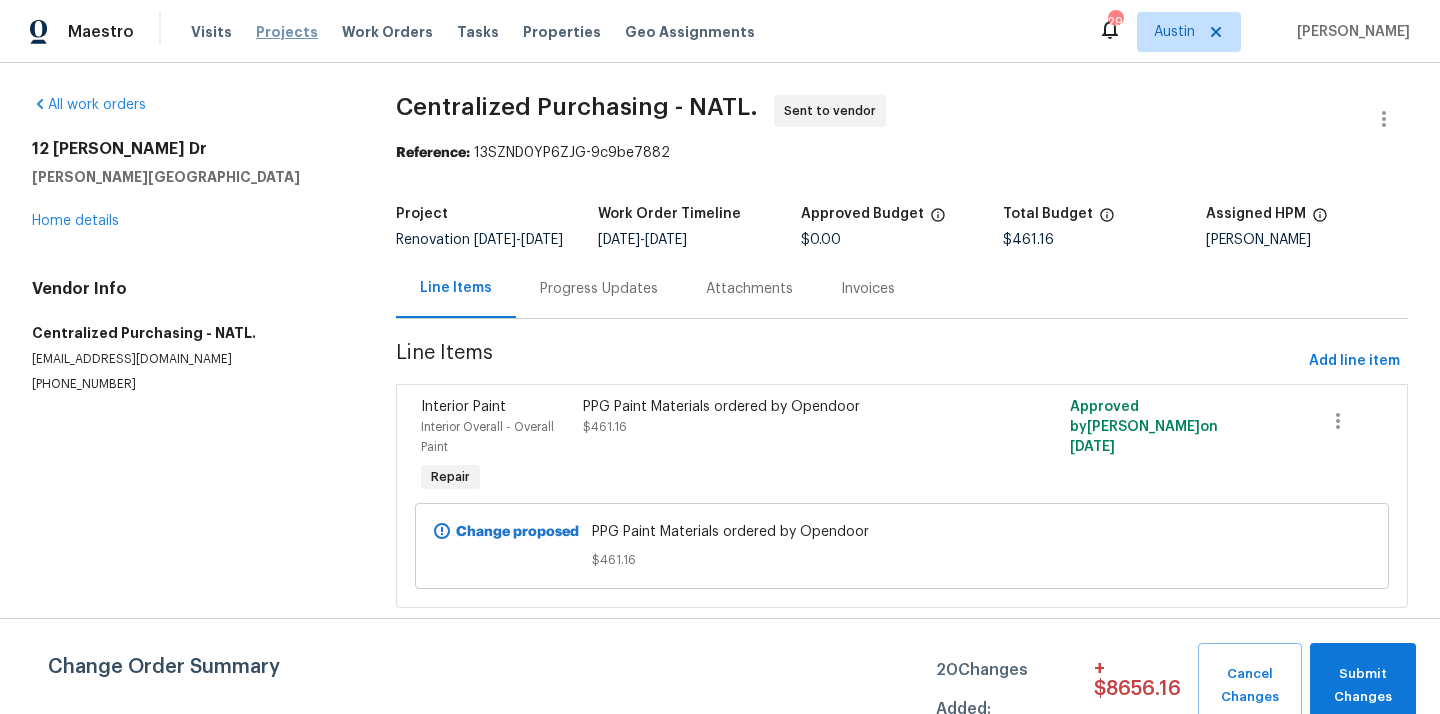 click on "Projects" at bounding box center [287, 32] 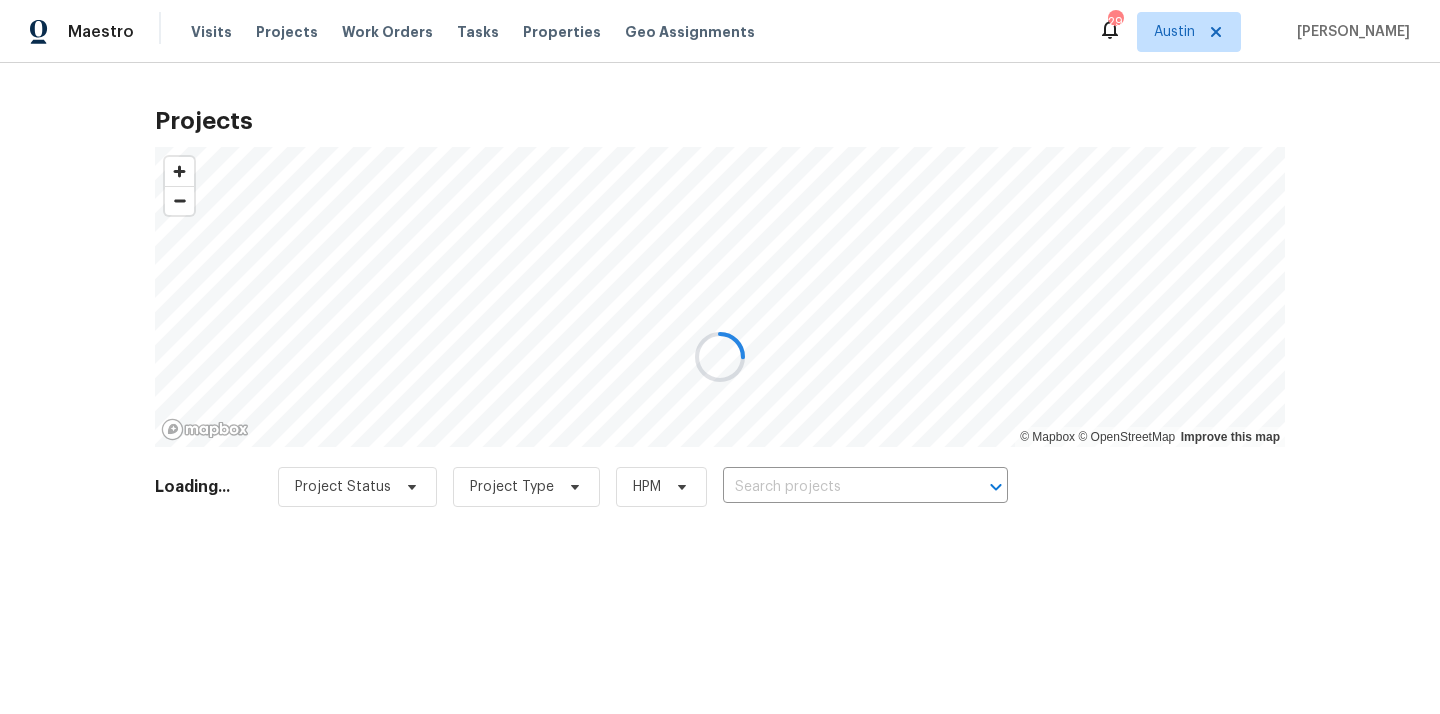 click at bounding box center [720, 357] 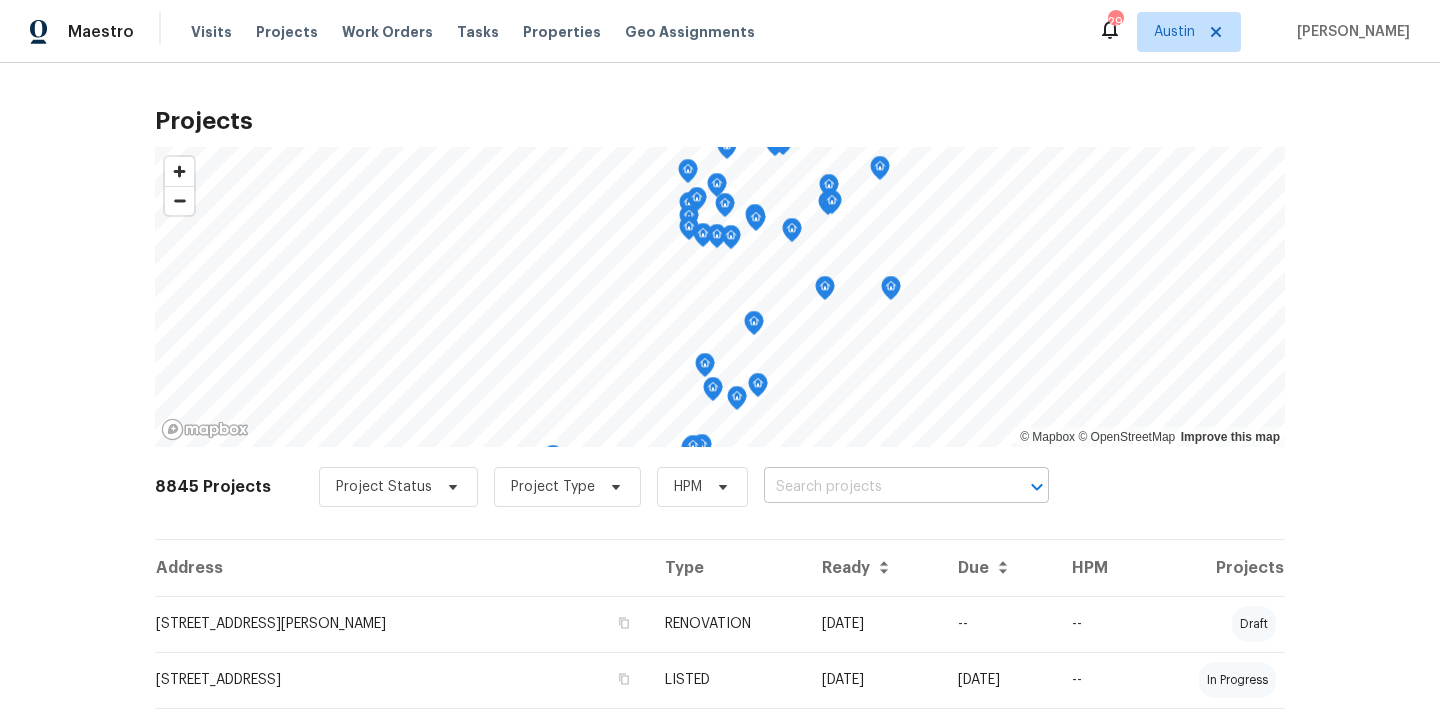 click at bounding box center (878, 487) 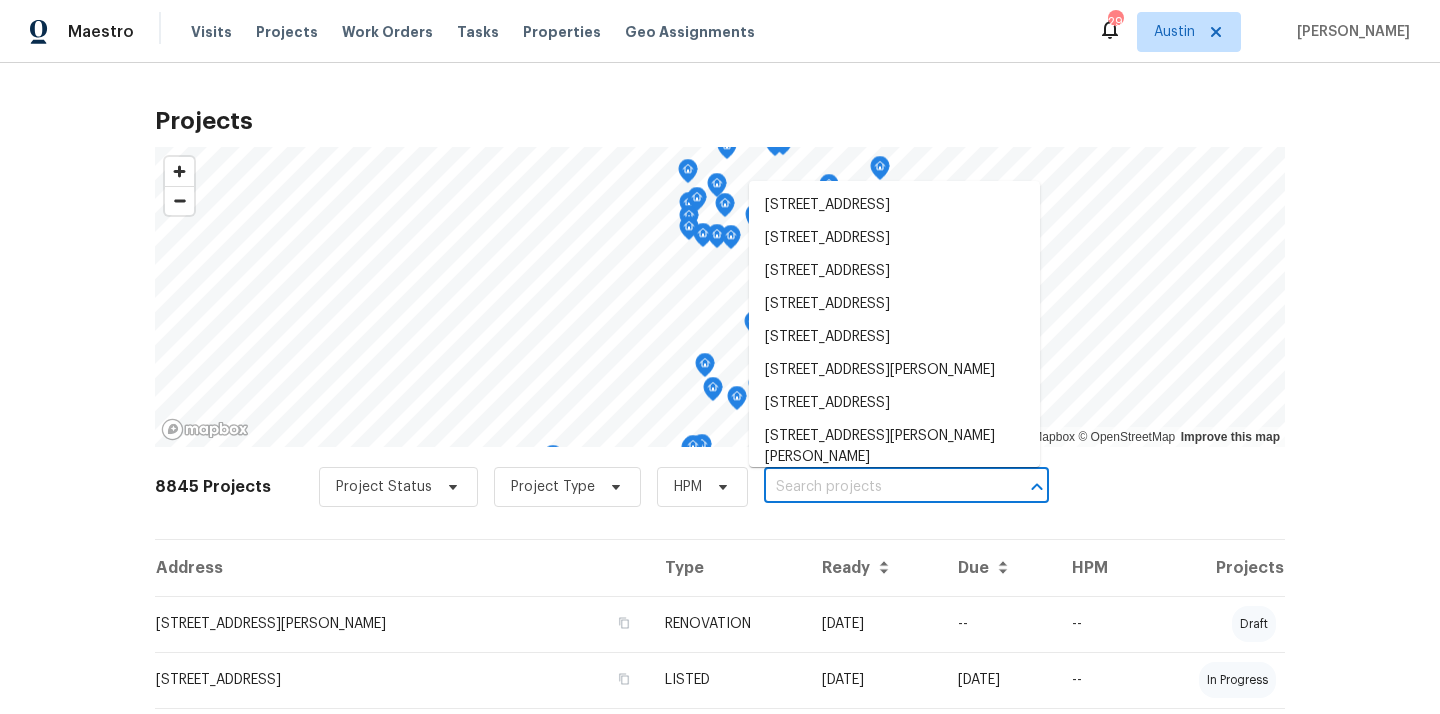 paste on "[STREET_ADDRESS]" 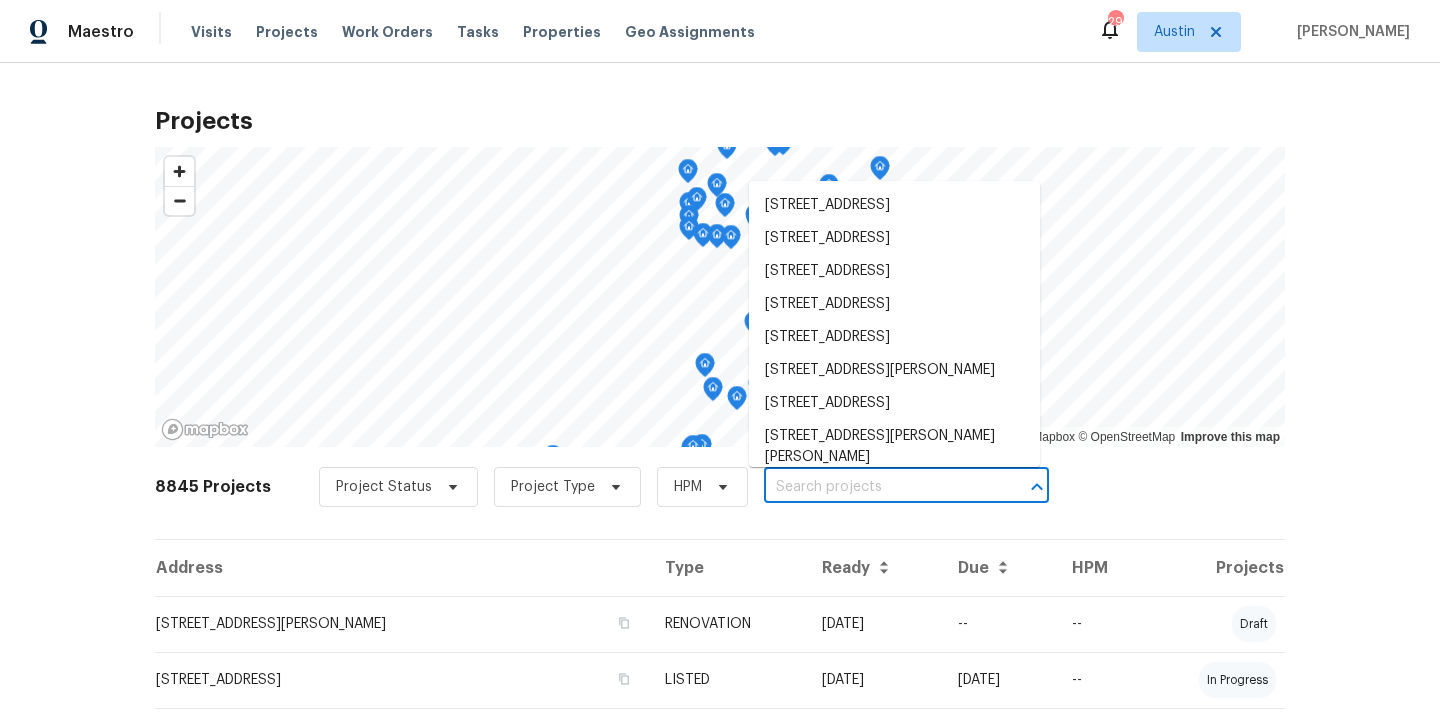 type on "[STREET_ADDRESS]" 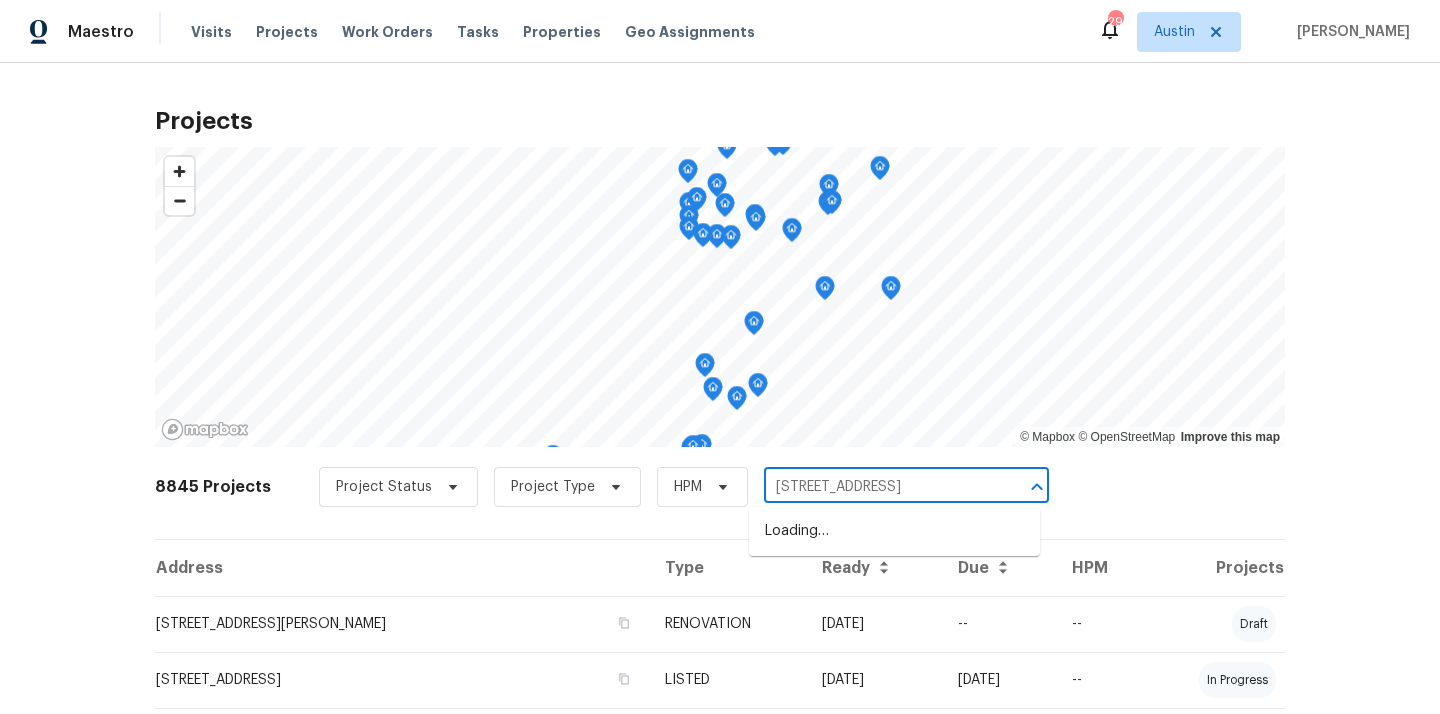 scroll, scrollTop: 0, scrollLeft: 67, axis: horizontal 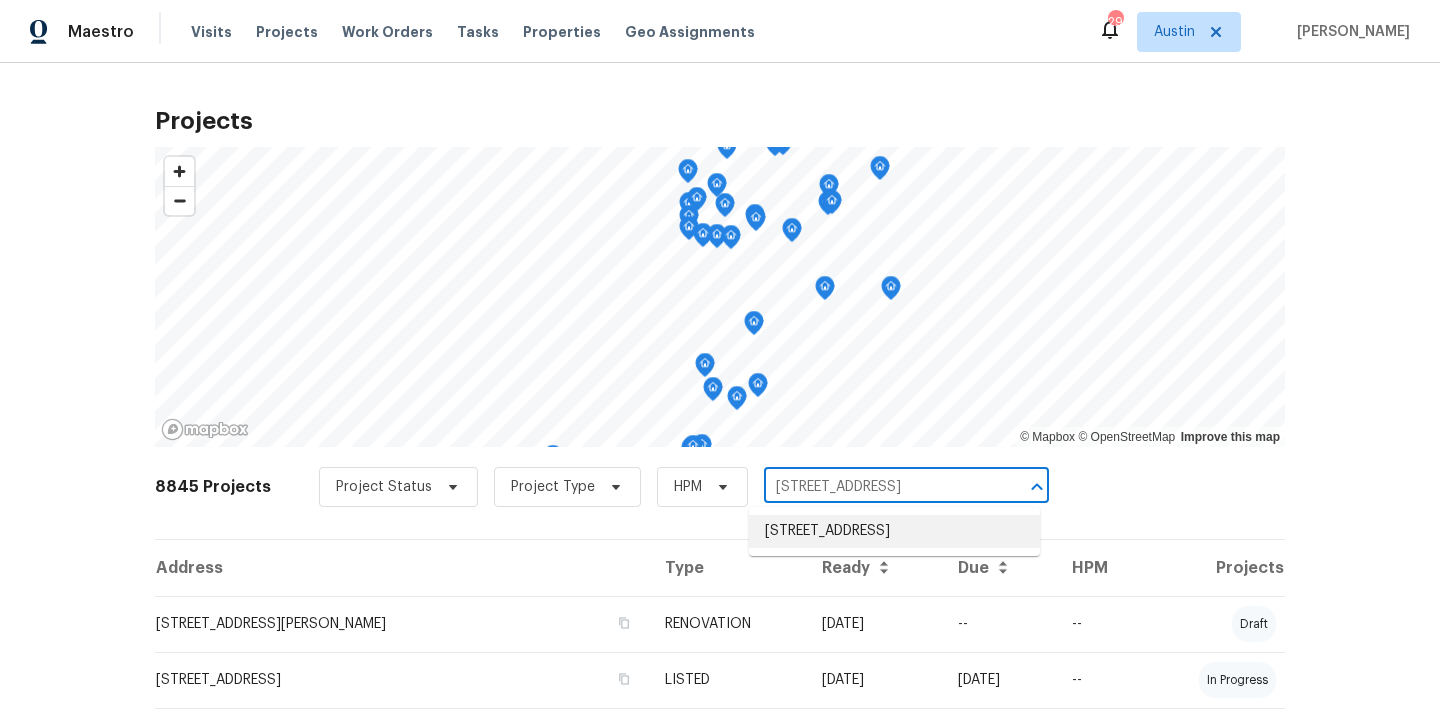 click on "[STREET_ADDRESS]" at bounding box center (894, 531) 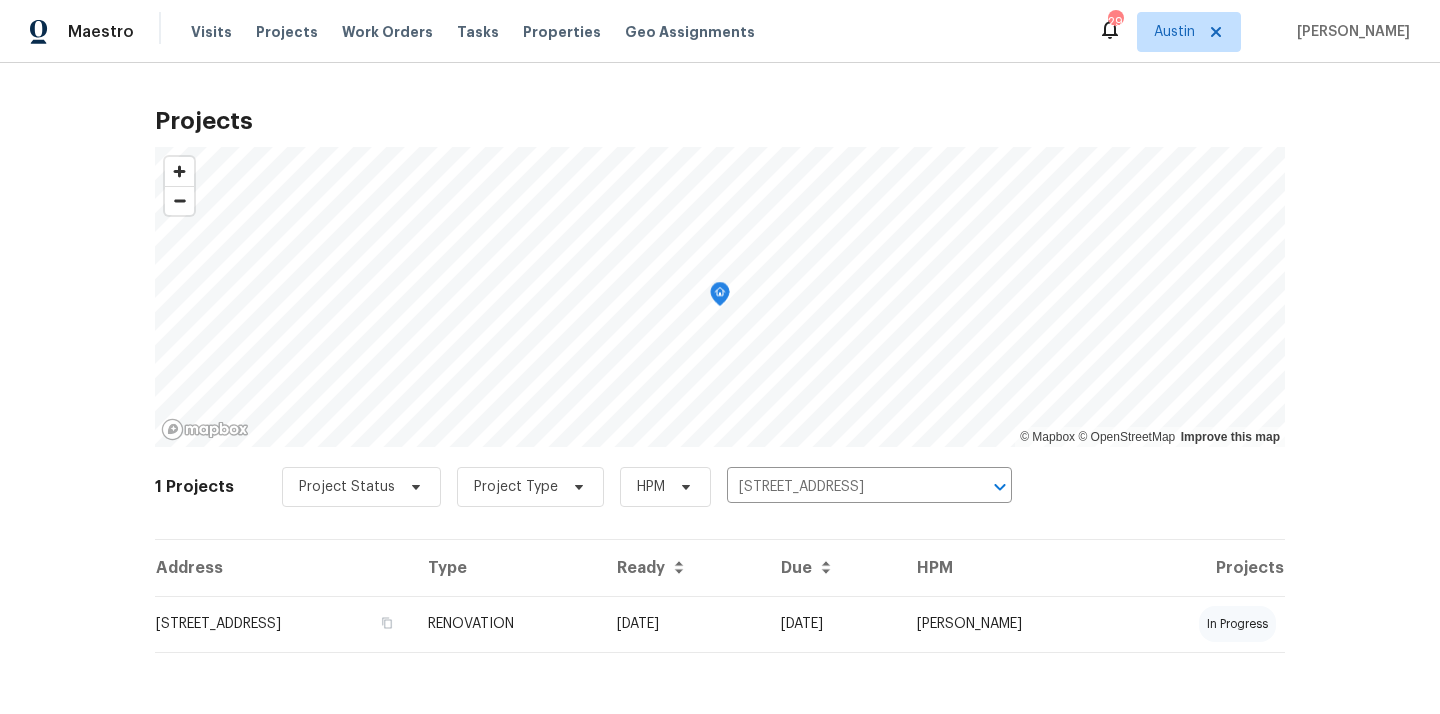 click on "RENOVATION" at bounding box center [506, 624] 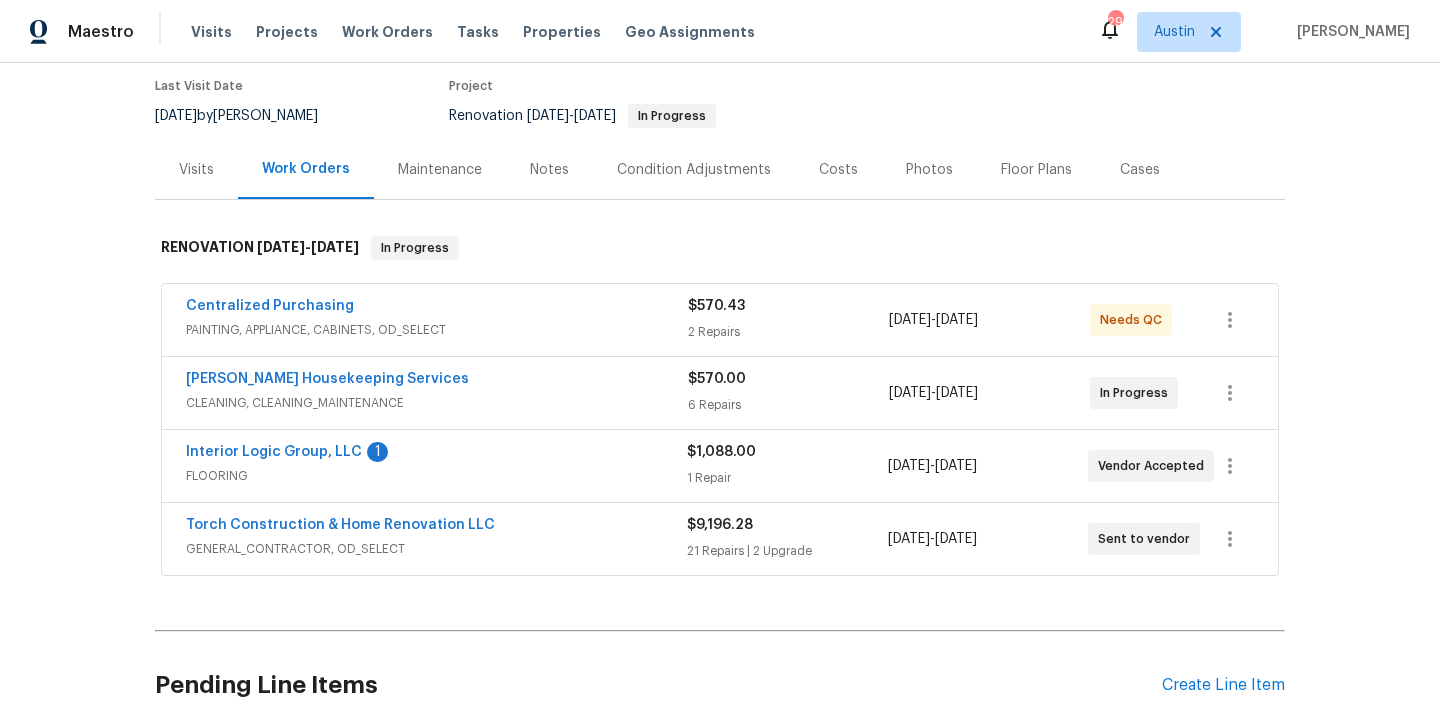 scroll, scrollTop: 165, scrollLeft: 0, axis: vertical 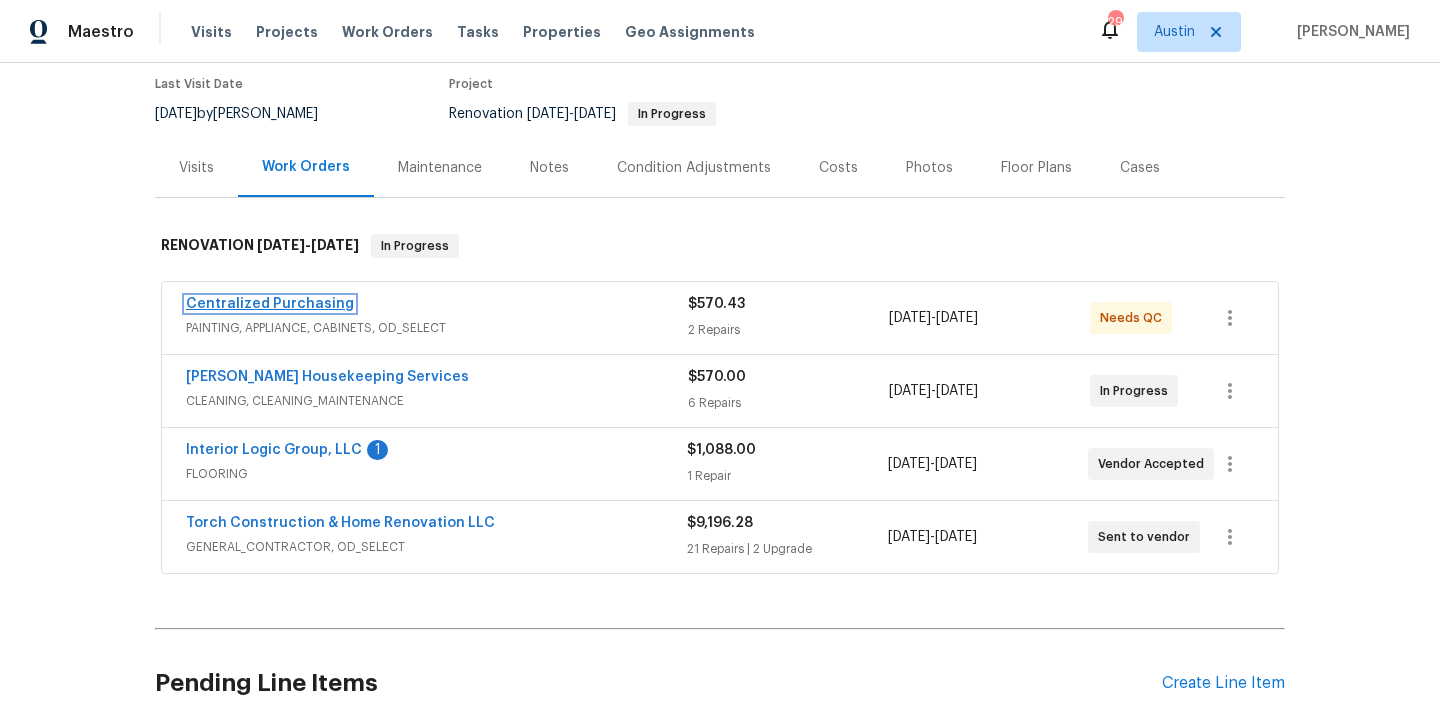click on "Centralized Purchasing" at bounding box center (270, 304) 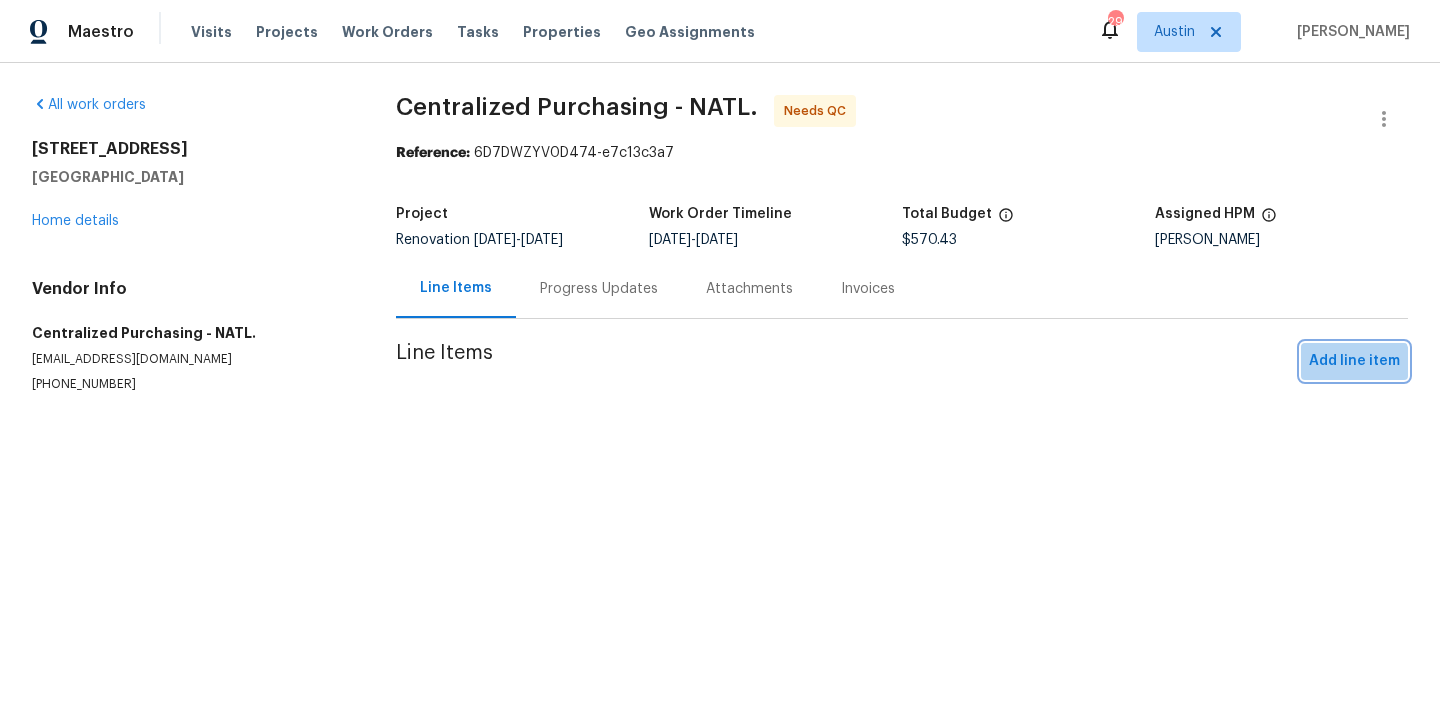 click on "Add line item" at bounding box center [1354, 361] 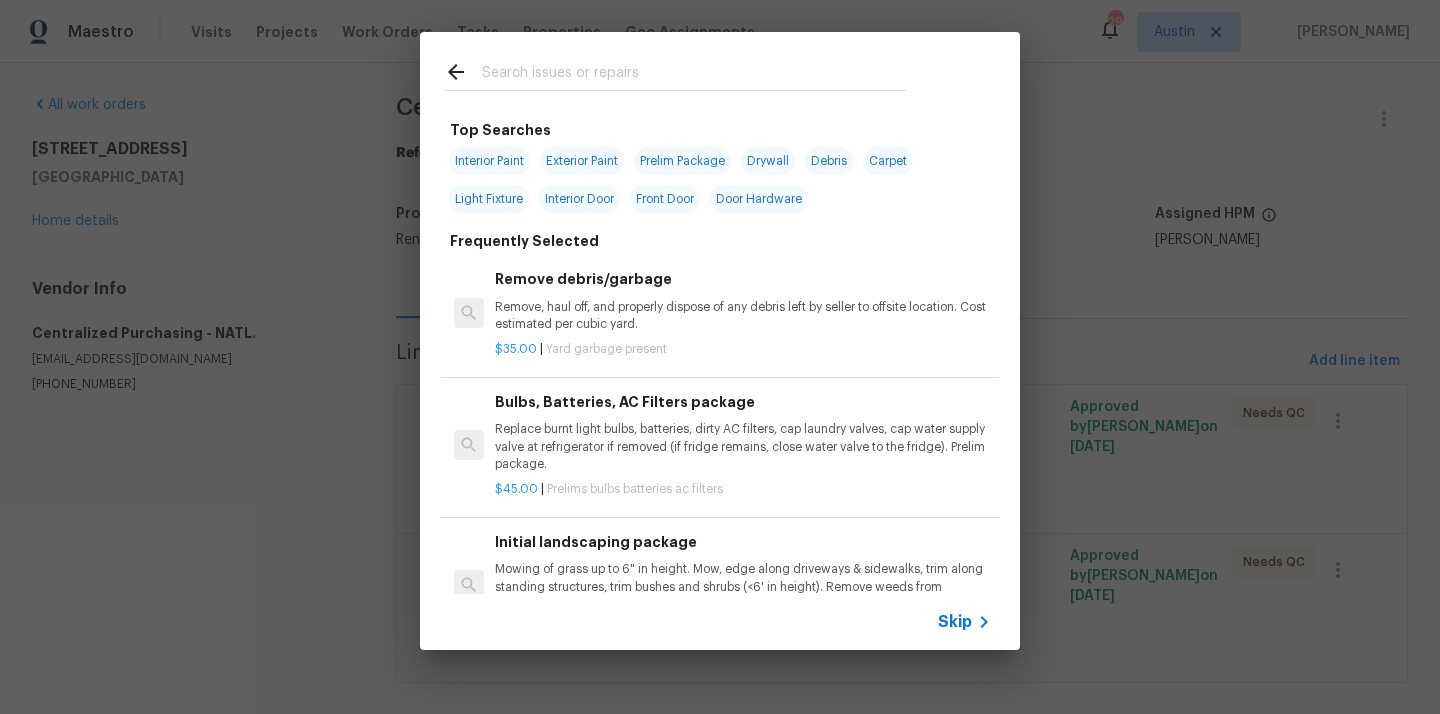 click at bounding box center (694, 75) 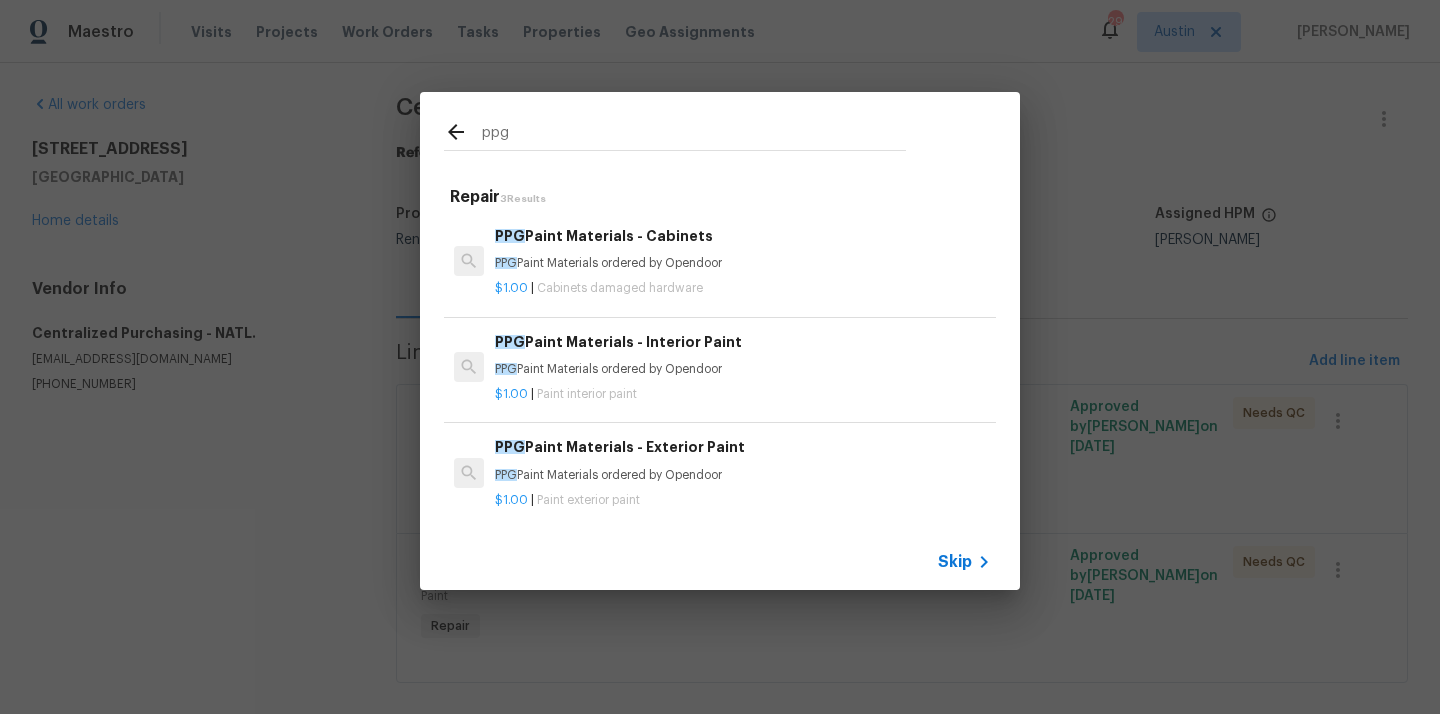 type on "ppg" 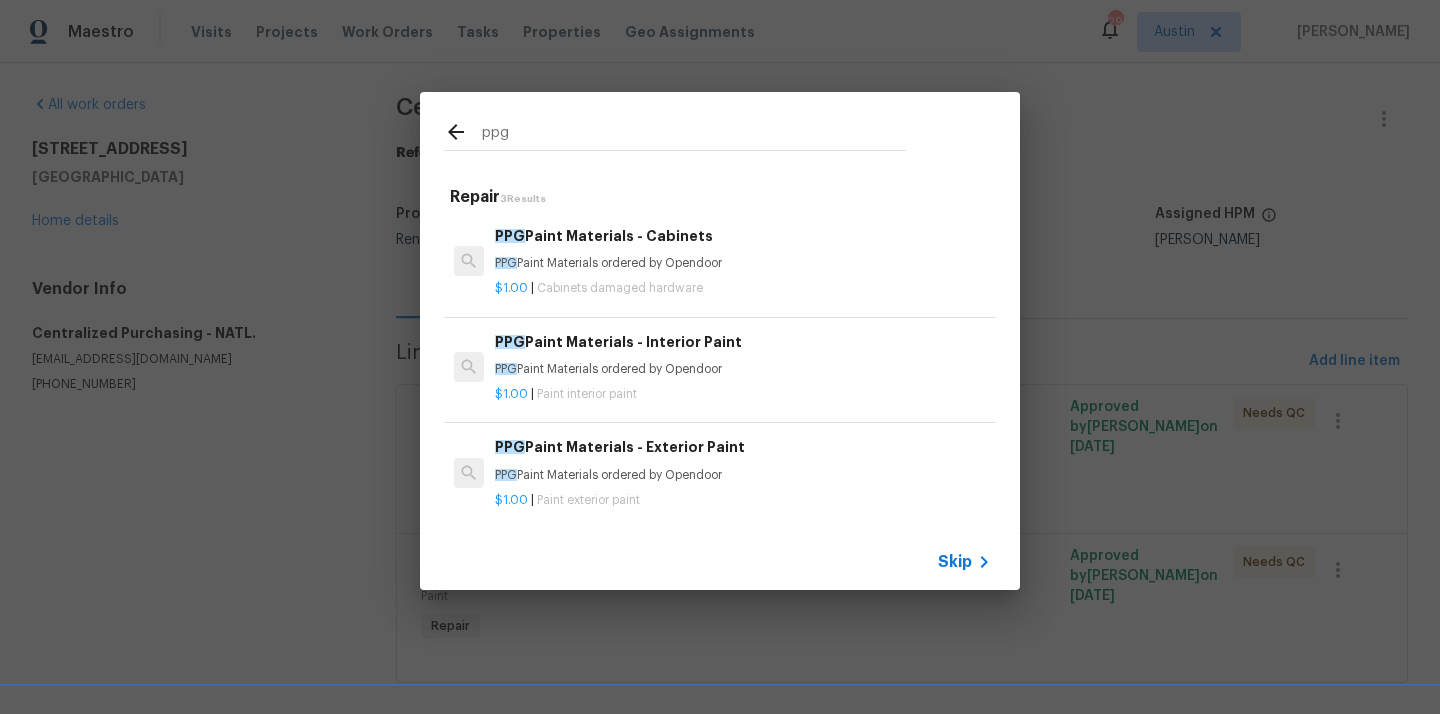 click on "PPG  Paint Materials ordered by Opendoor" at bounding box center [743, 263] 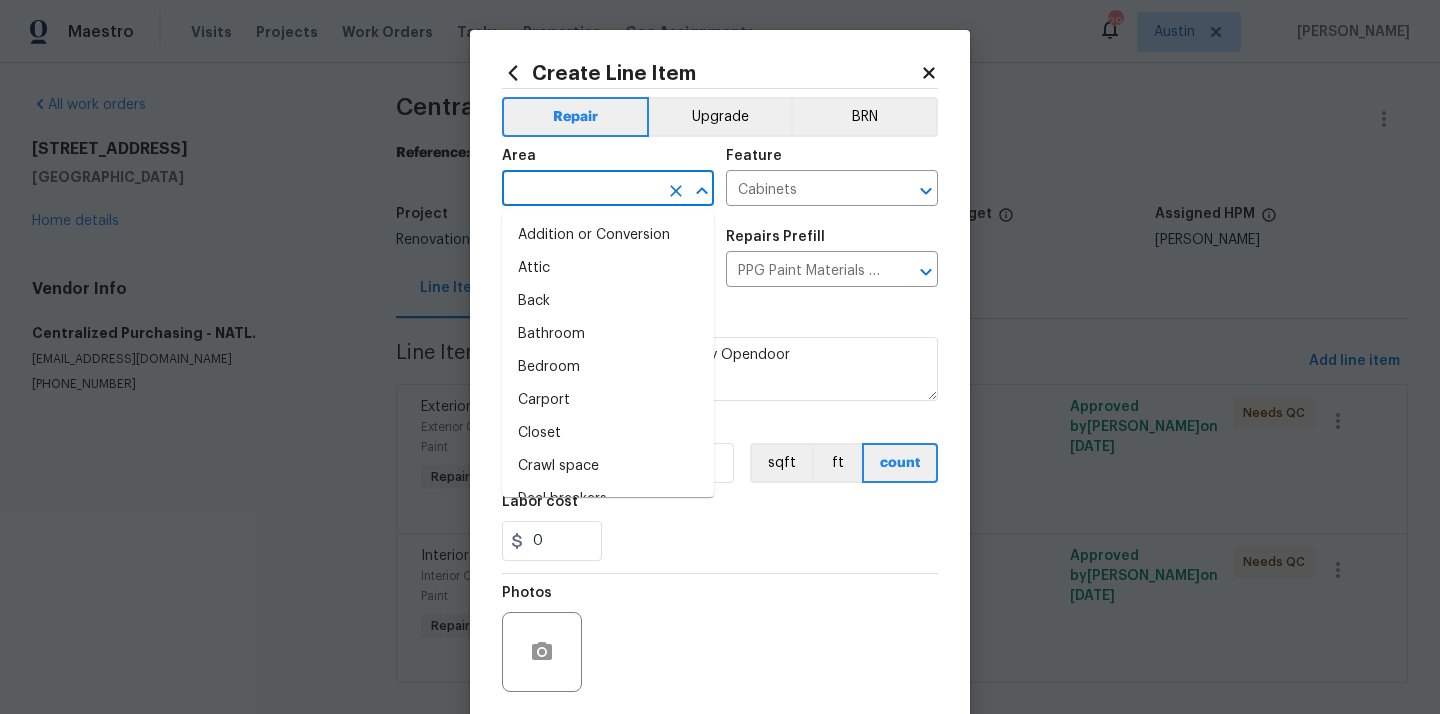 click at bounding box center (580, 190) 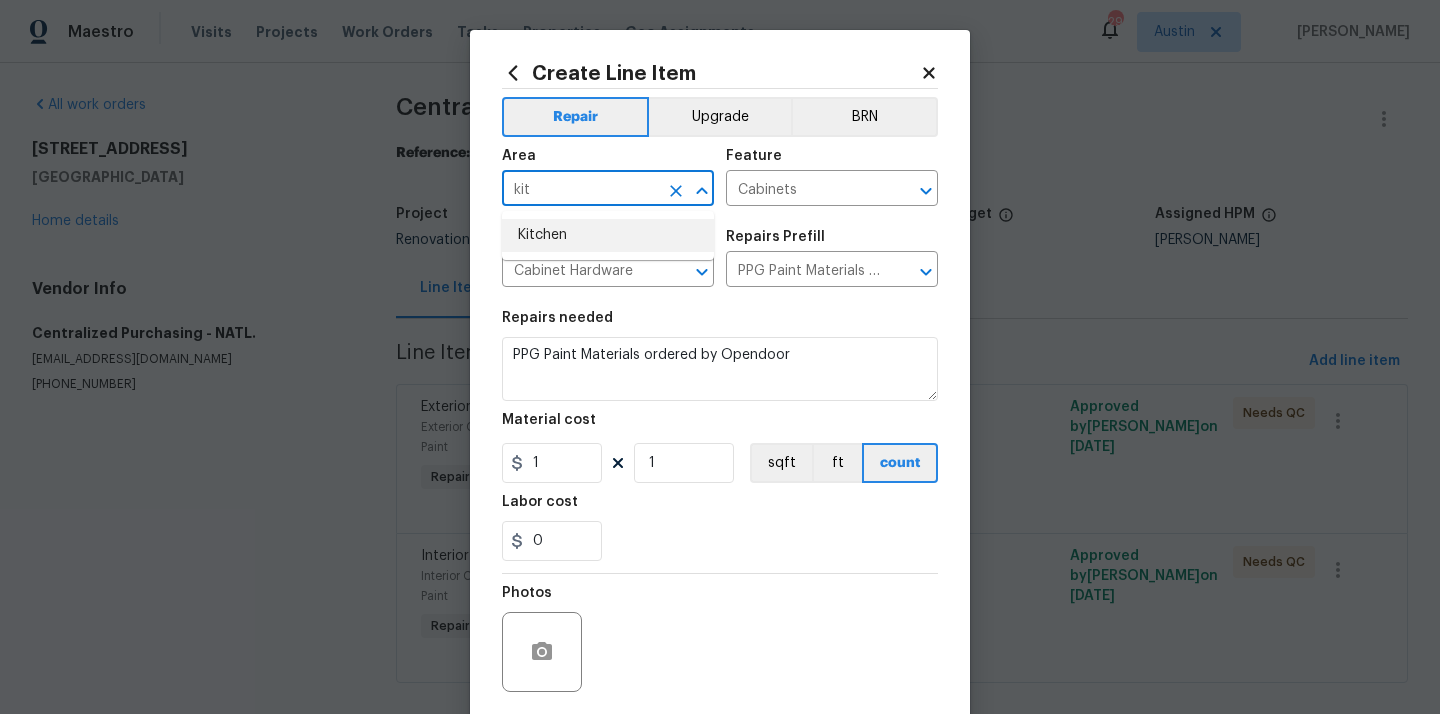 click on "Kitchen" at bounding box center [608, 235] 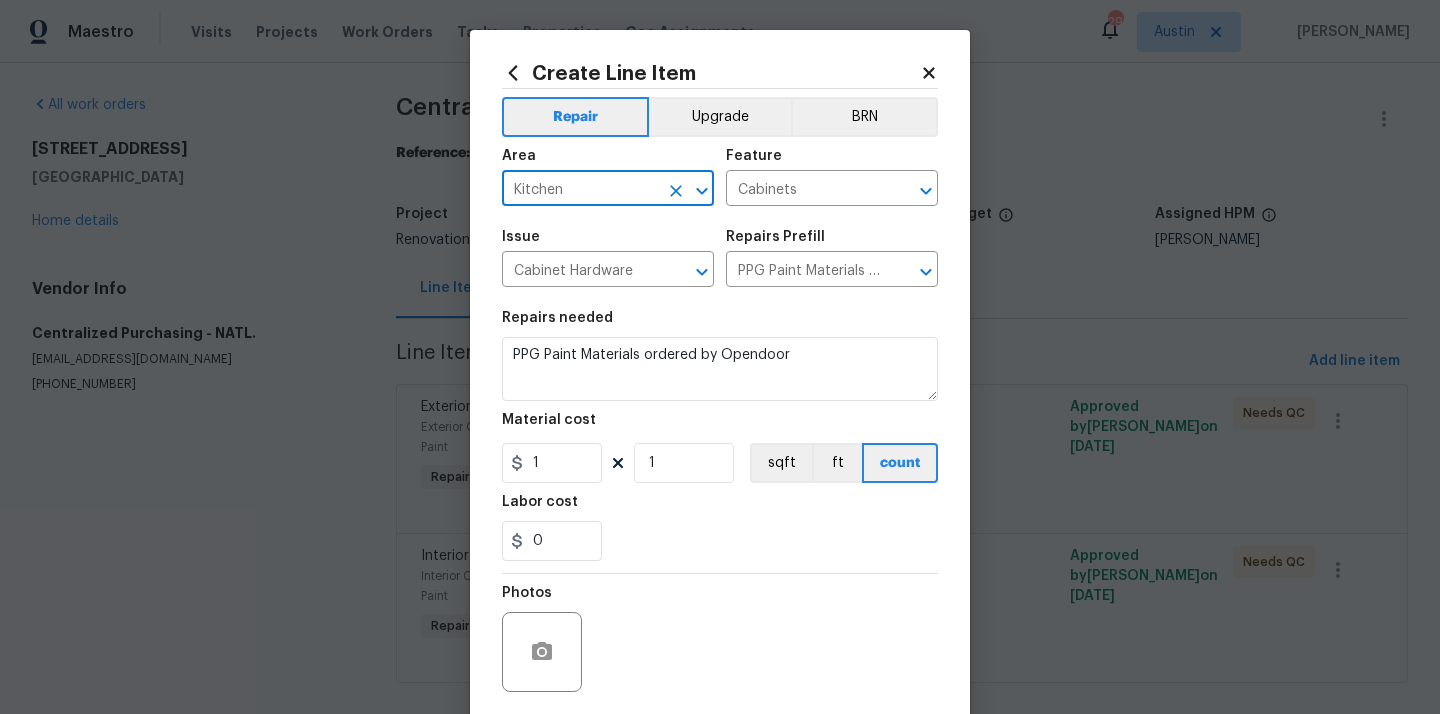 type on "Kitchen" 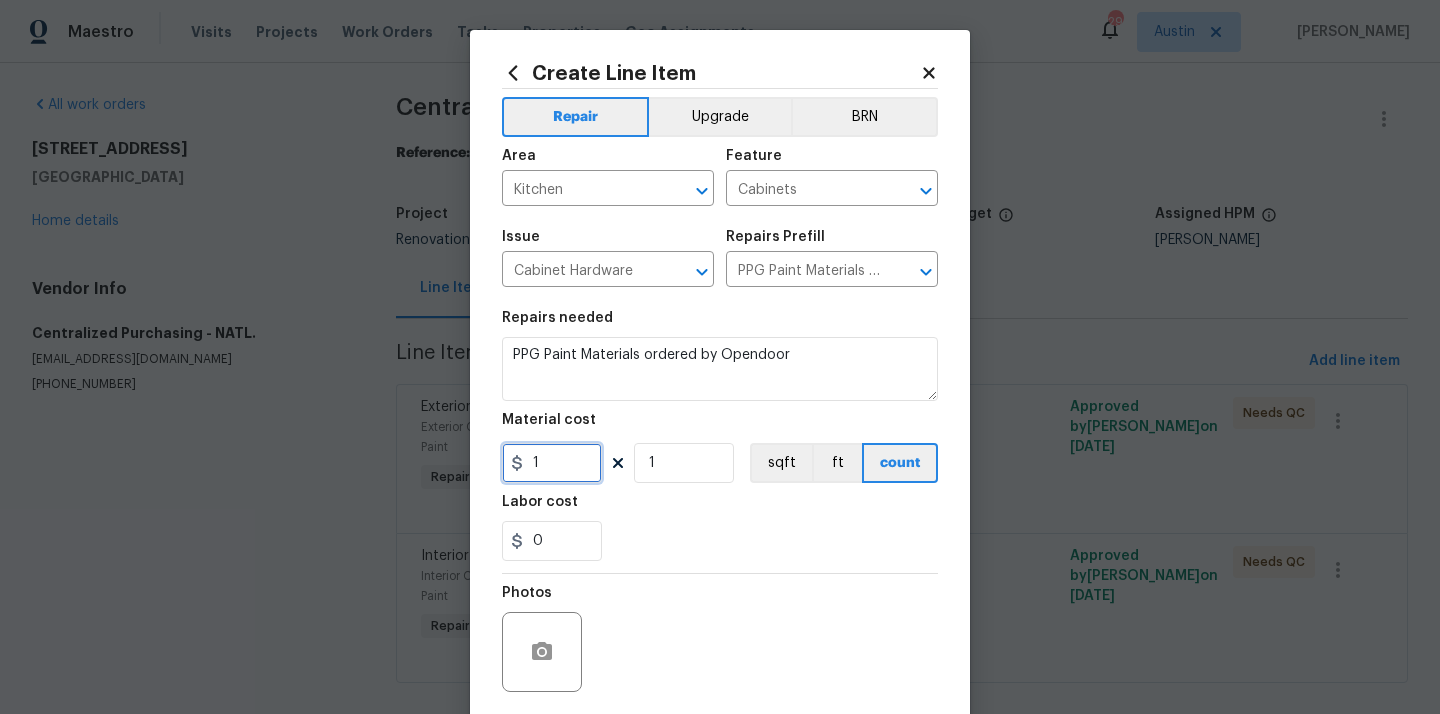 drag, startPoint x: 550, startPoint y: 462, endPoint x: 492, endPoint y: 462, distance: 58 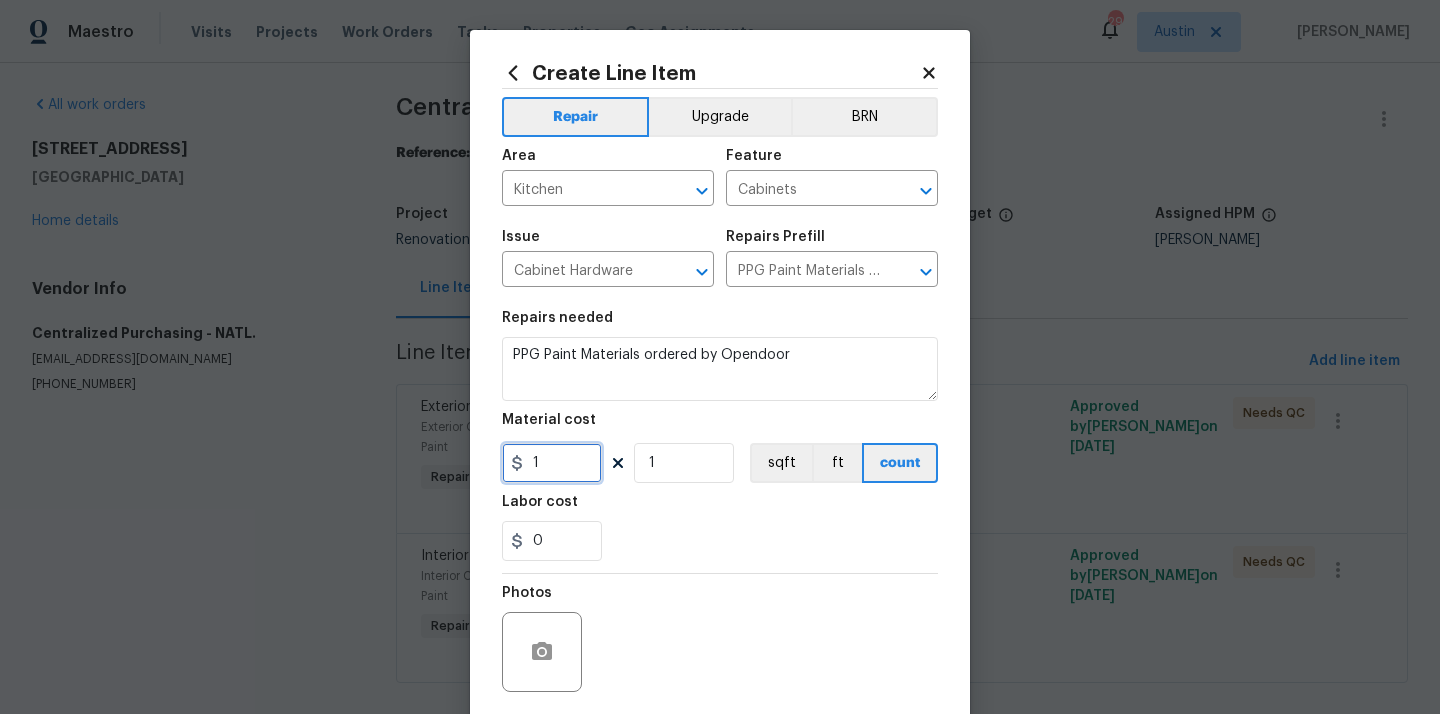 click on "Create Line Item Repair Upgrade BRN Area Kitchen ​ Feature Cabinets ​ Issue Cabinet Hardware ​ Repairs Prefill PPG Paint Materials - Cabinets $1.00 ​ Repairs needed PPG Paint Materials ordered by Opendoor Material cost 1 1 sqft ft count Labor cost 0 Photos Create without photos Total   $ 1.00 Cancel Create" at bounding box center (720, 430) 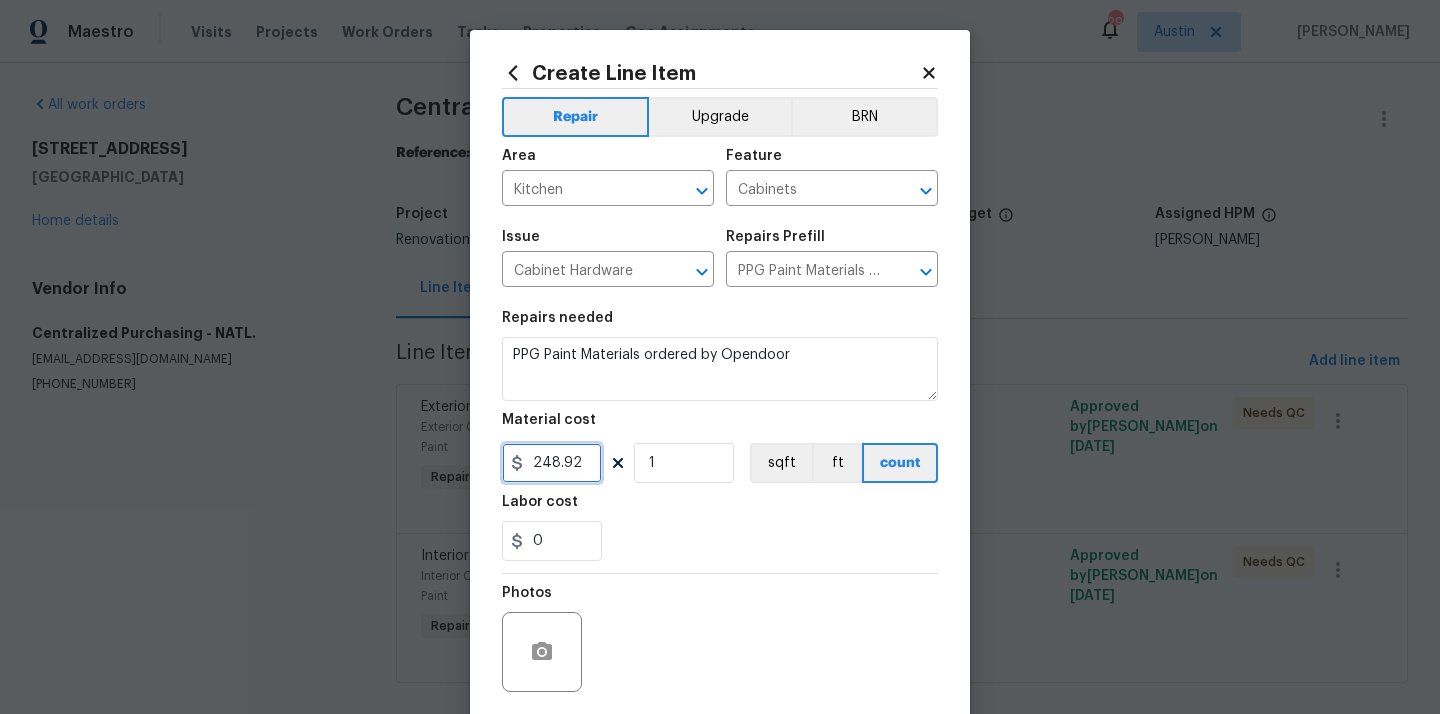 type on "248.92" 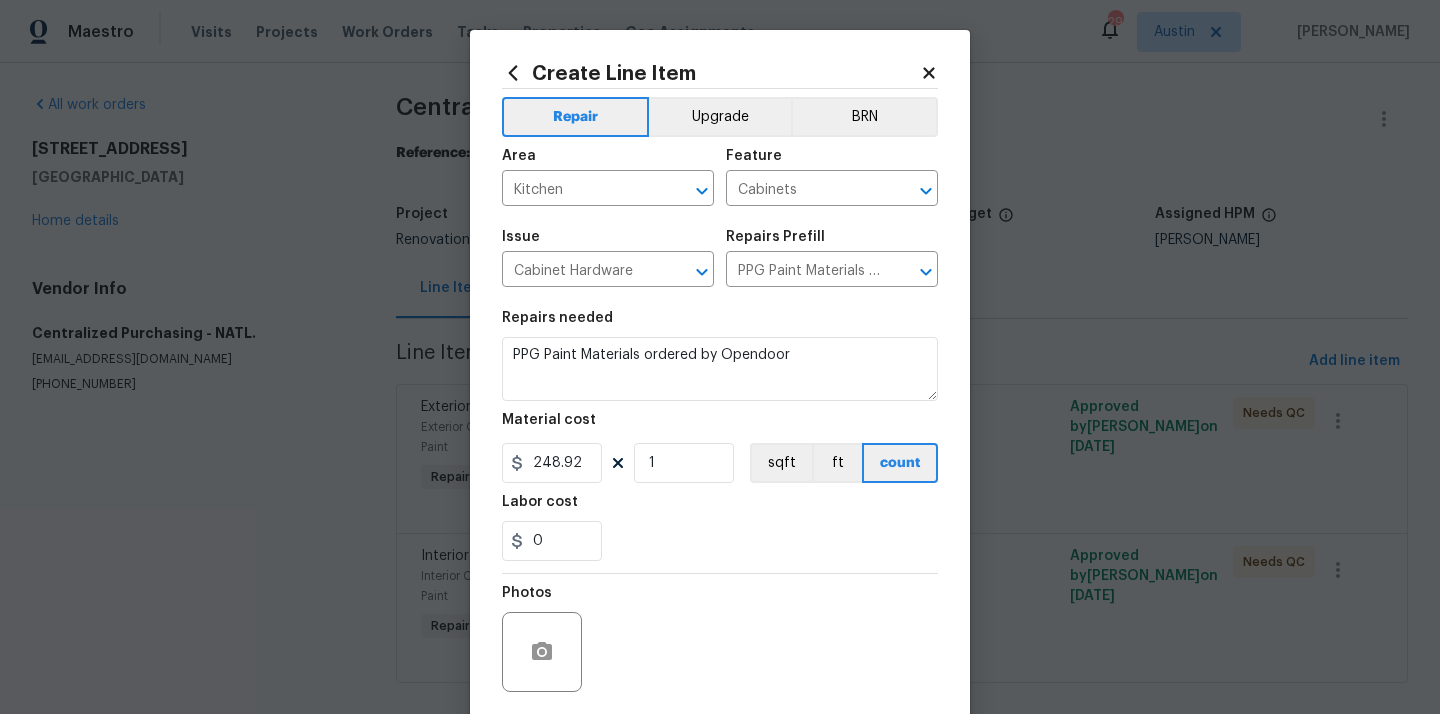 click on "0" at bounding box center (720, 541) 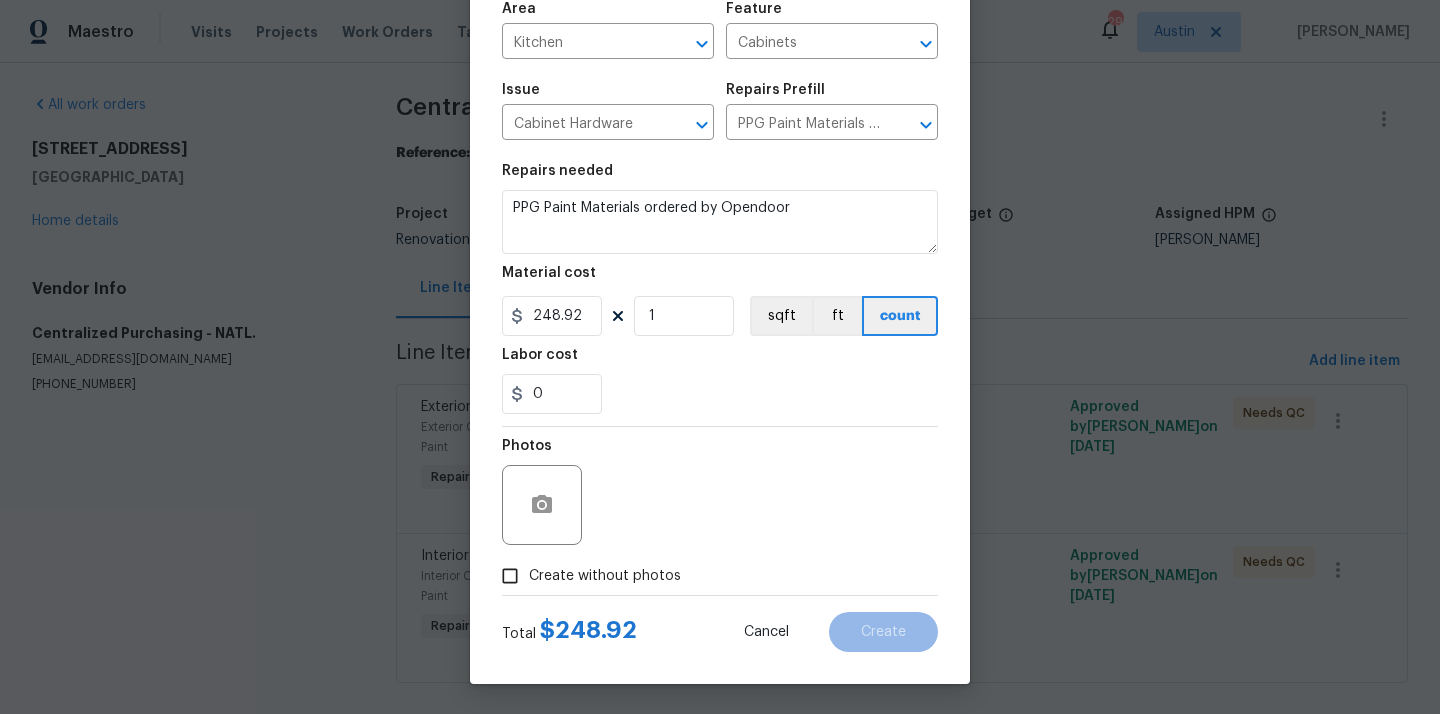 click on "Create without photos" at bounding box center [605, 576] 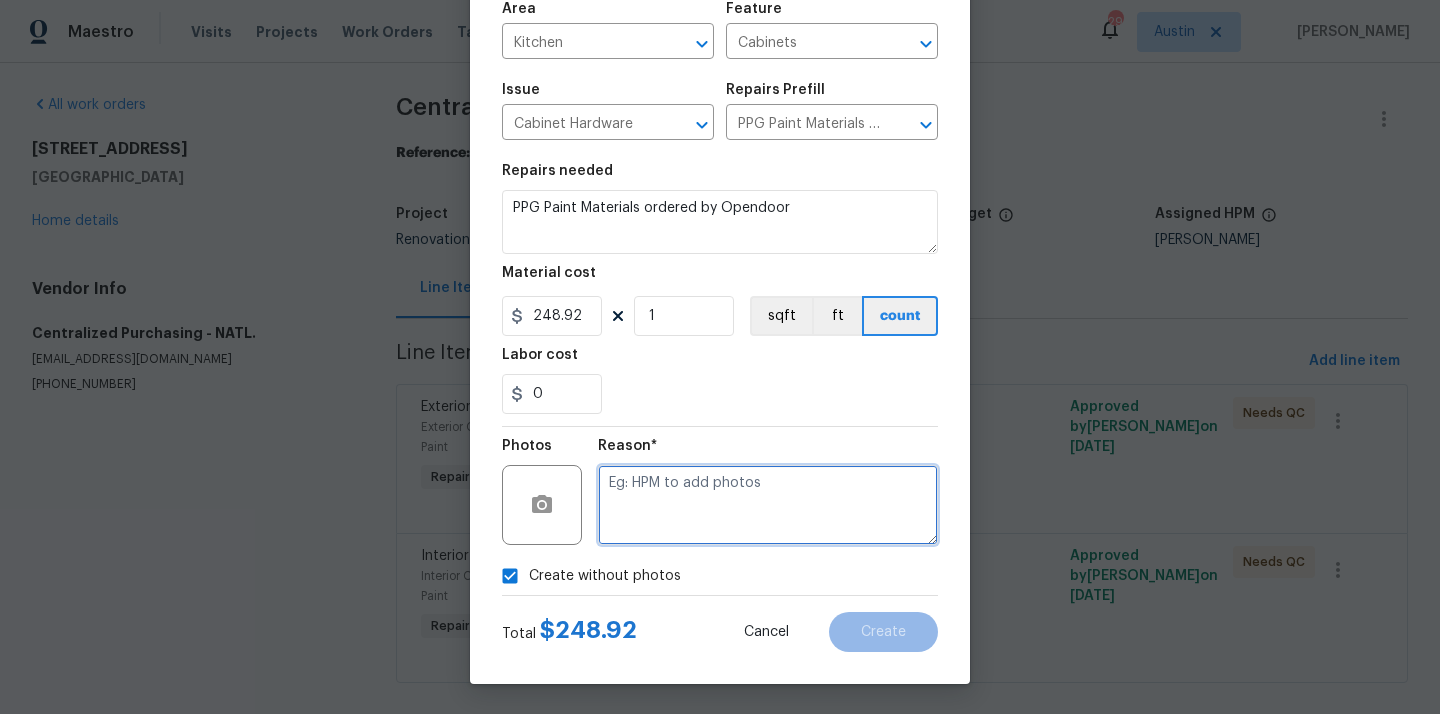 click at bounding box center (768, 505) 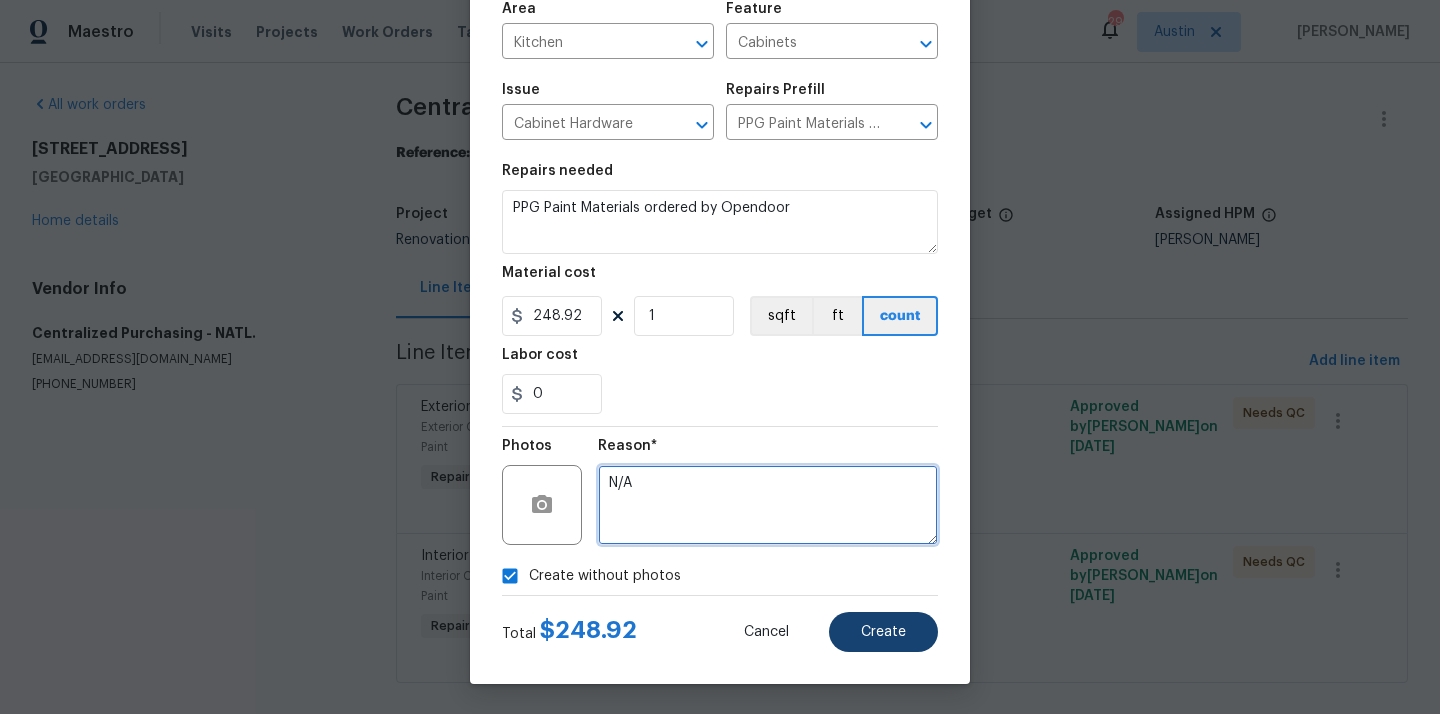 type on "N/A" 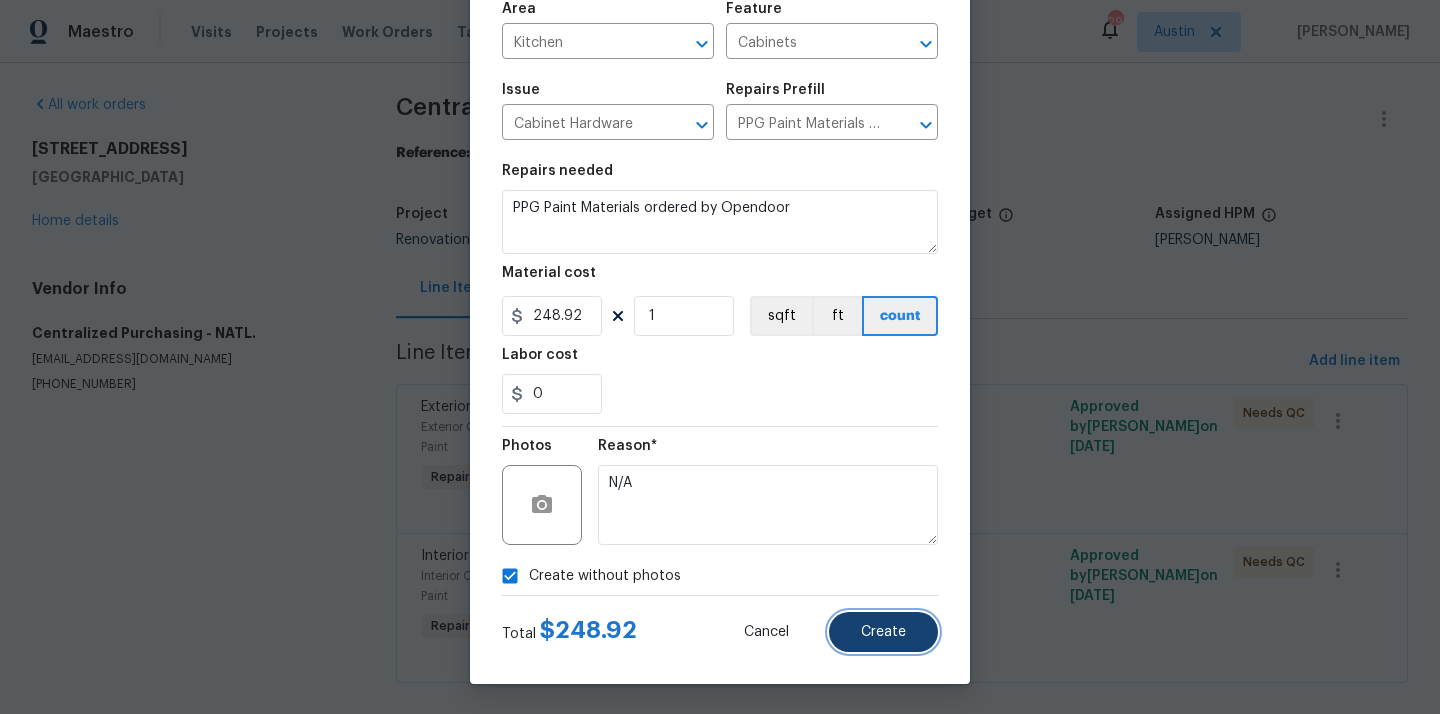 click on "Create" at bounding box center (883, 632) 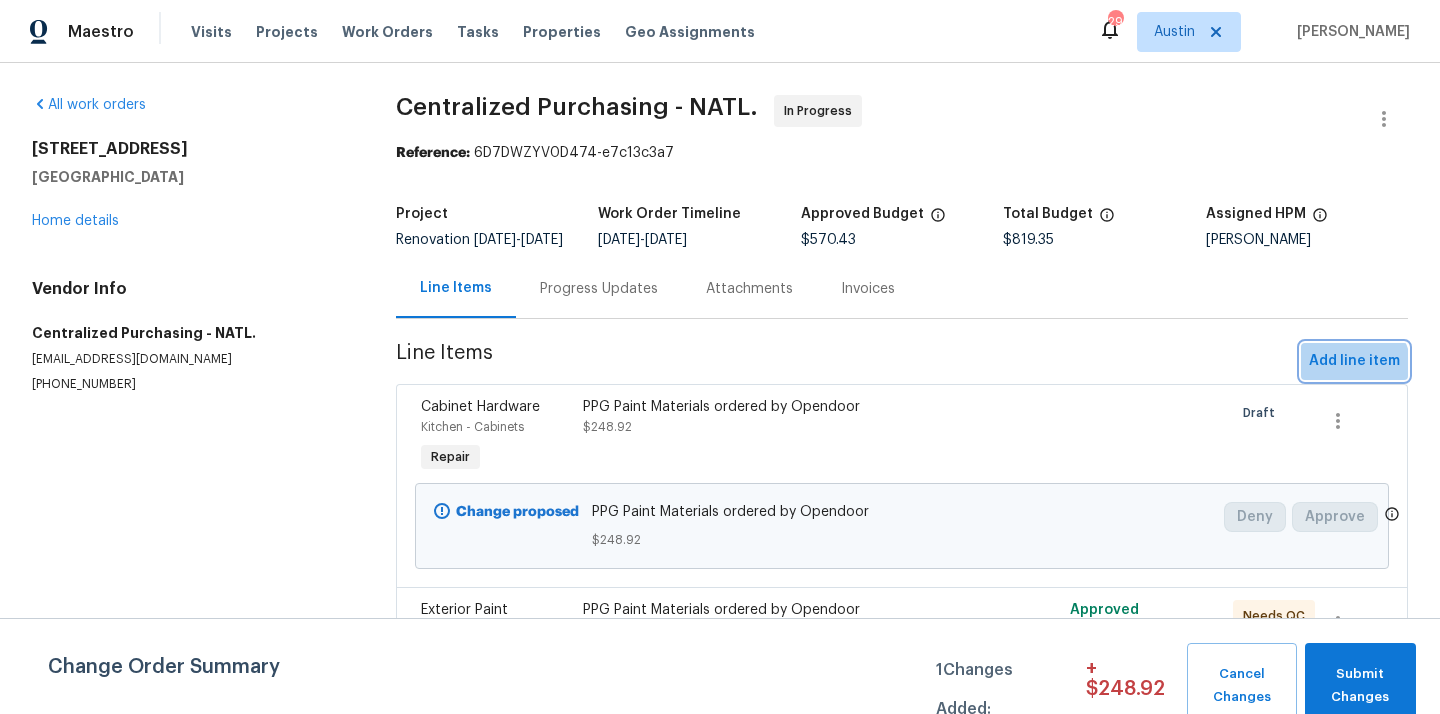 click on "Add line item" at bounding box center [1354, 361] 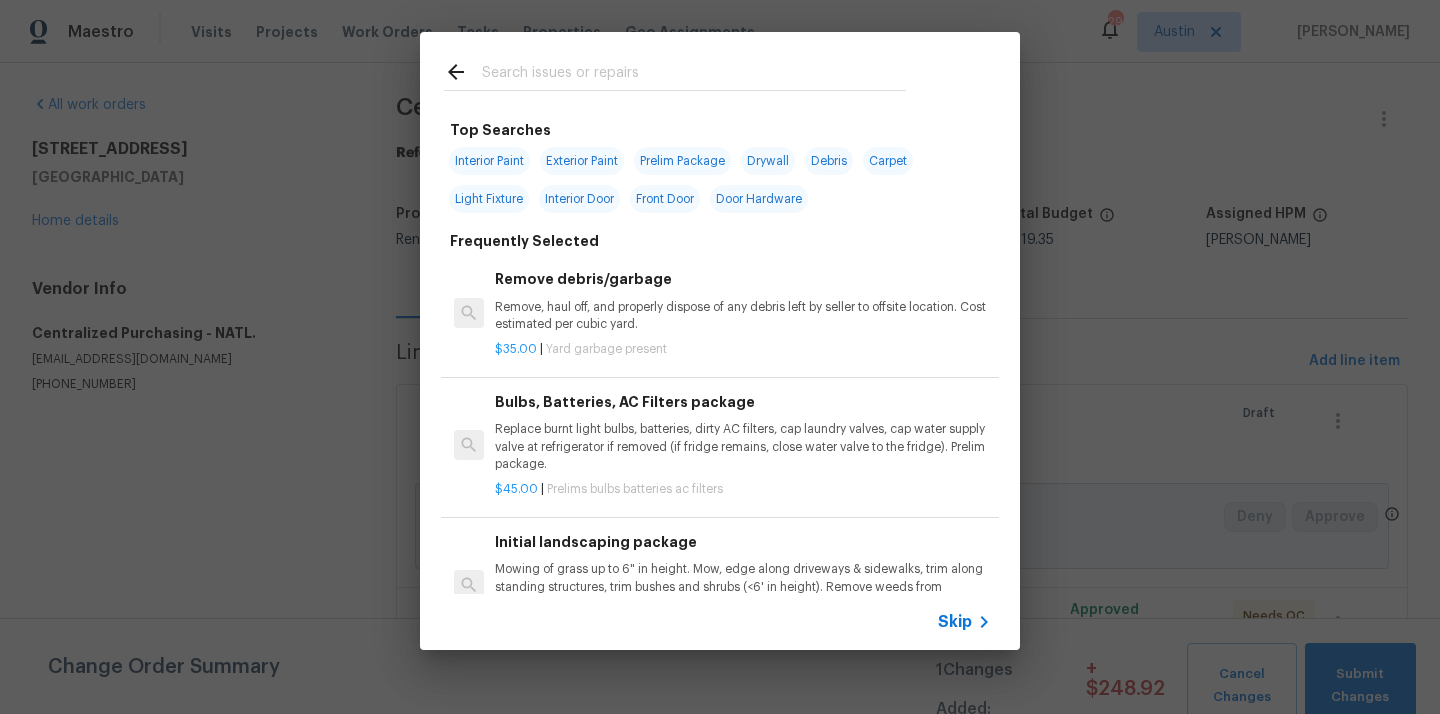 click at bounding box center (694, 75) 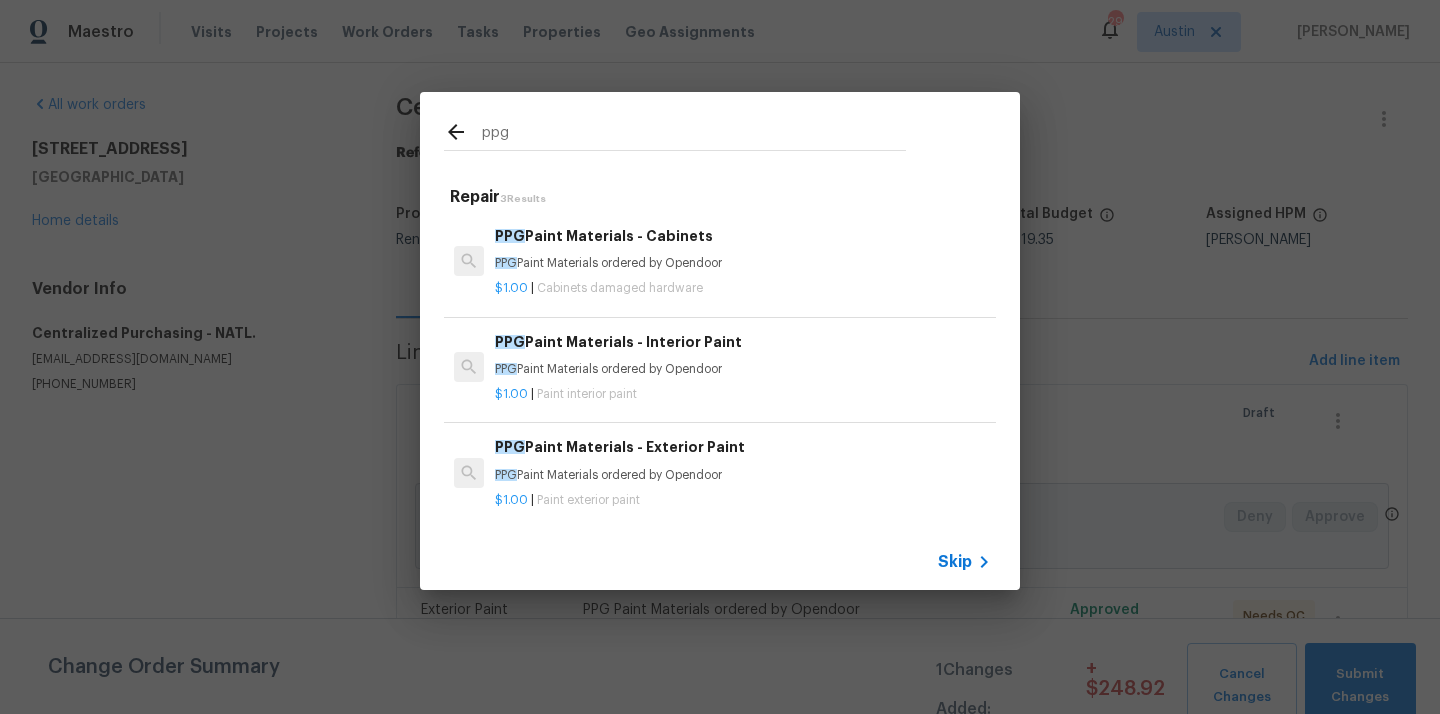 type on "ppg" 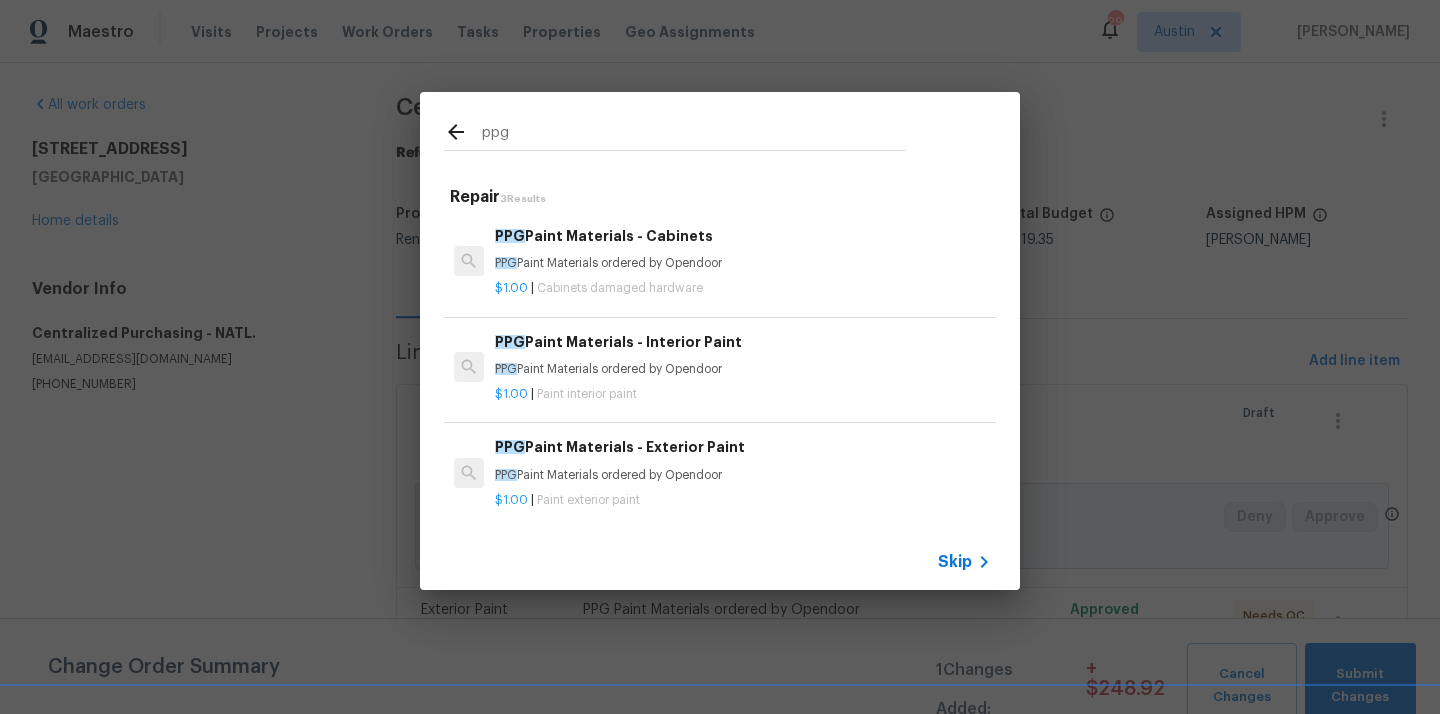 click on "PPG  Paint Materials ordered by Opendoor" at bounding box center [743, 369] 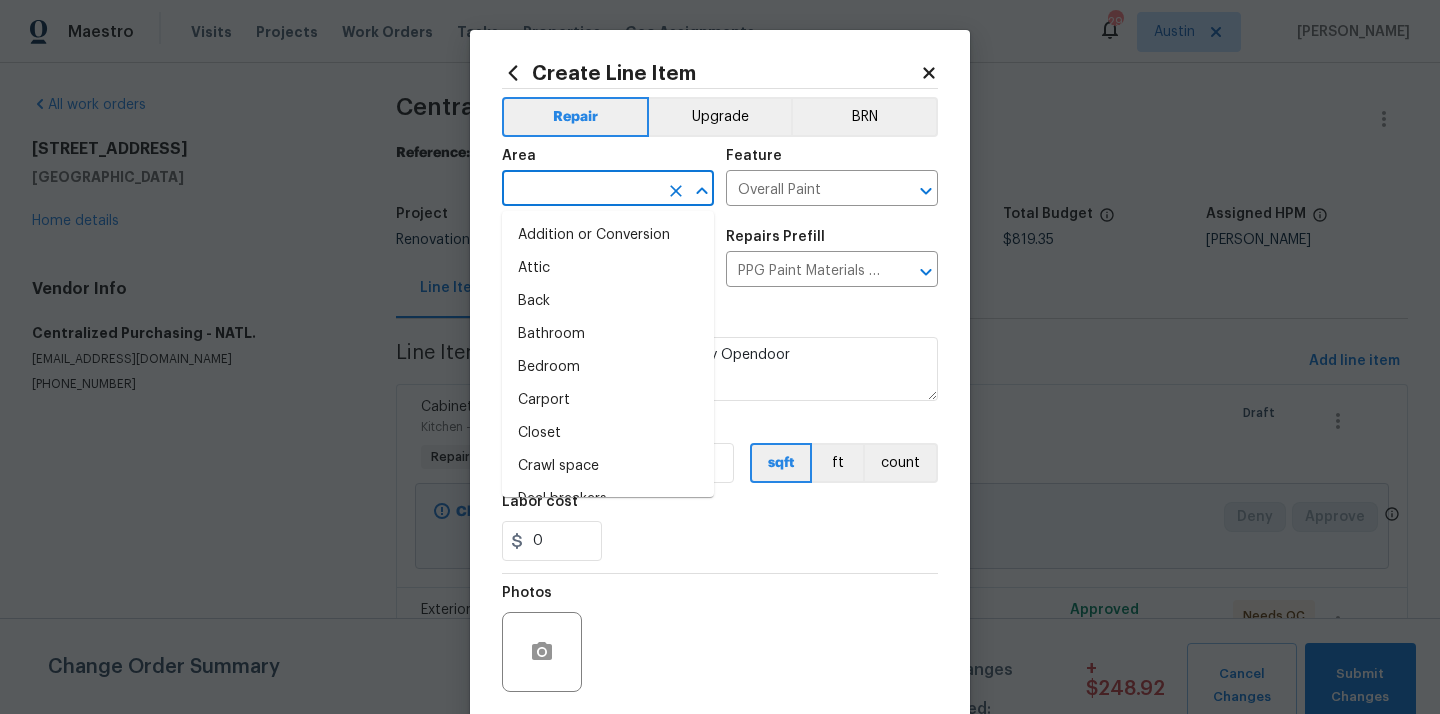 click at bounding box center (580, 190) 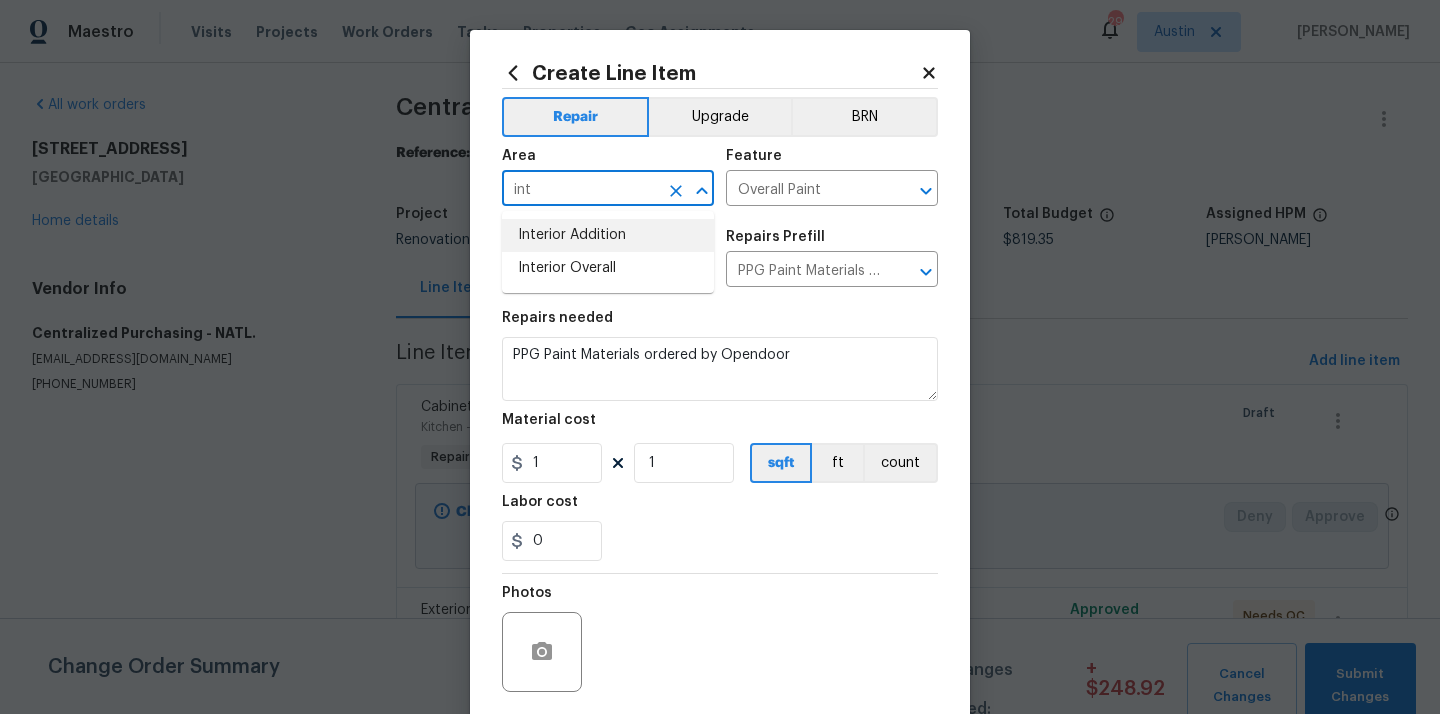 click on "Interior Overall" at bounding box center (608, 268) 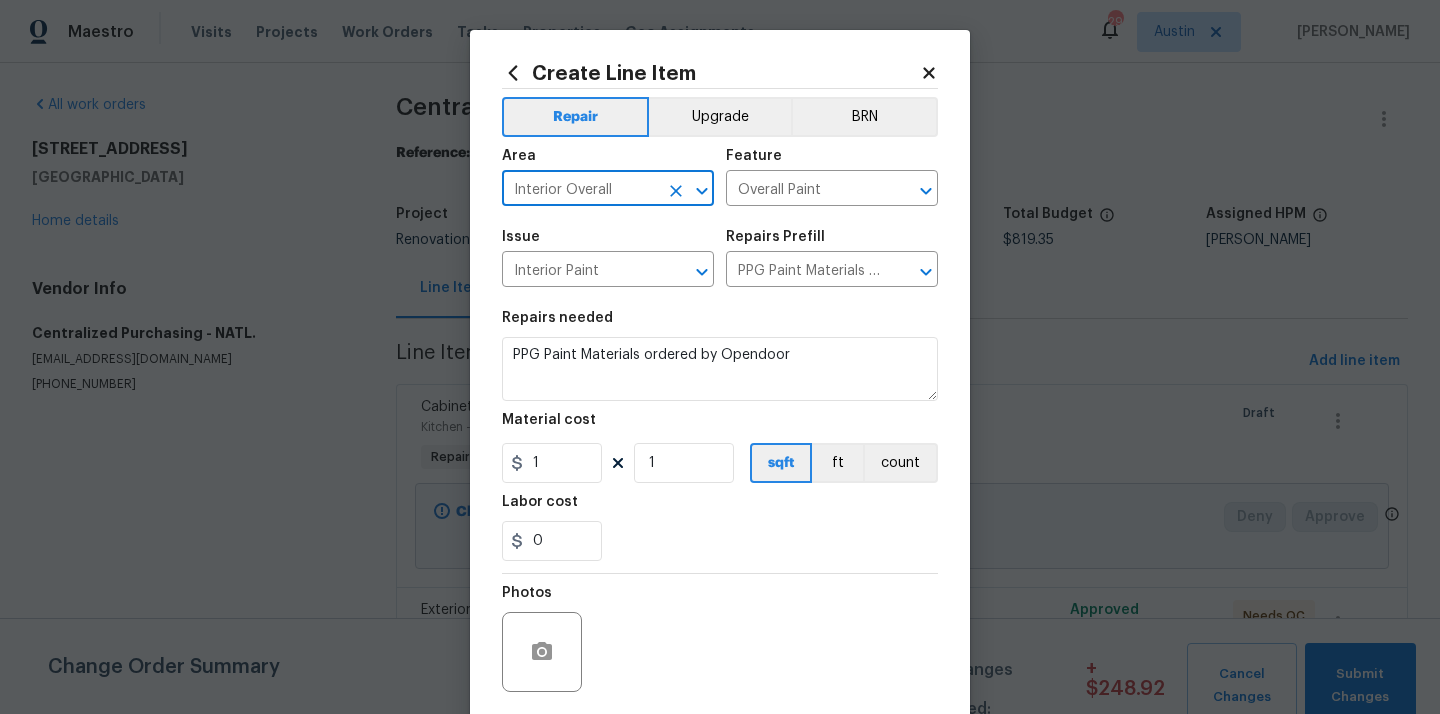 type on "Interior Overall" 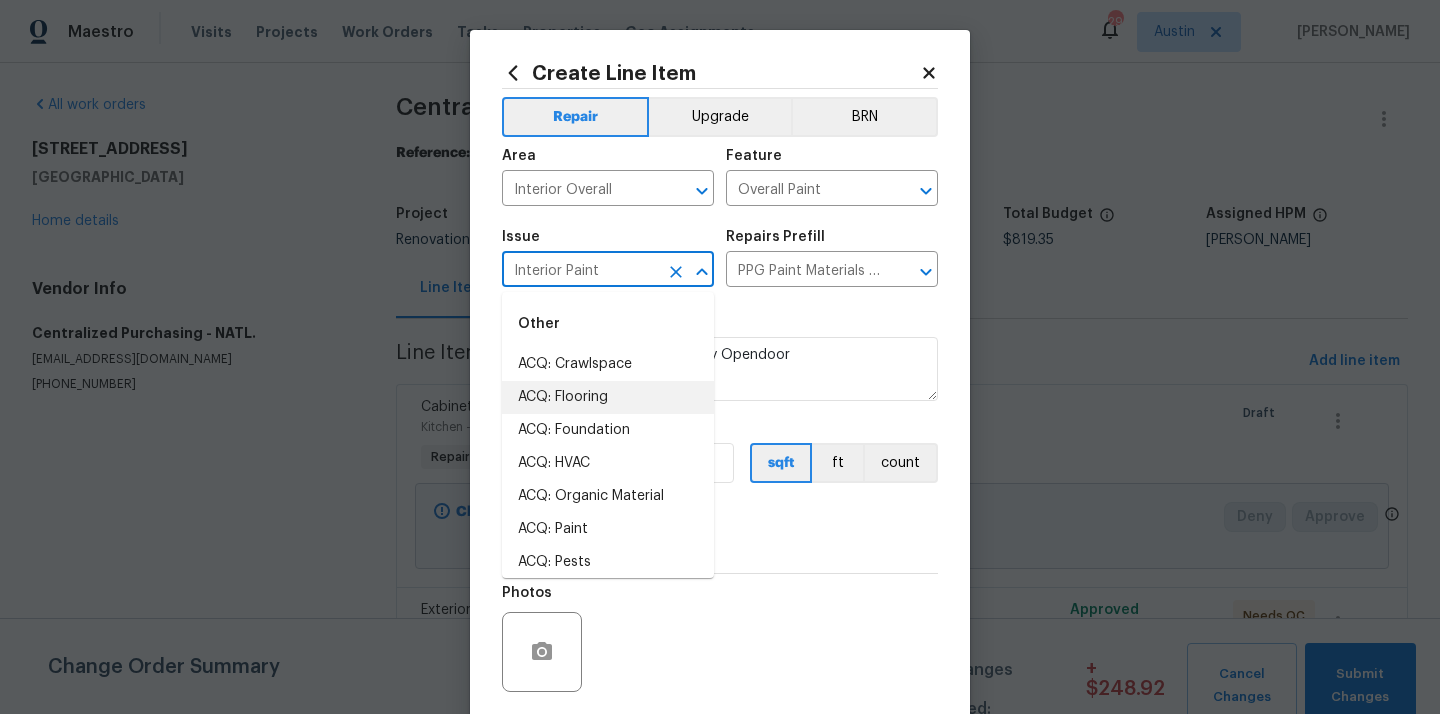 click on "Repairs needed PPG Paint Materials ordered by Opendoor Material cost 1 1 sqft ft count Labor cost 0" at bounding box center (720, 436) 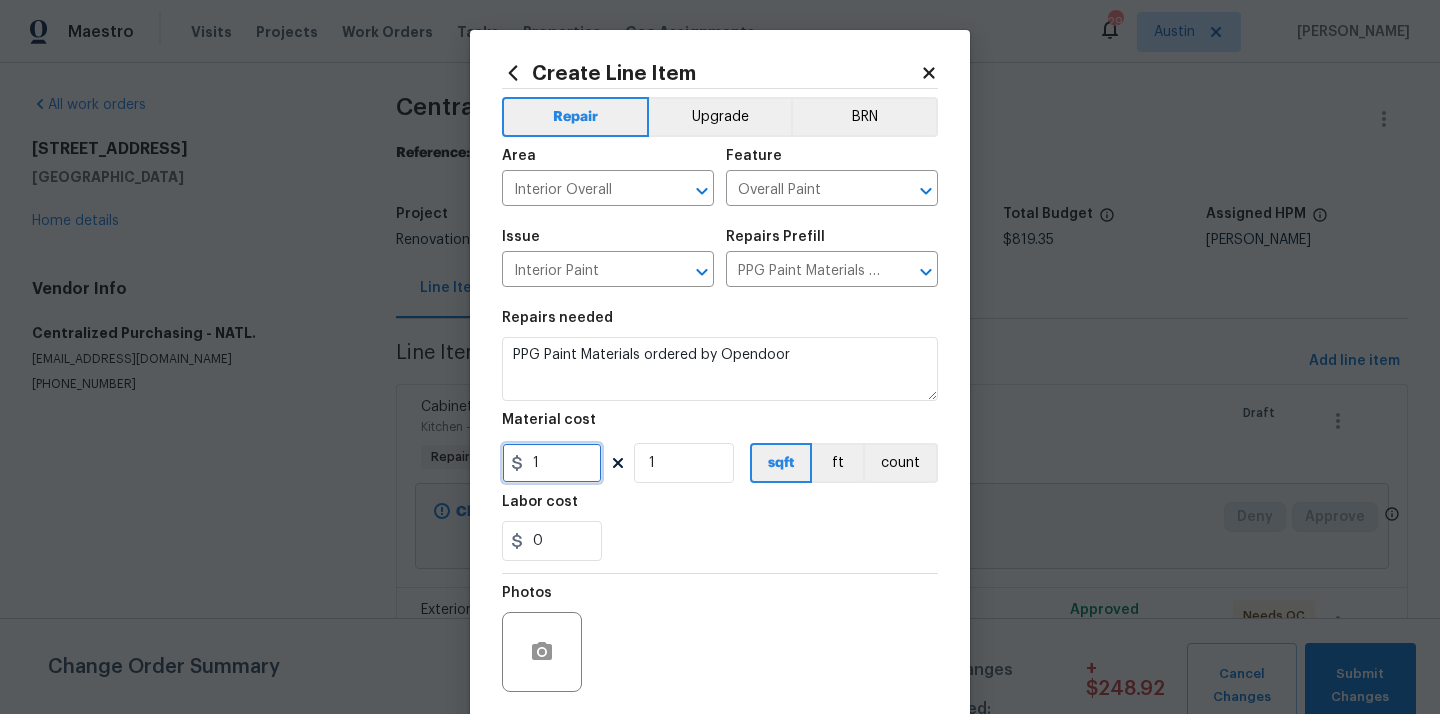 drag, startPoint x: 538, startPoint y: 461, endPoint x: 491, endPoint y: 458, distance: 47.095646 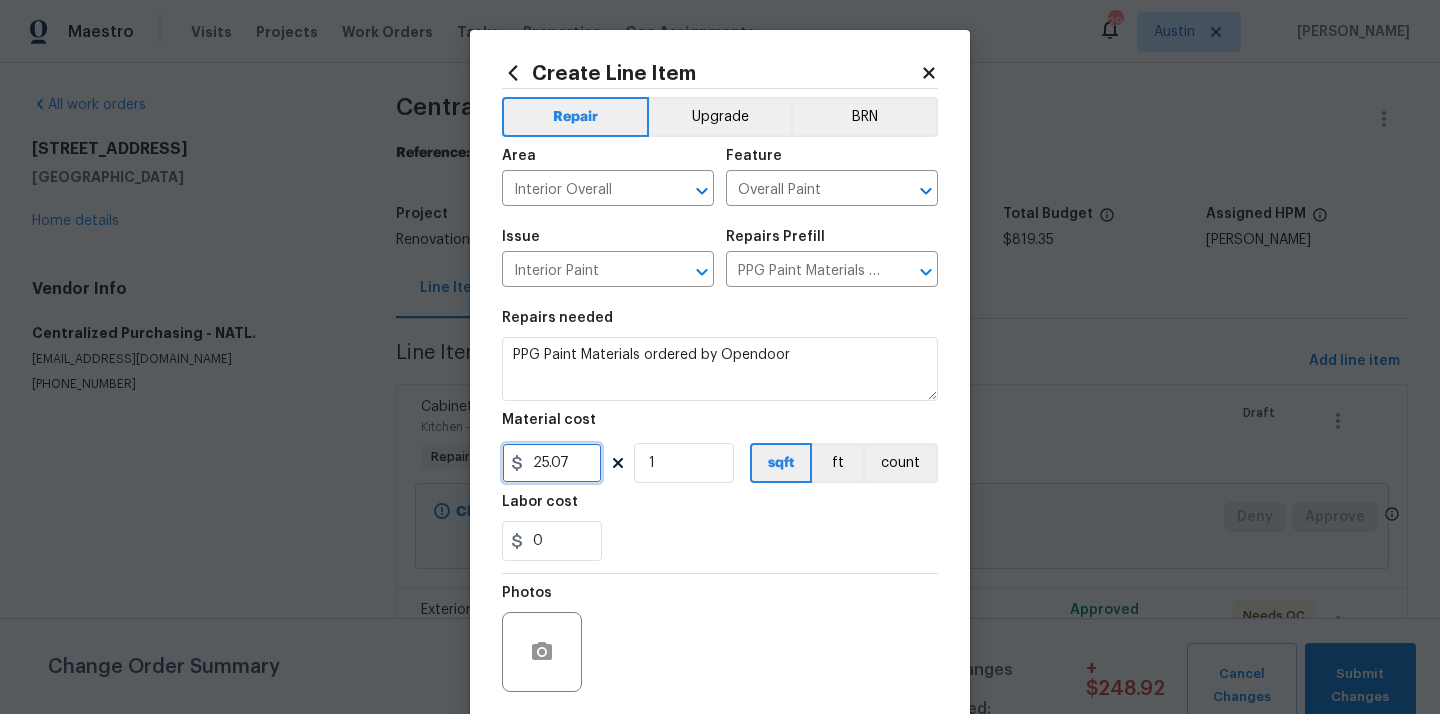 type on "25.07" 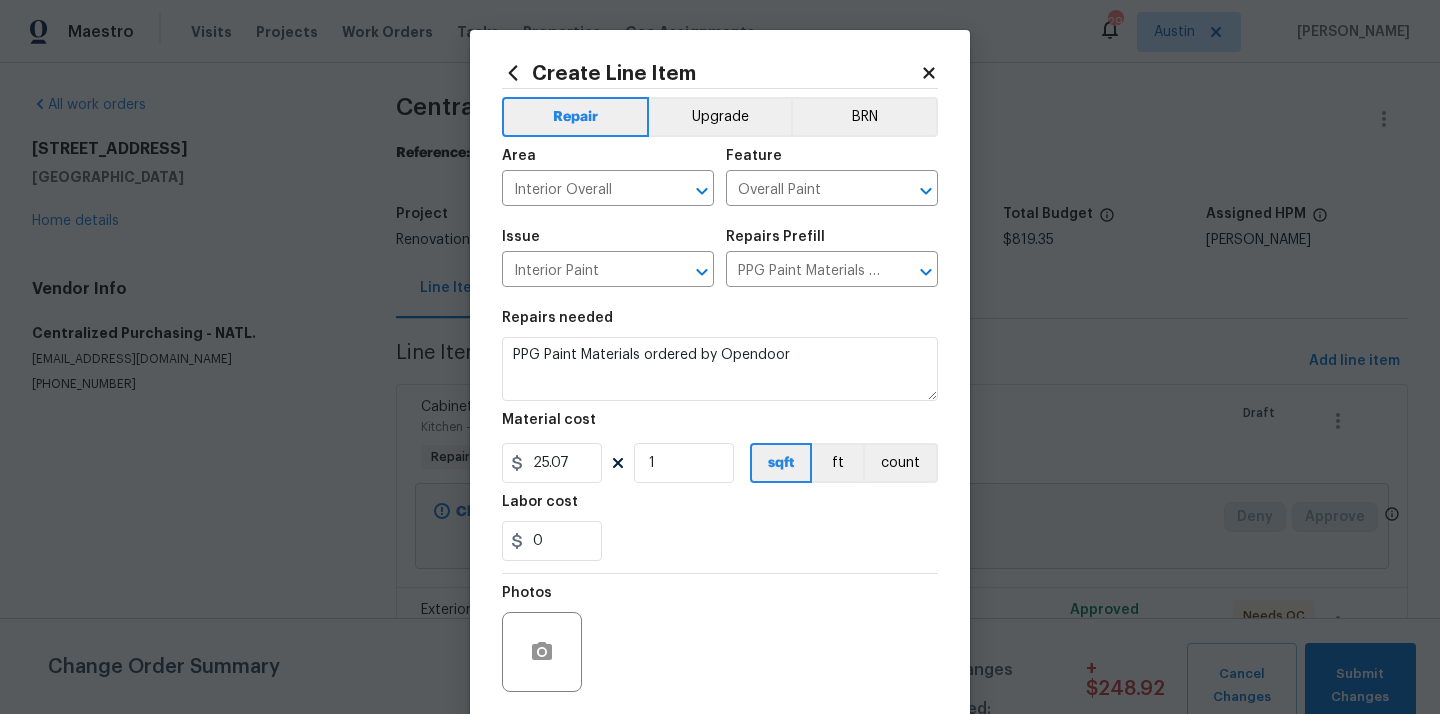 click on "0" at bounding box center (720, 541) 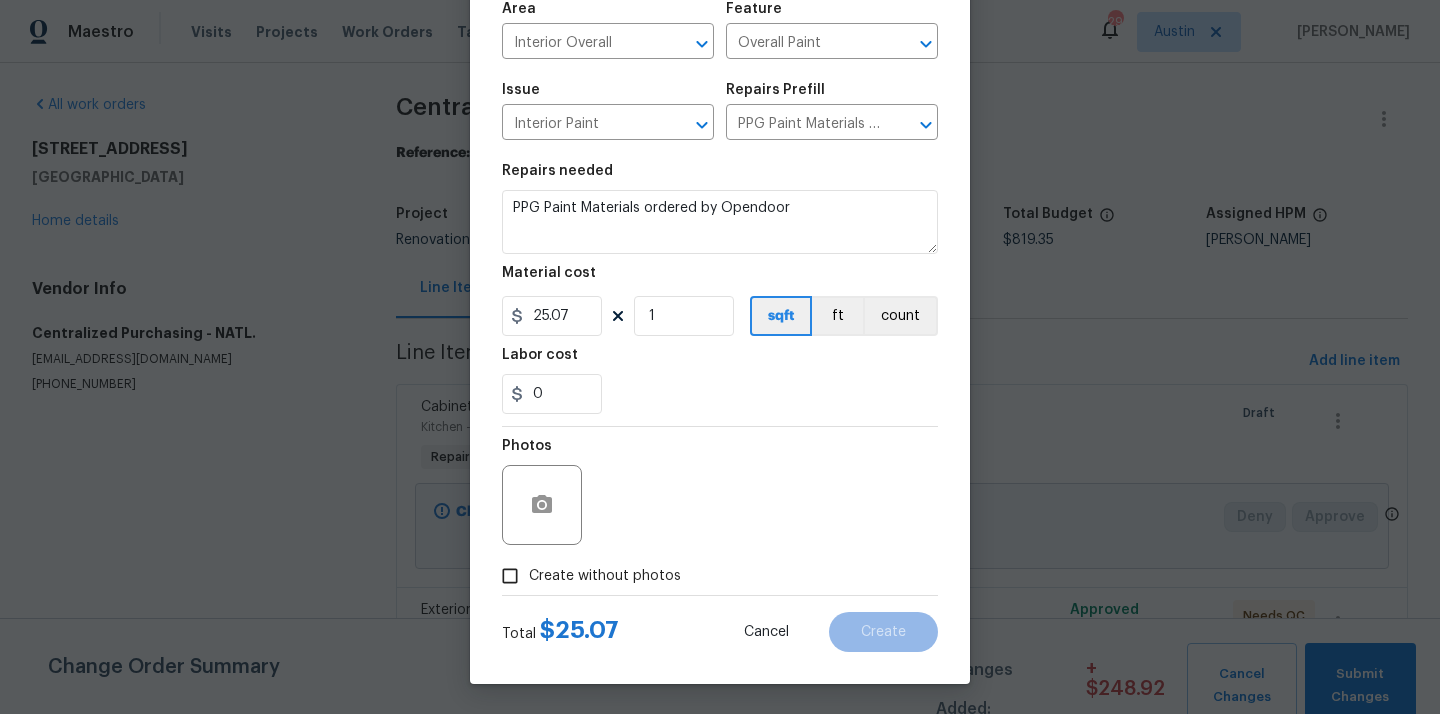 click on "Create without photos" at bounding box center (605, 576) 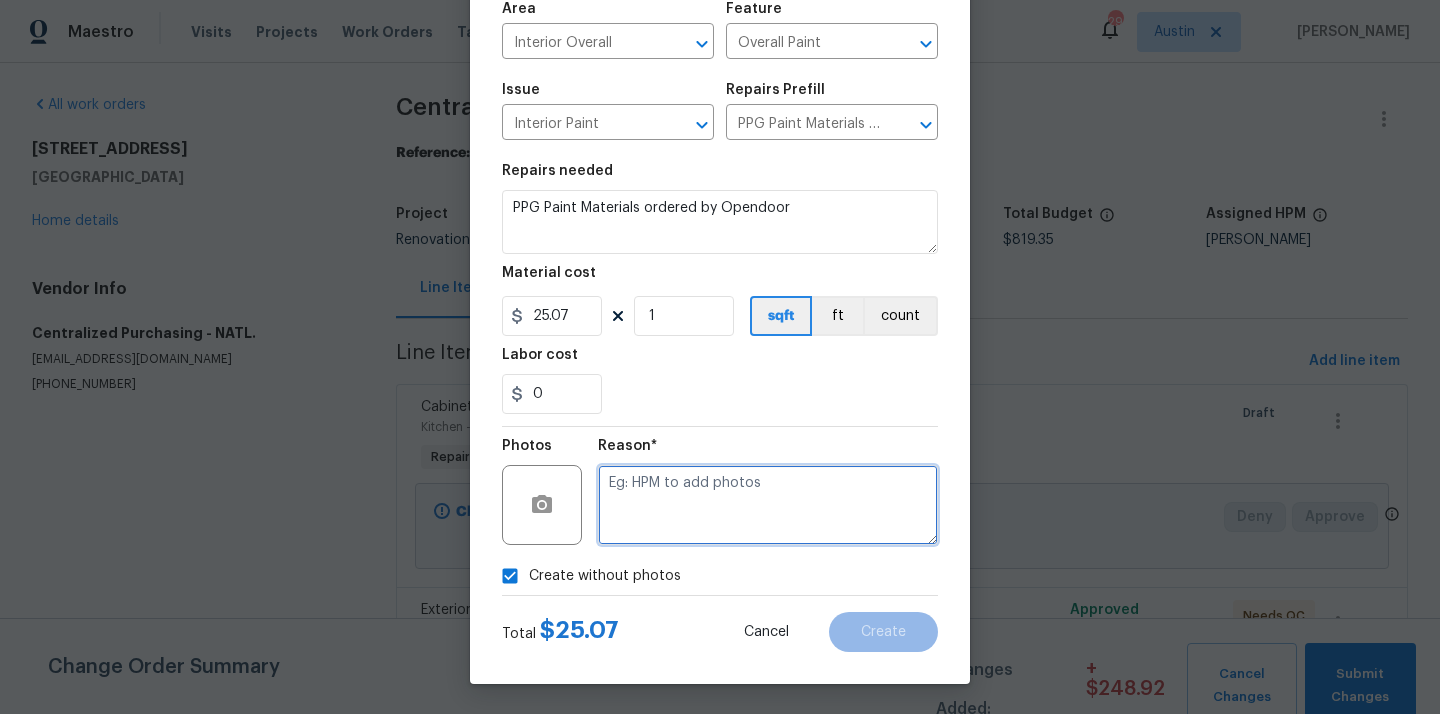 click at bounding box center (768, 505) 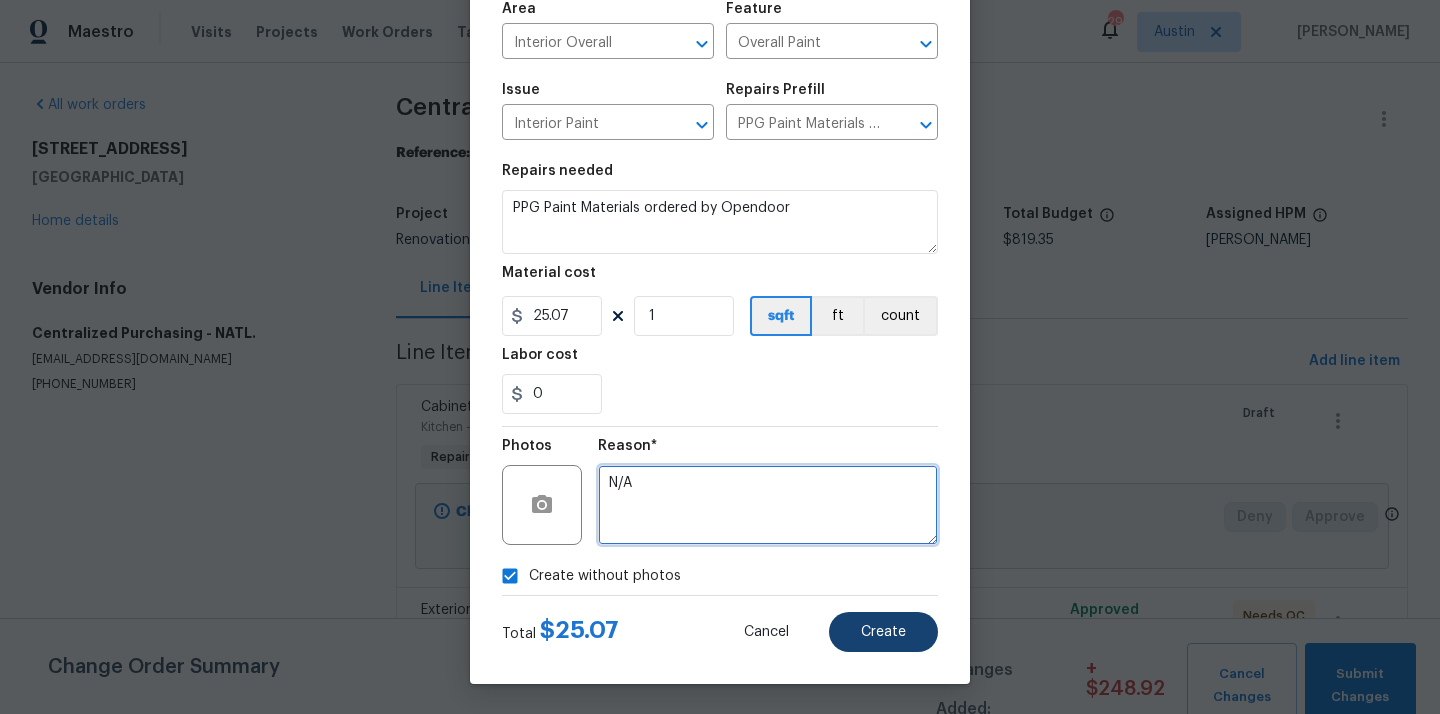 type on "N/A" 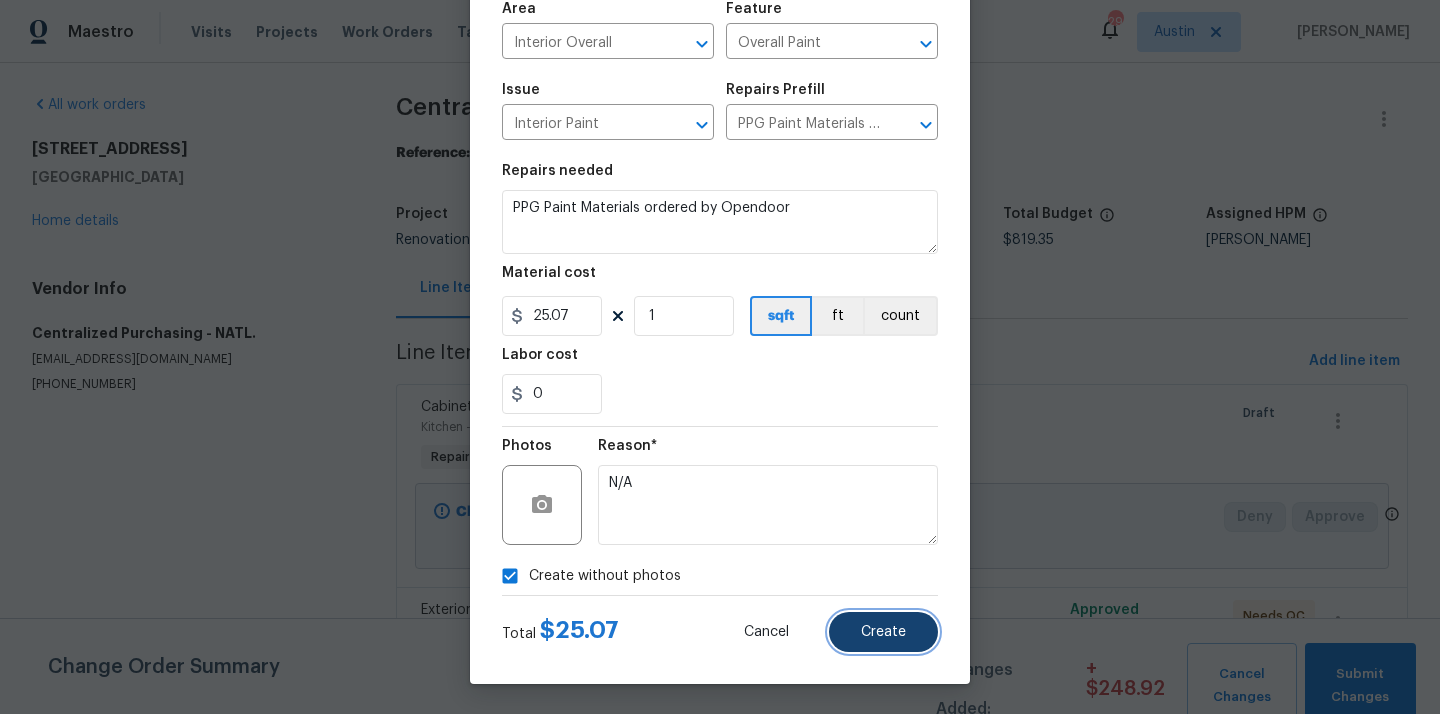 click on "Create" at bounding box center [883, 632] 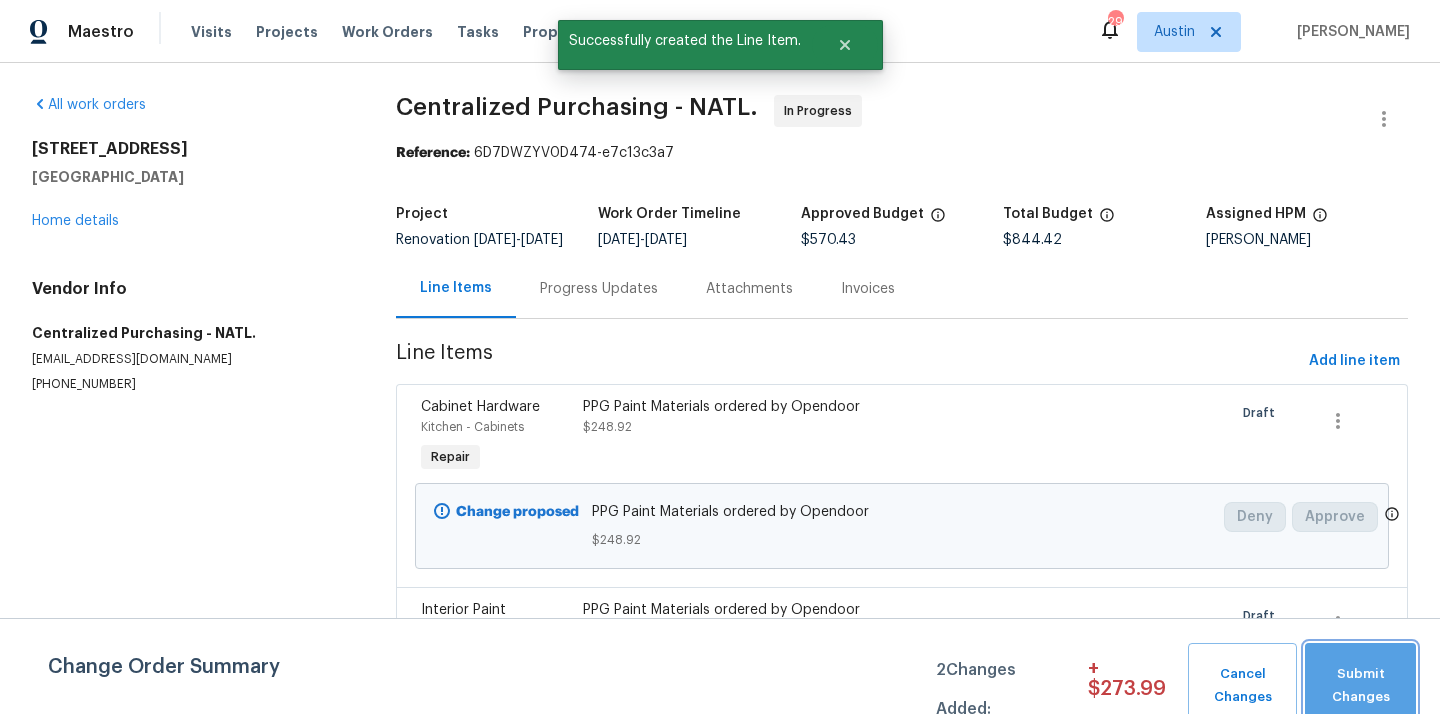 click on "Submit Changes" at bounding box center [1360, 686] 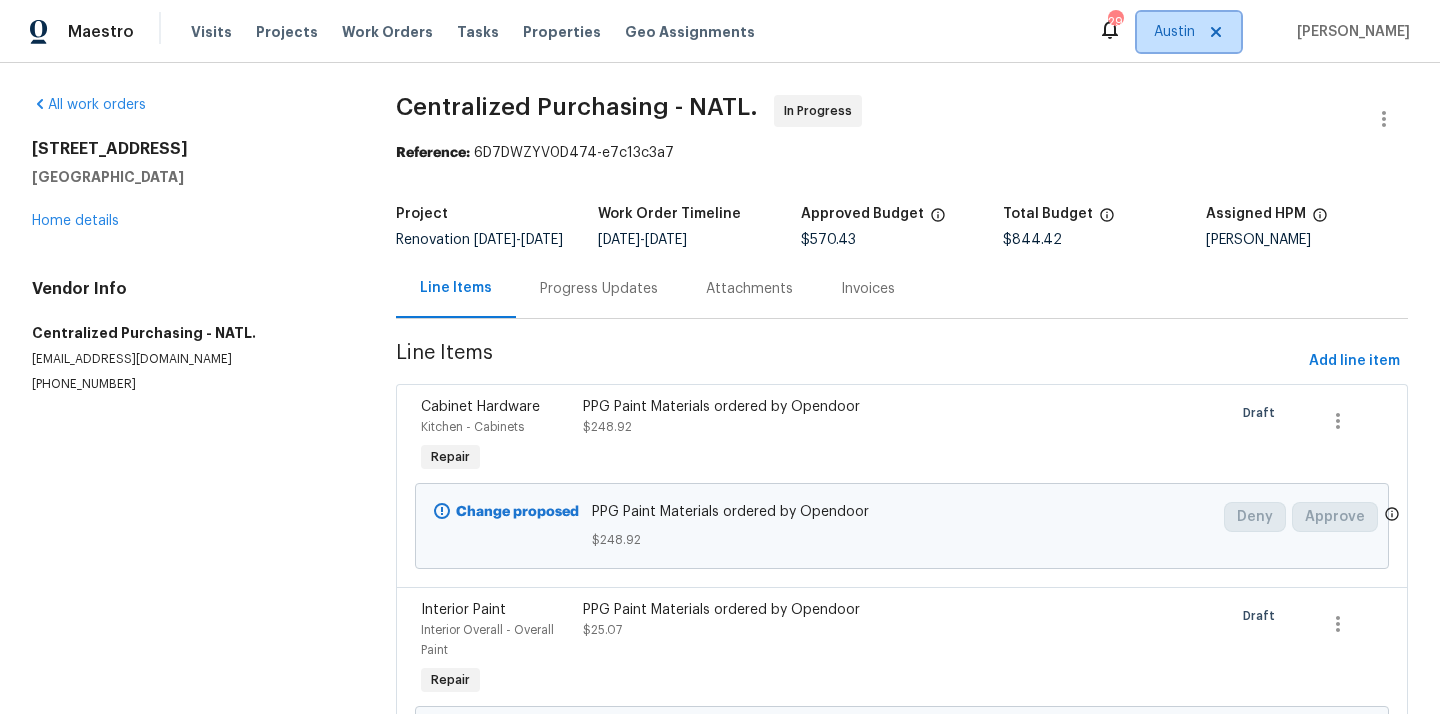 click on "Austin" at bounding box center [1174, 32] 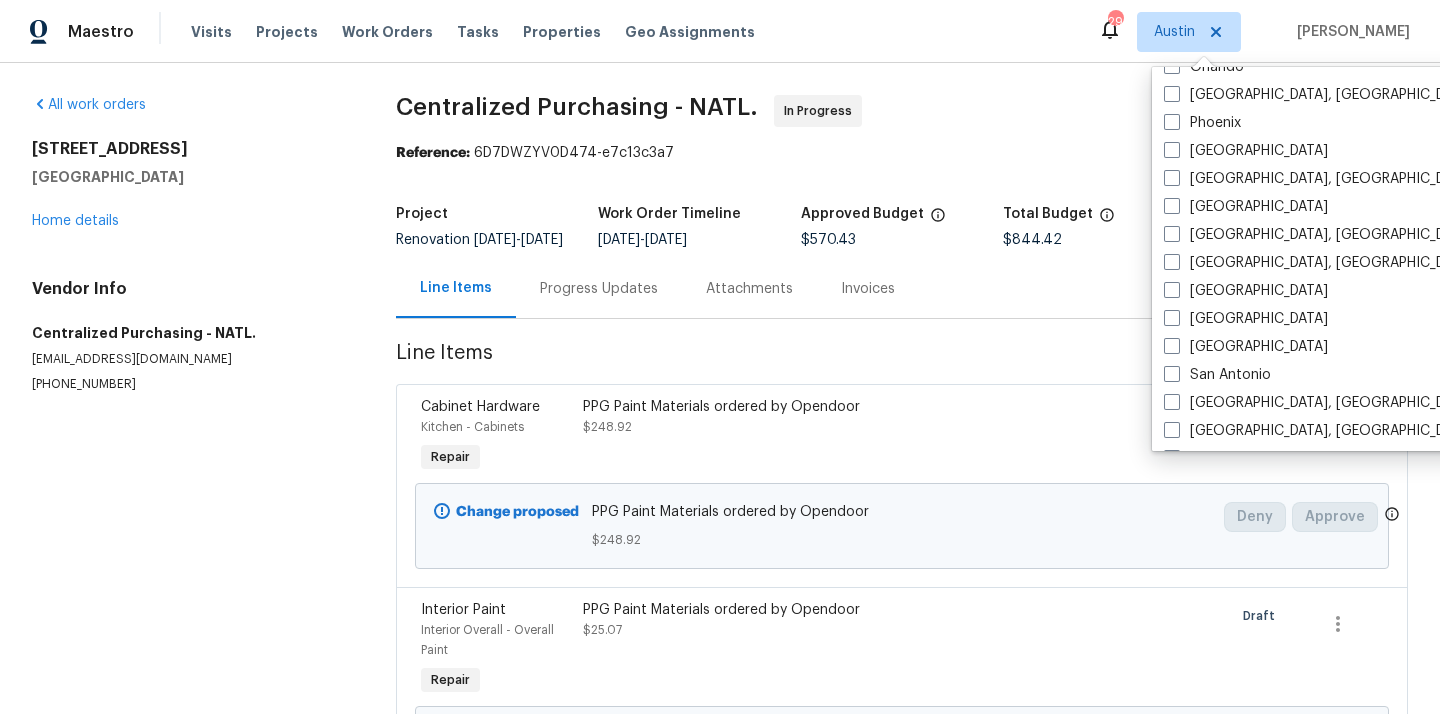 scroll, scrollTop: 1213, scrollLeft: 0, axis: vertical 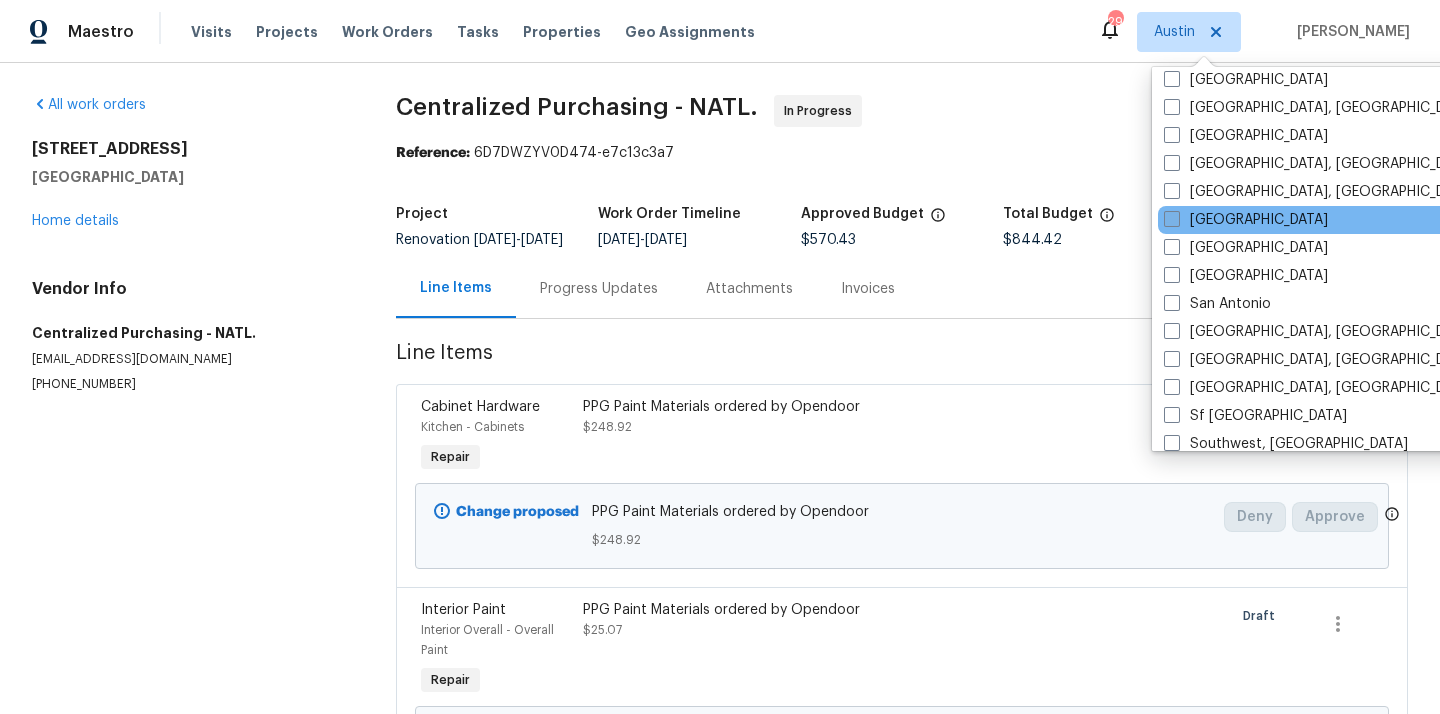 click on "[GEOGRAPHIC_DATA]" at bounding box center (1246, 220) 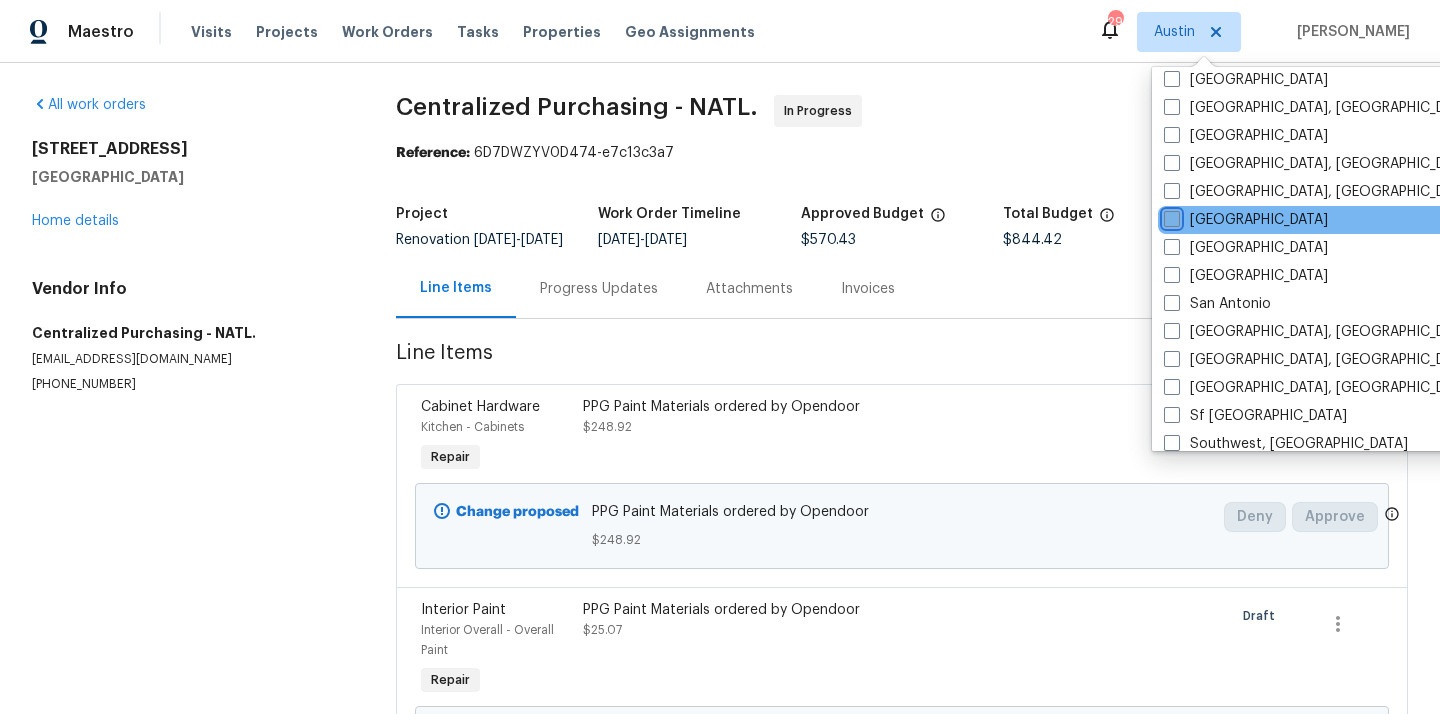 click on "[GEOGRAPHIC_DATA]" at bounding box center [1170, 216] 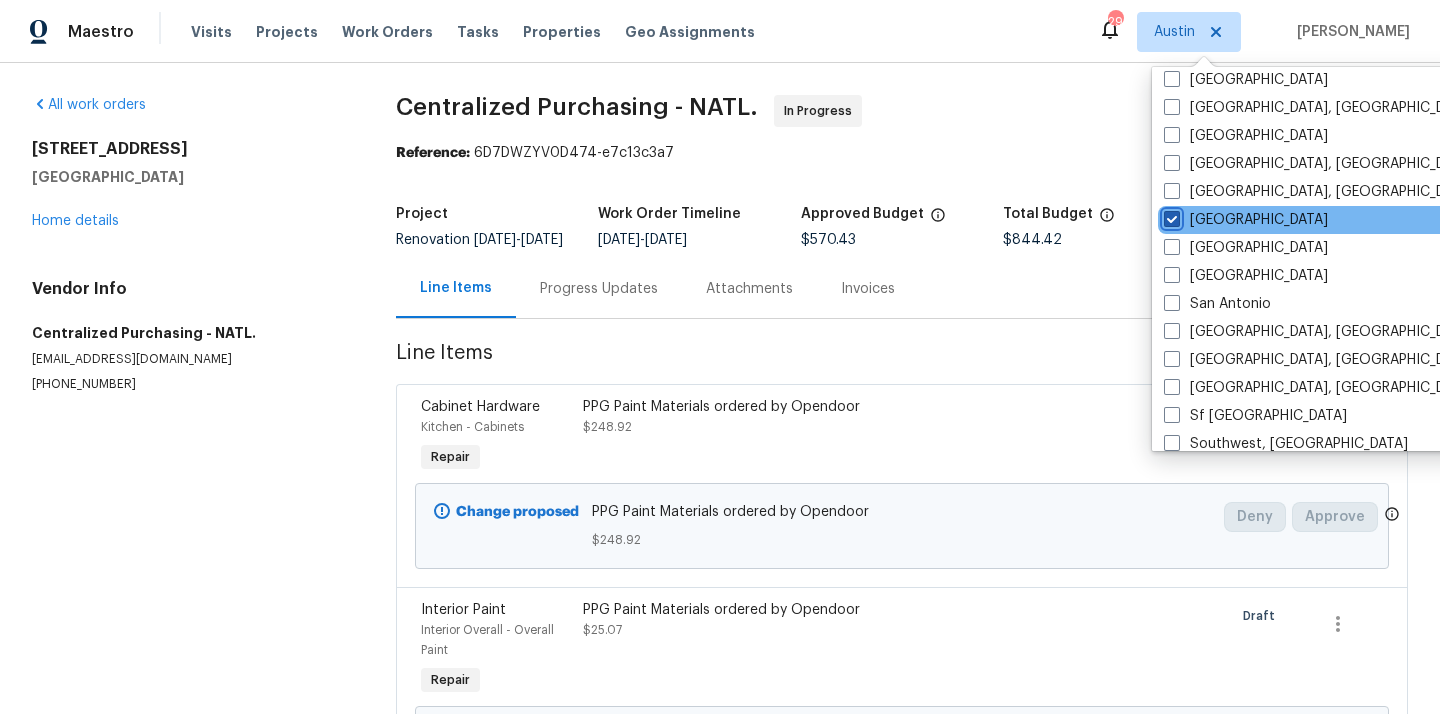 checkbox on "true" 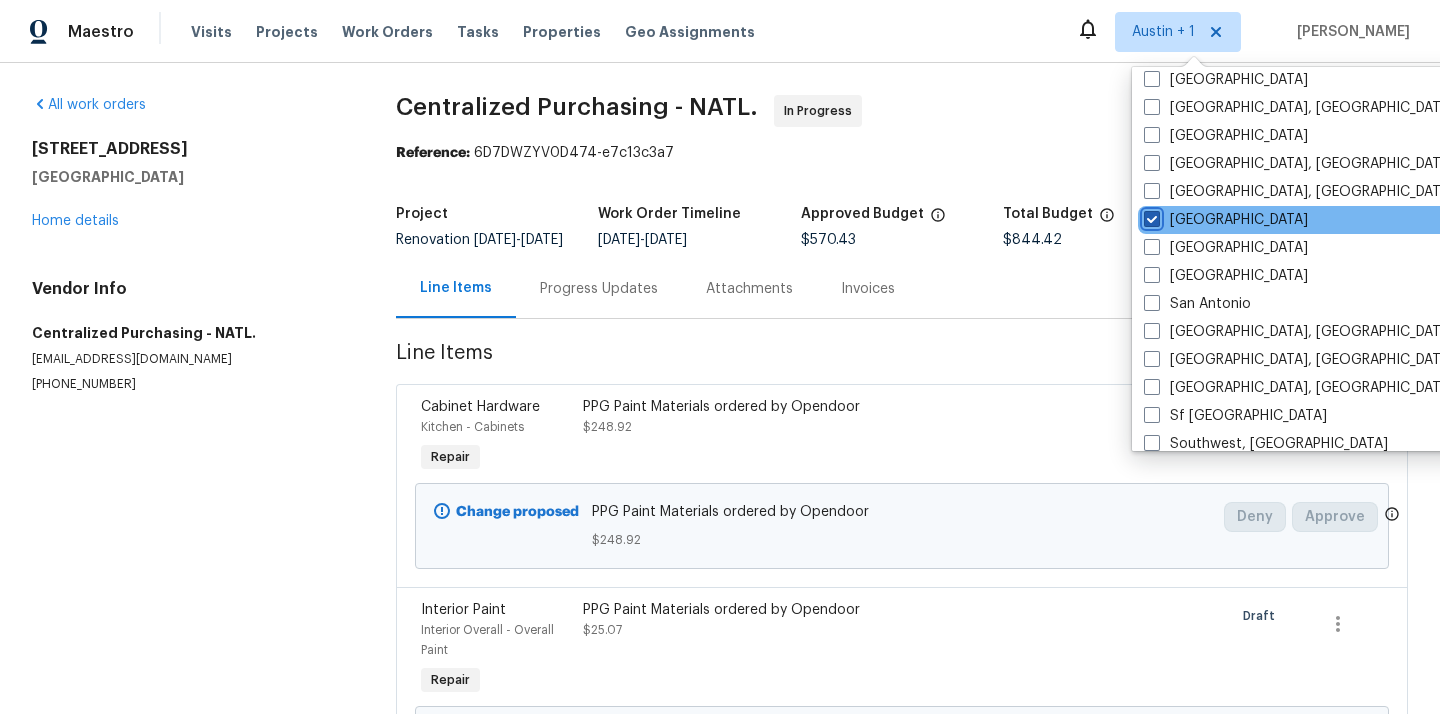 scroll, scrollTop: 0, scrollLeft: 0, axis: both 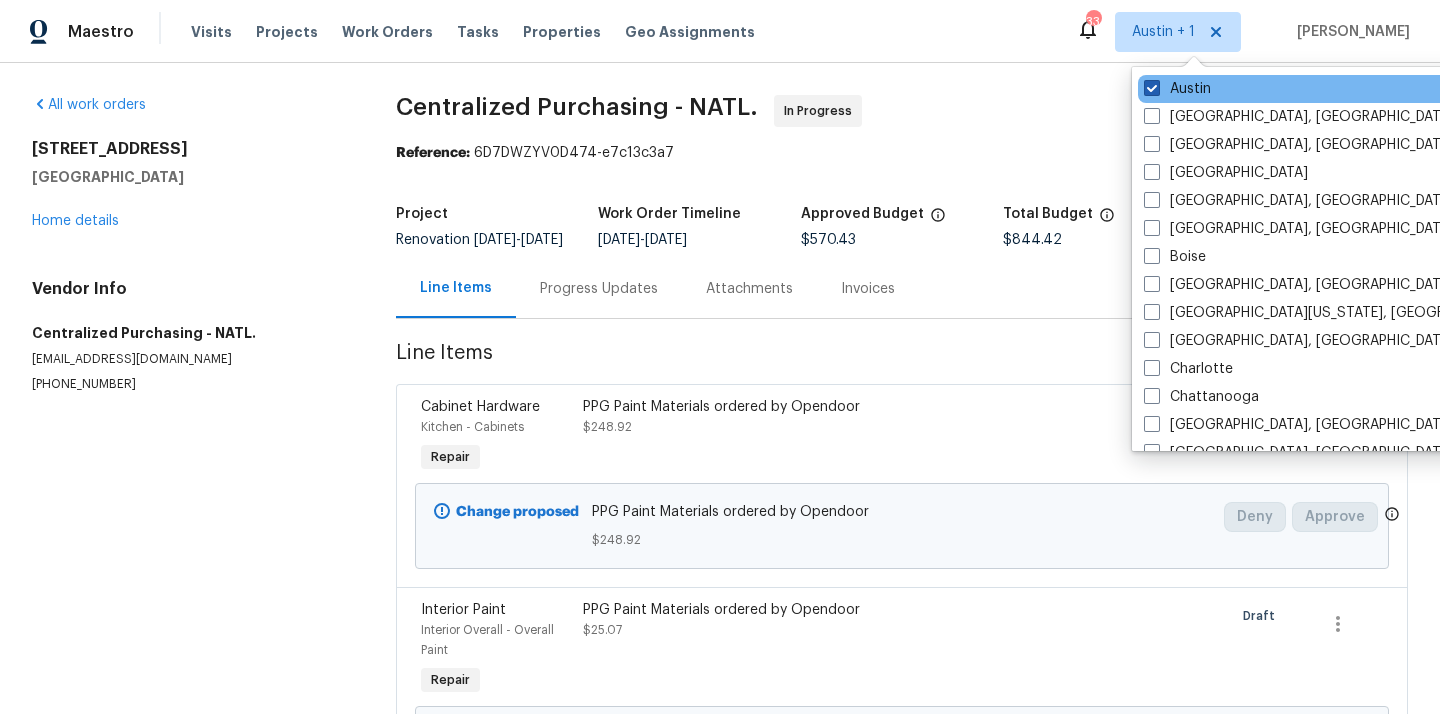 click on "Austin" at bounding box center (1177, 89) 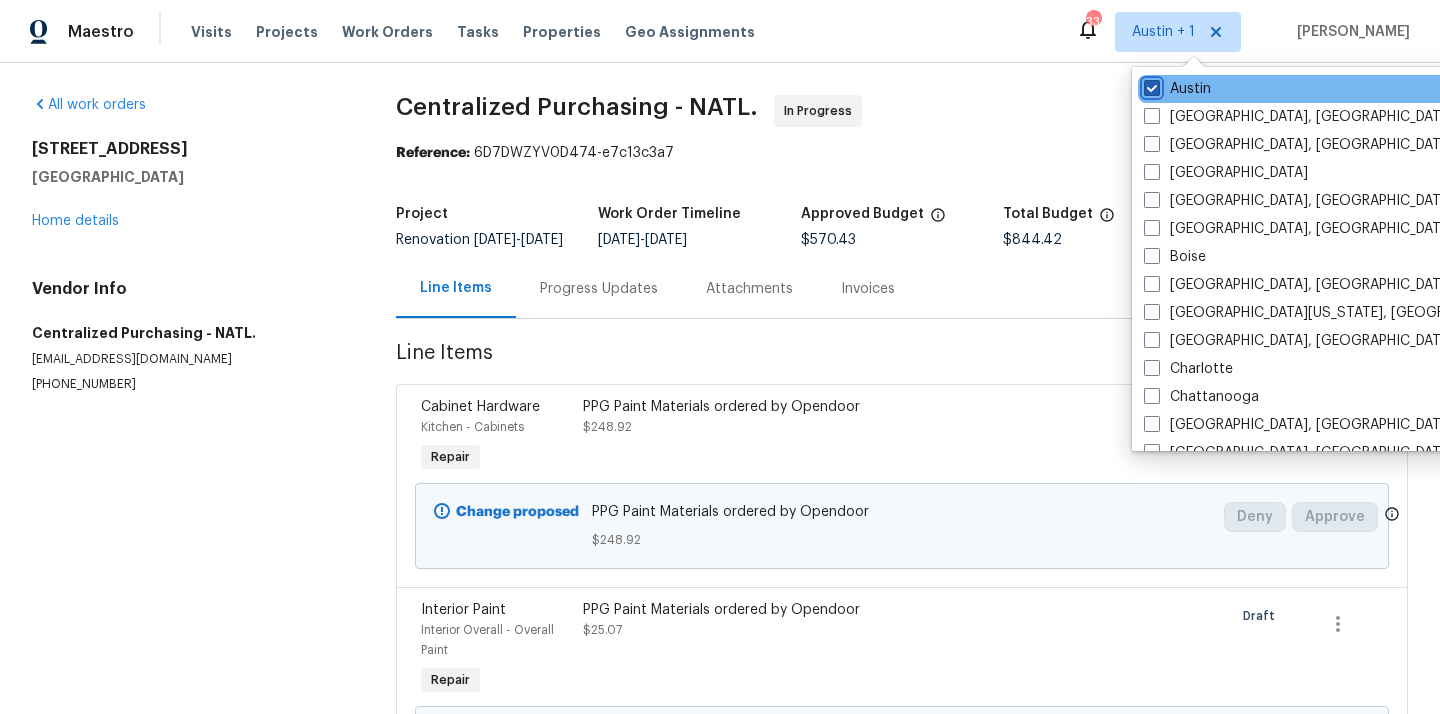 click on "Austin" at bounding box center (1150, 85) 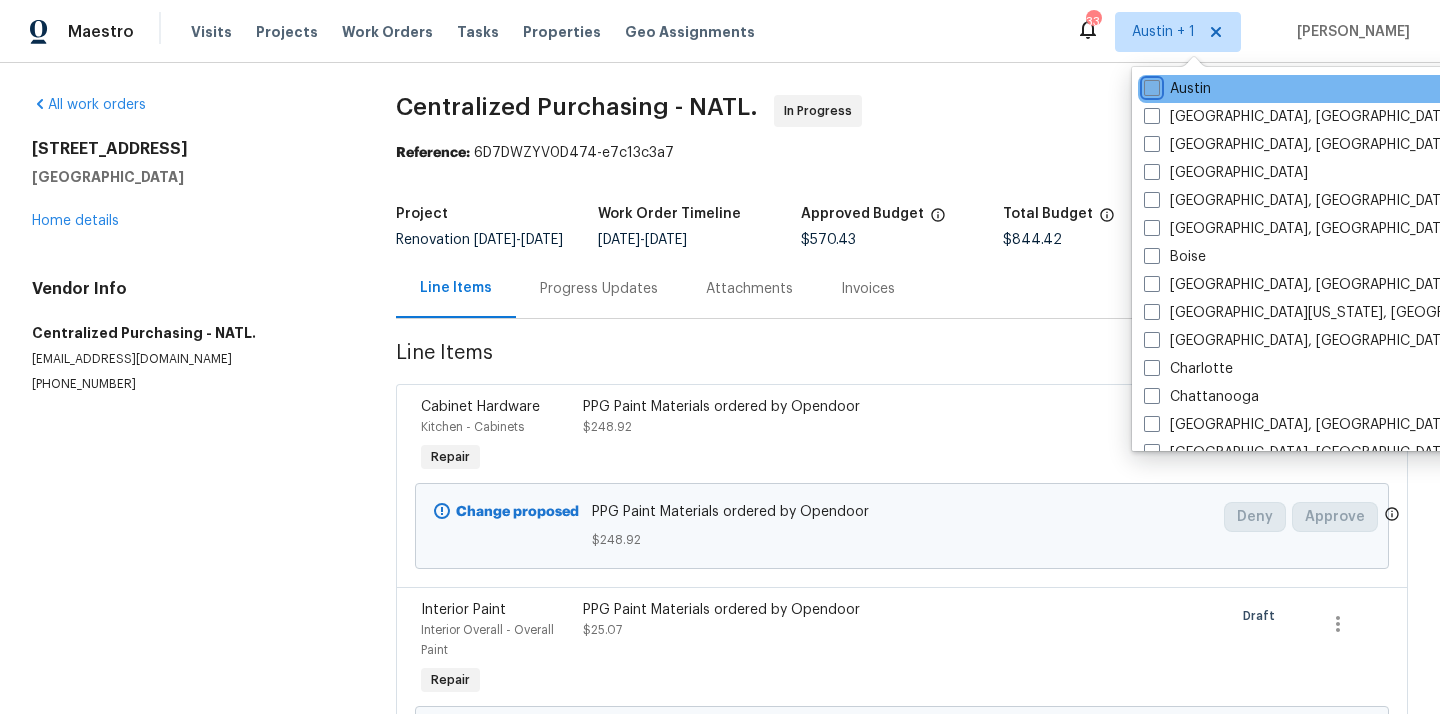 checkbox on "false" 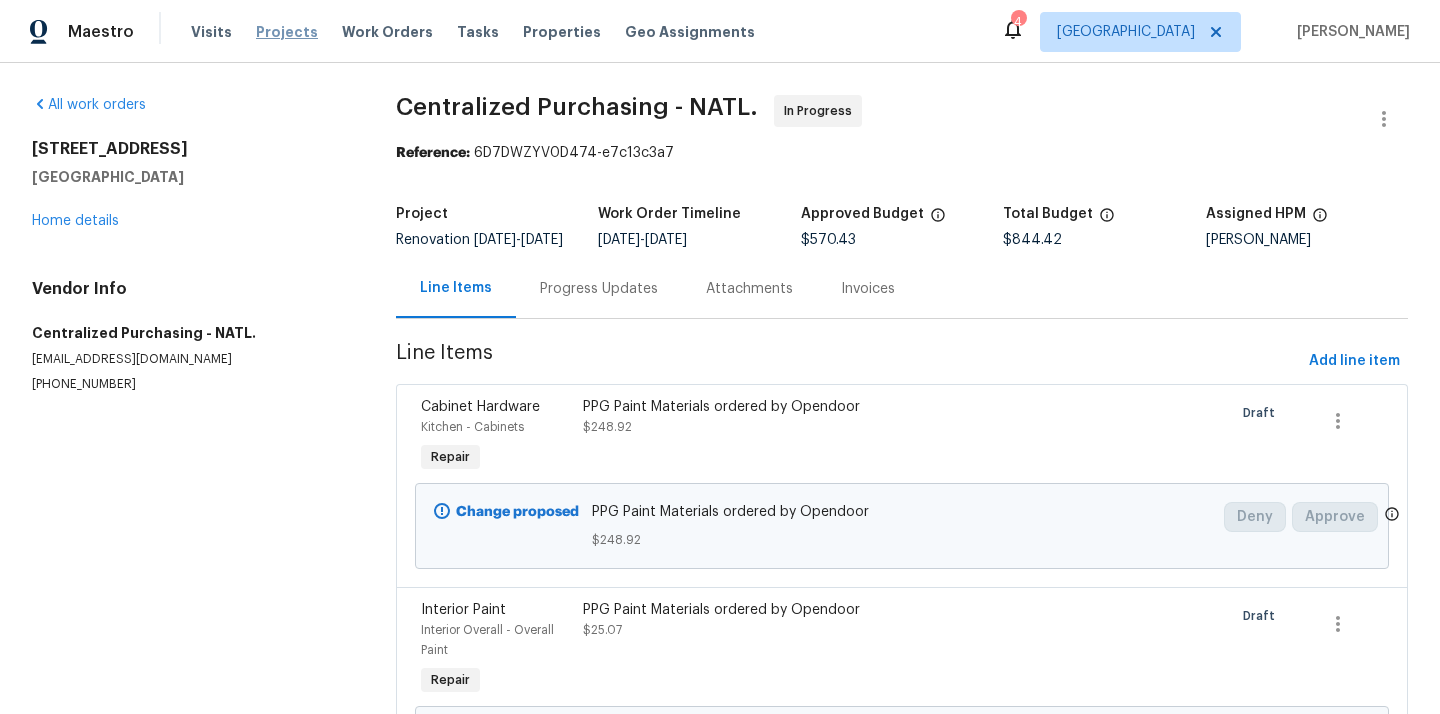 click on "Projects" at bounding box center [287, 32] 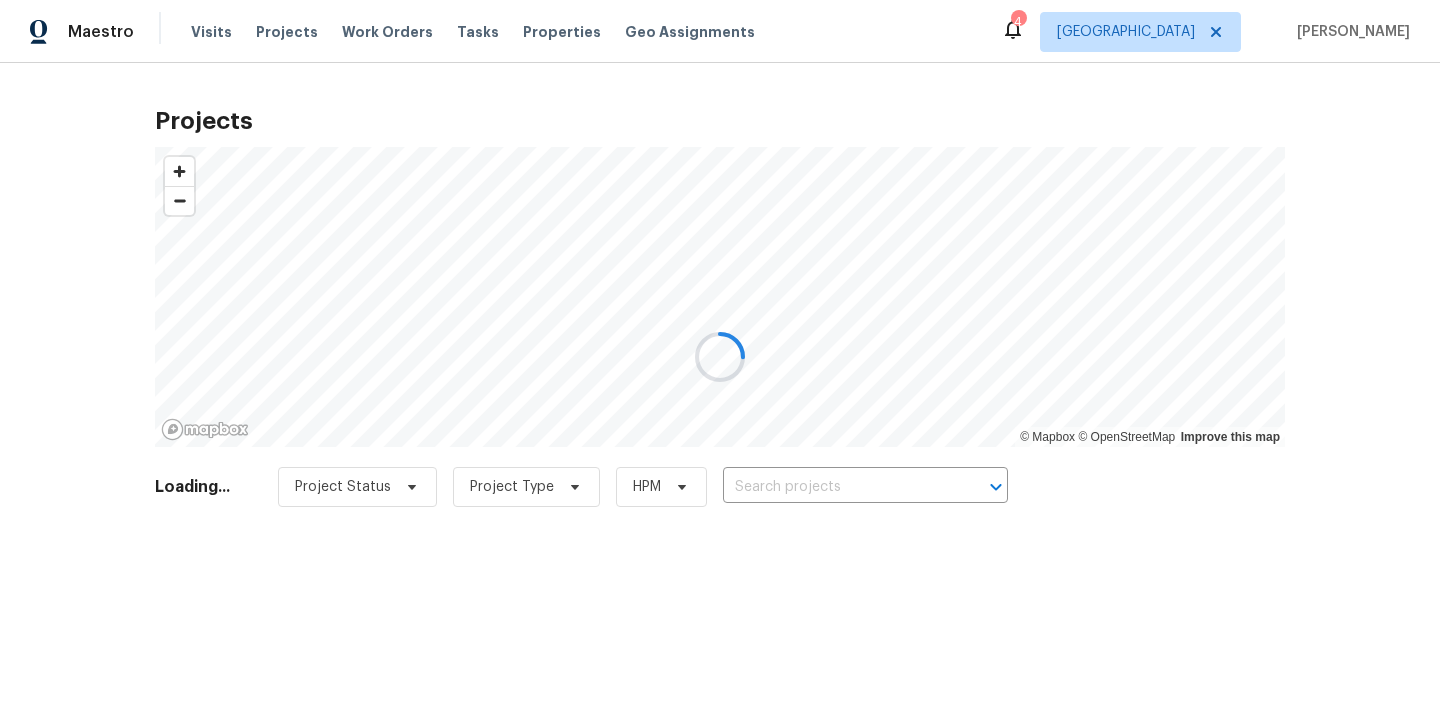 click at bounding box center [720, 357] 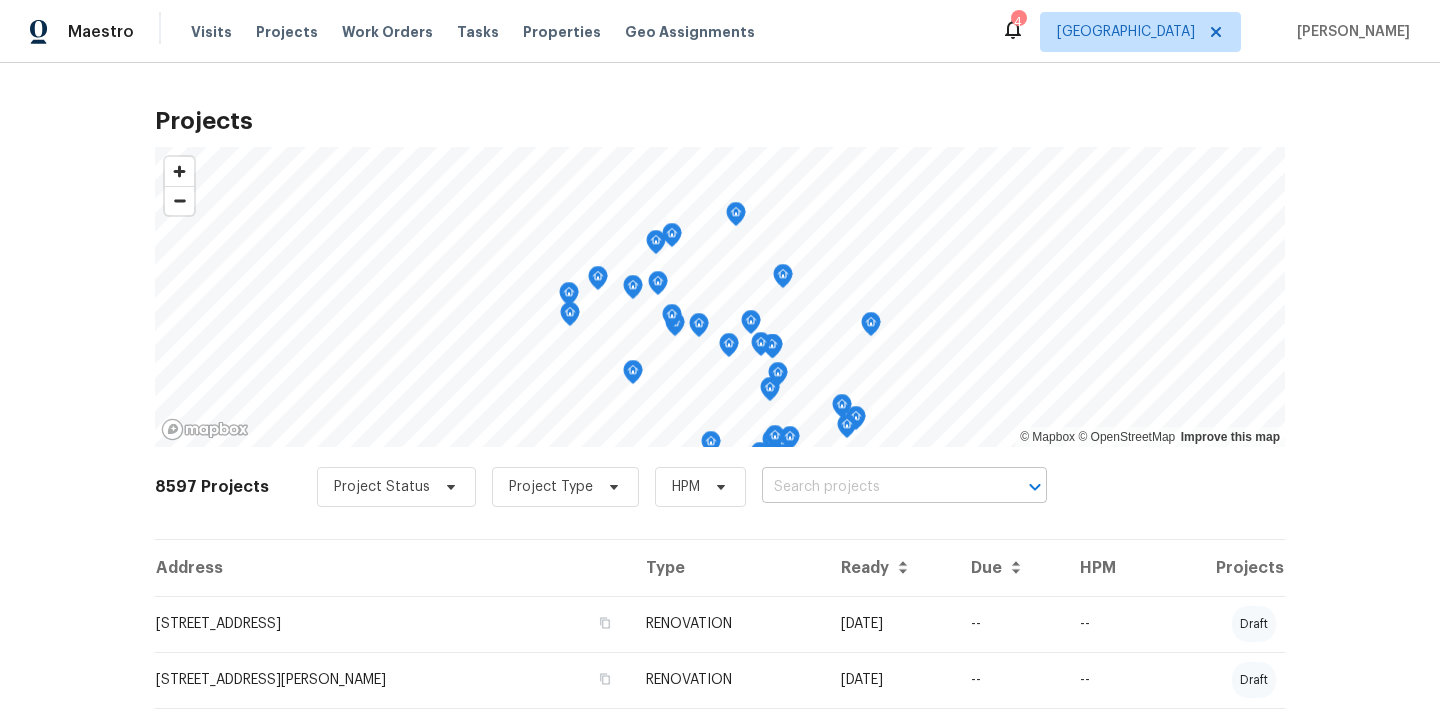 click at bounding box center [876, 487] 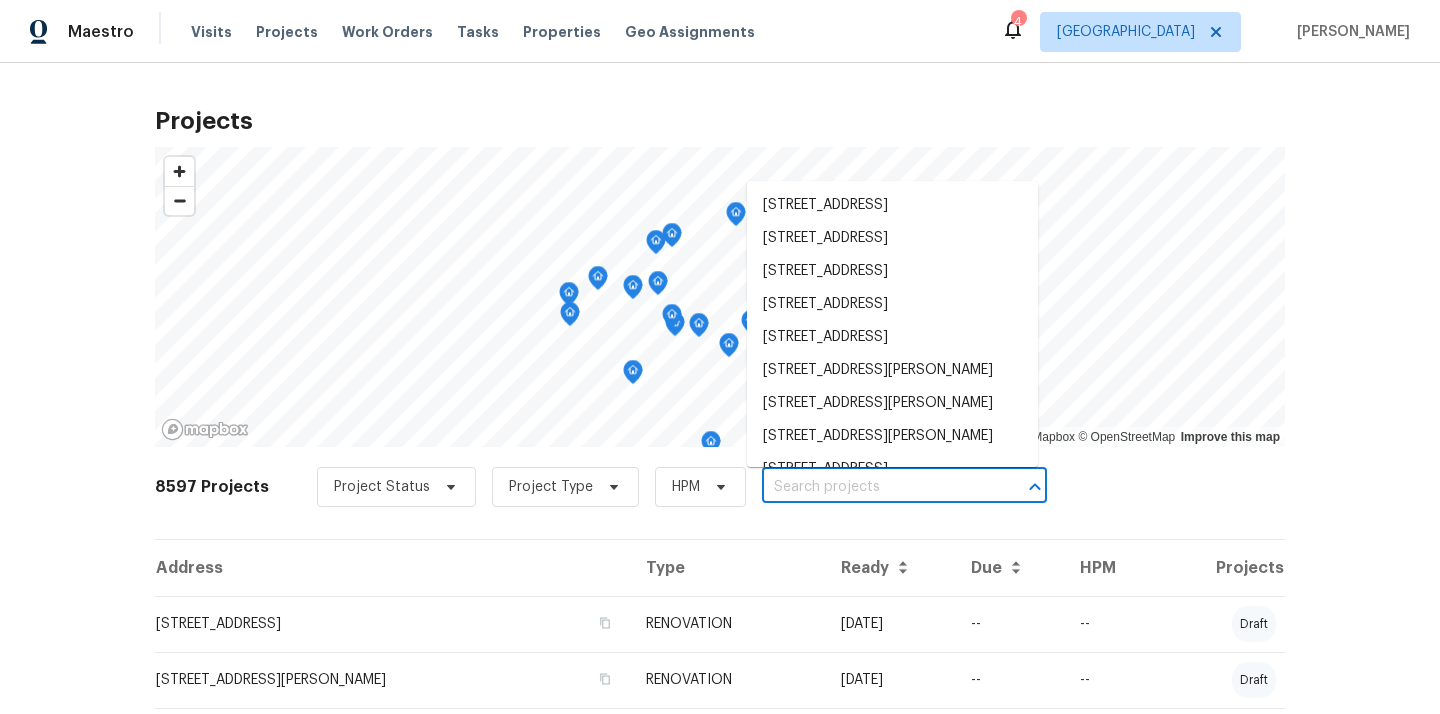 paste on "[STREET_ADDRESS]" 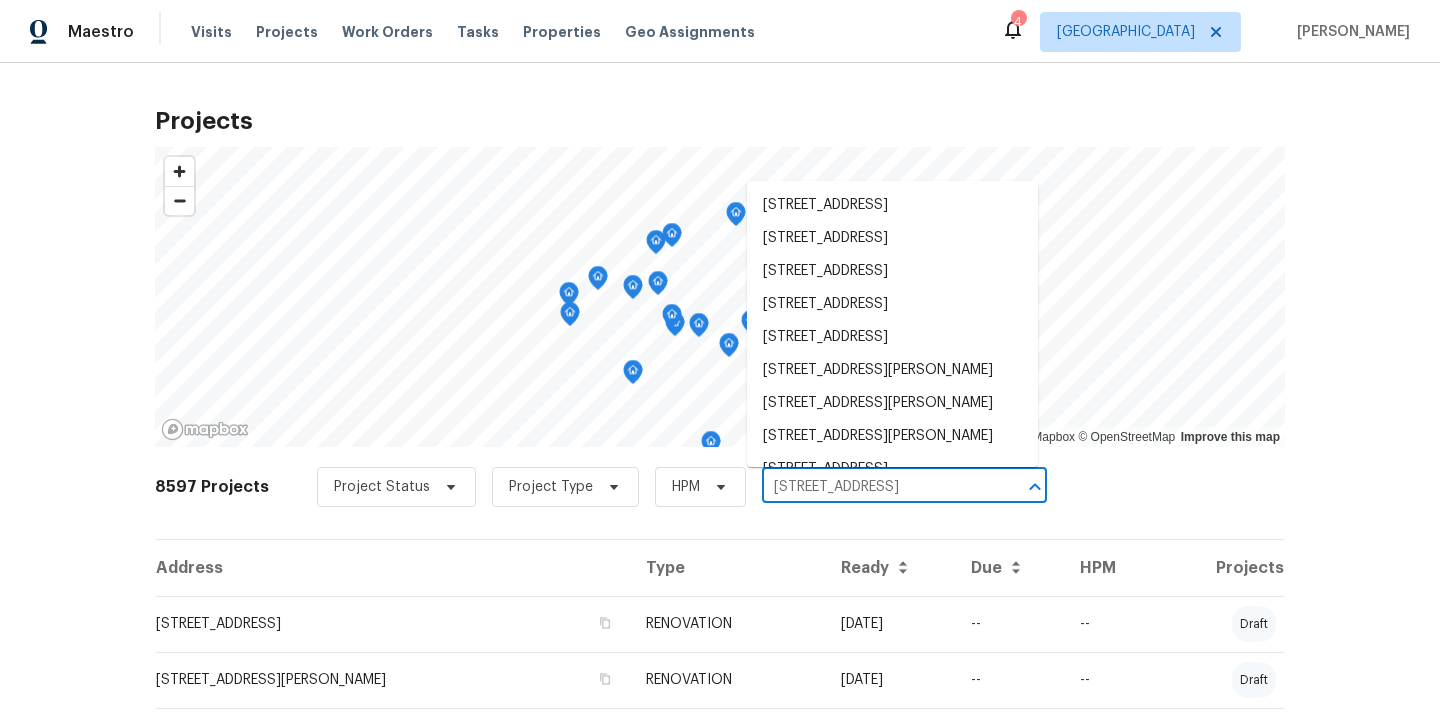 scroll, scrollTop: 0, scrollLeft: 67, axis: horizontal 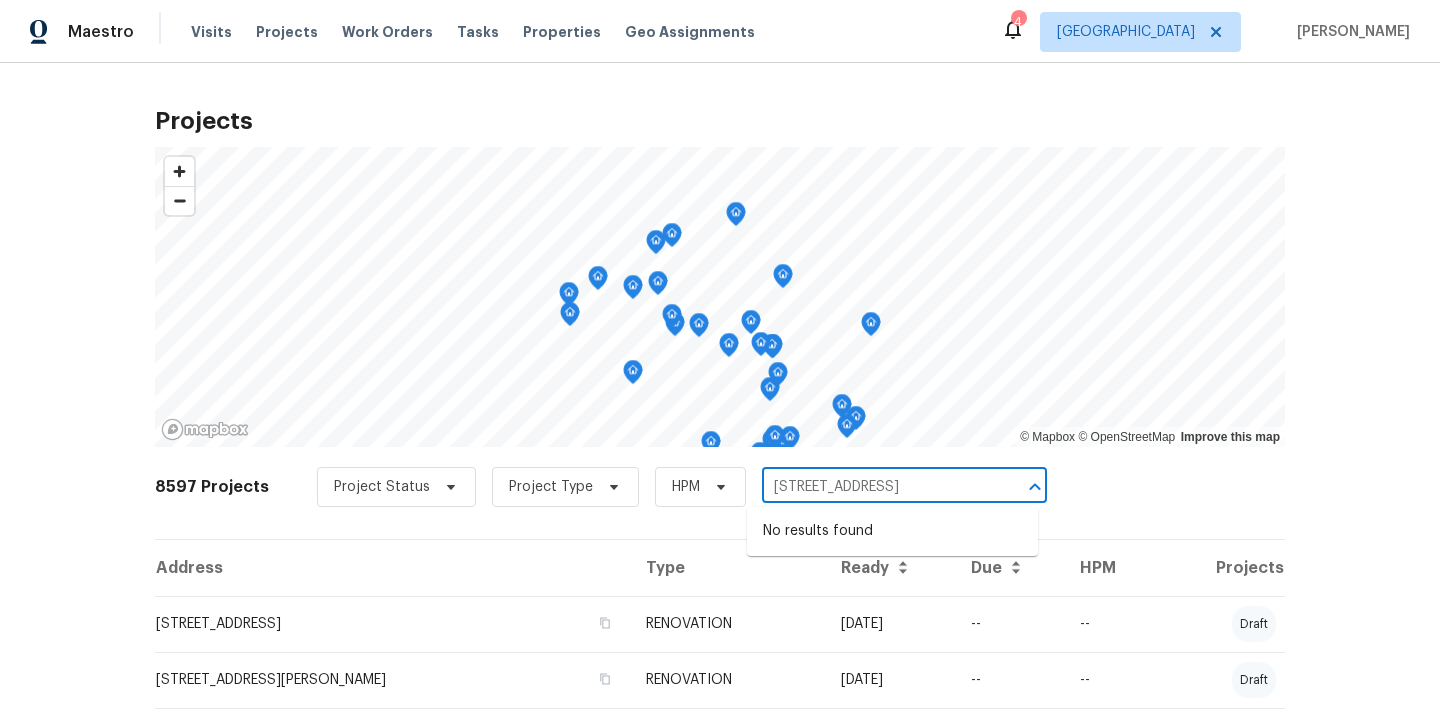 drag, startPoint x: 817, startPoint y: 483, endPoint x: 990, endPoint y: 485, distance: 173.01157 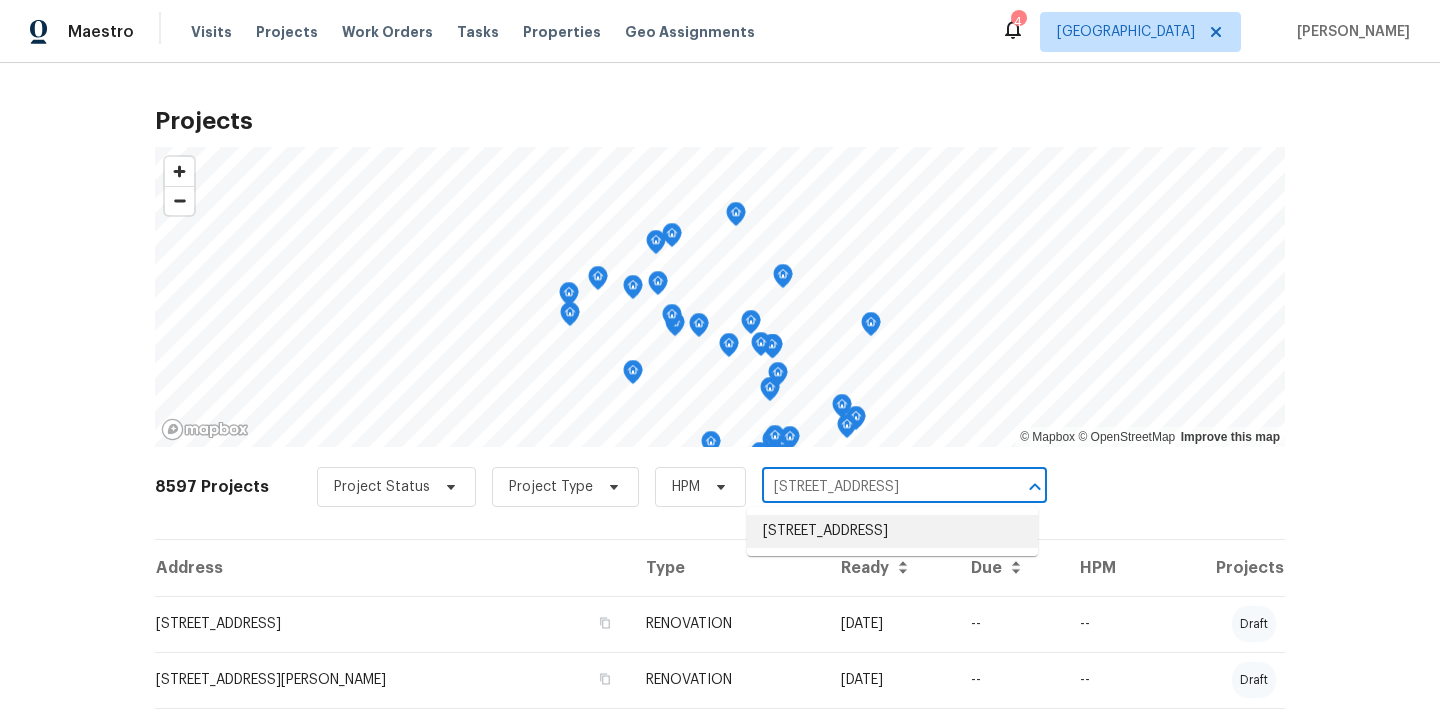 click on "[STREET_ADDRESS]" at bounding box center (892, 531) 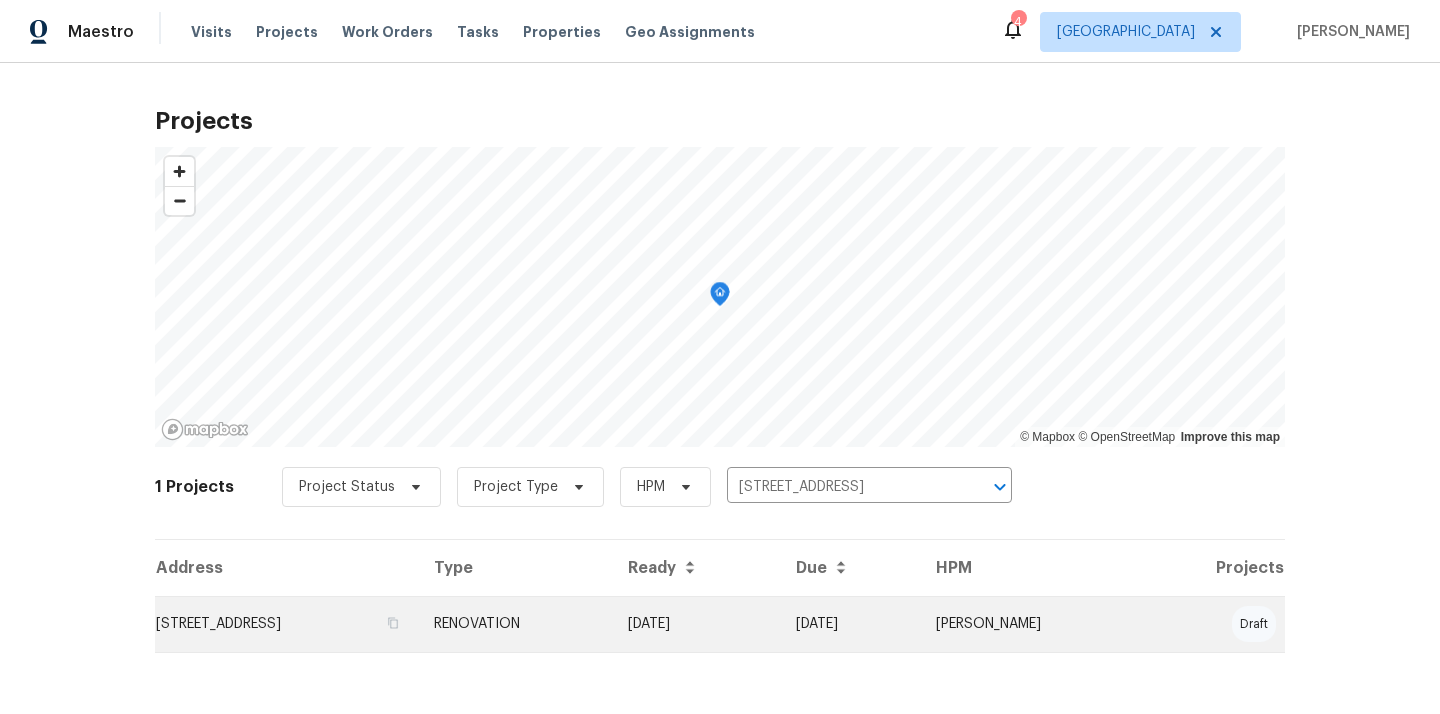 click on "[DATE]" at bounding box center (696, 624) 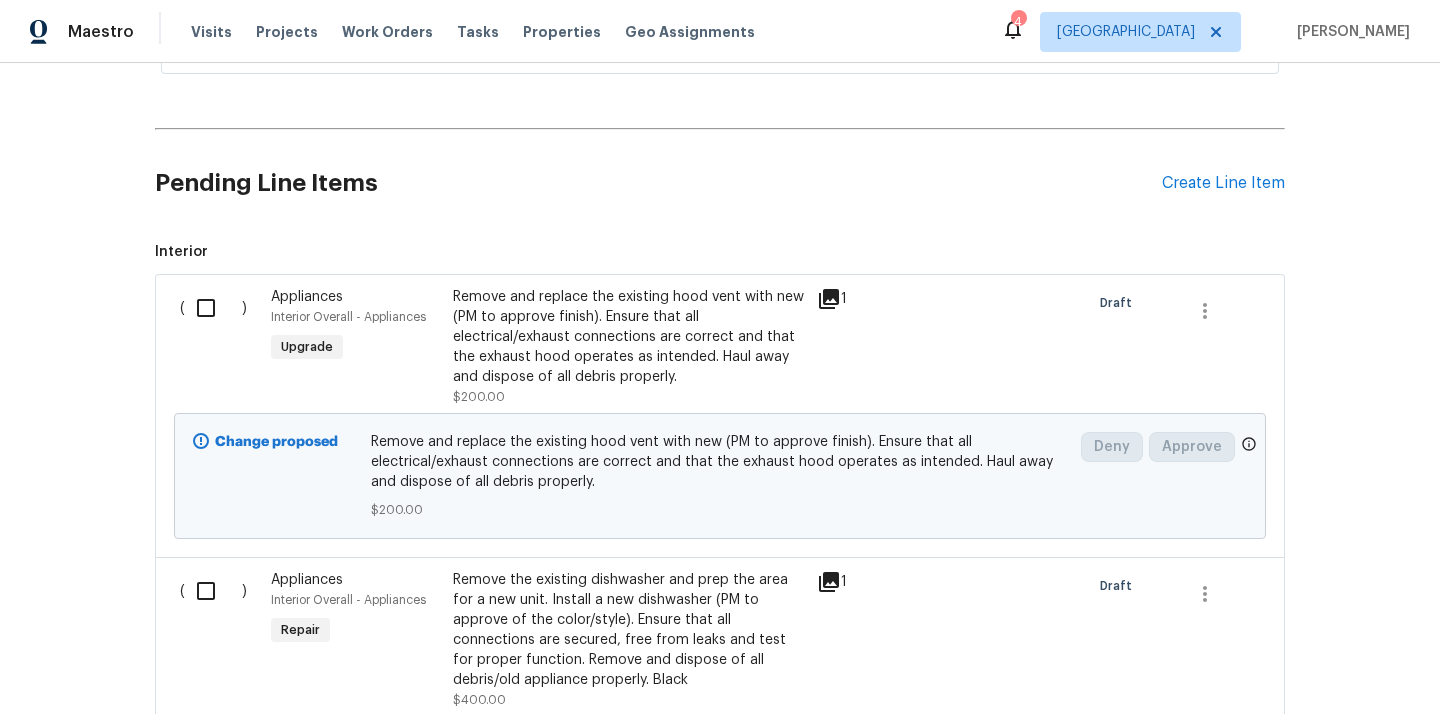 scroll, scrollTop: 644, scrollLeft: 0, axis: vertical 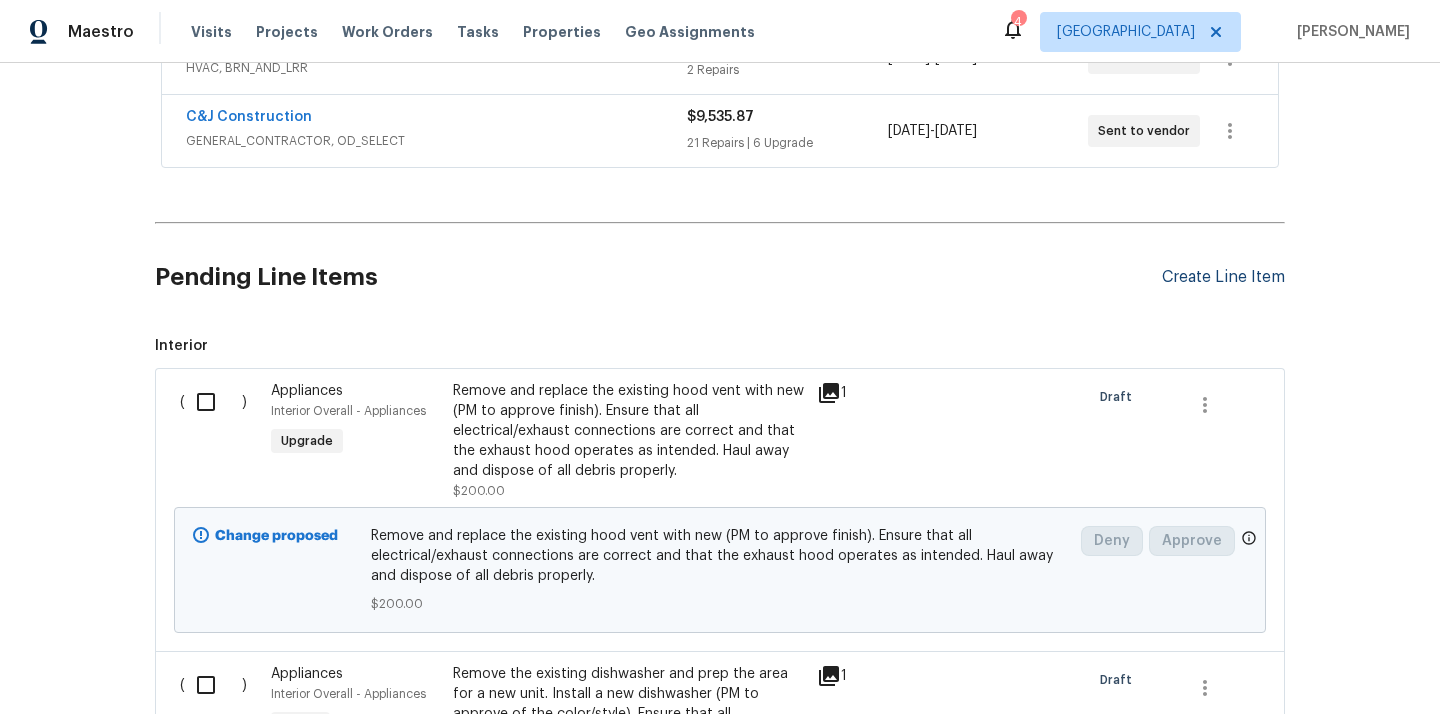 click on "Create Line Item" at bounding box center (1223, 277) 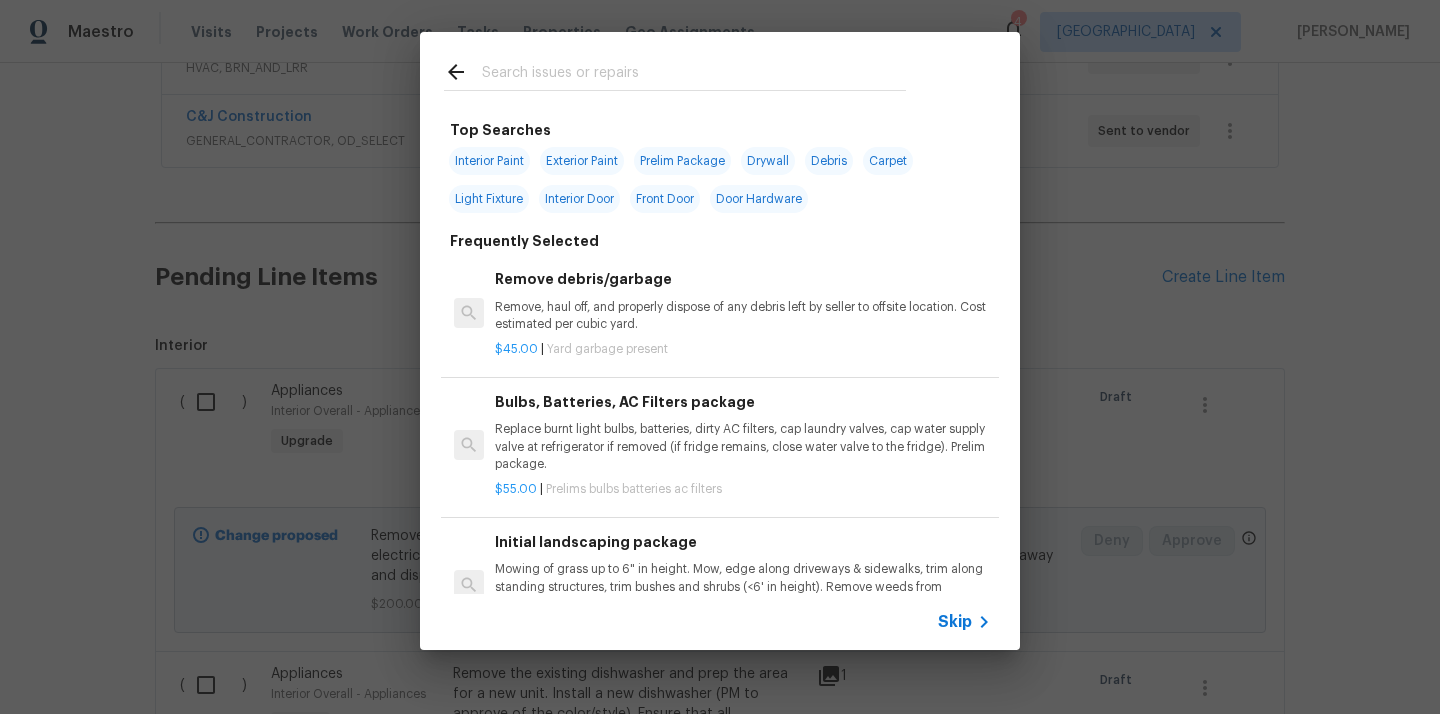 click at bounding box center [694, 75] 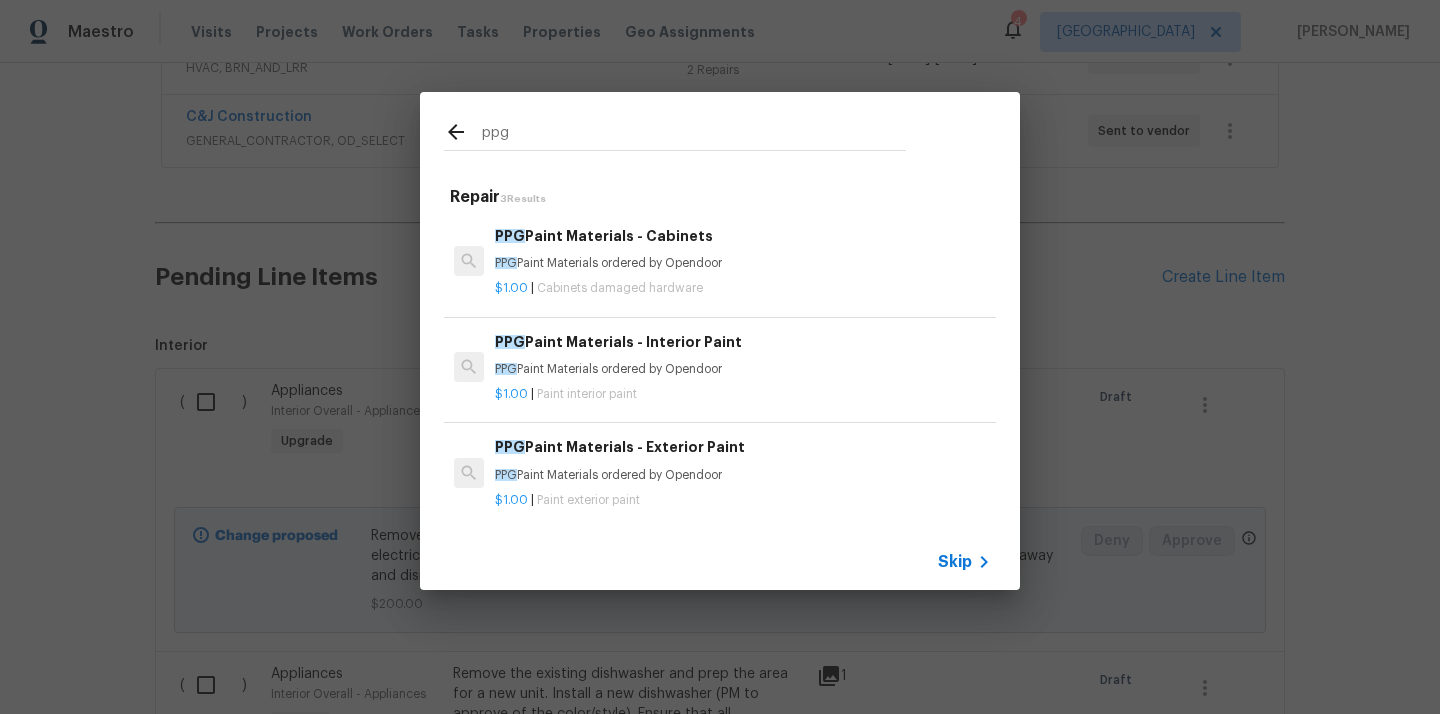type on "ppg" 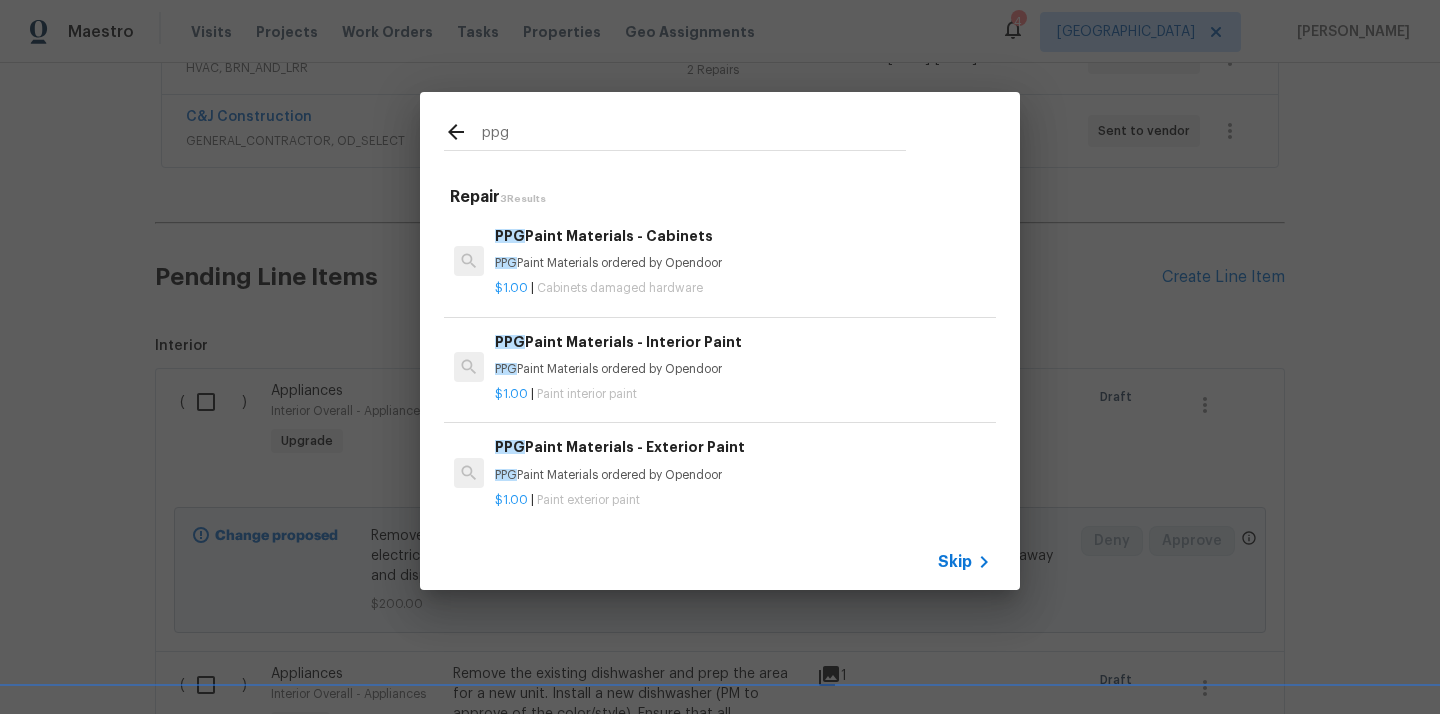 click on "$1.00   |   Cabinets damaged hardware" at bounding box center (743, 284) 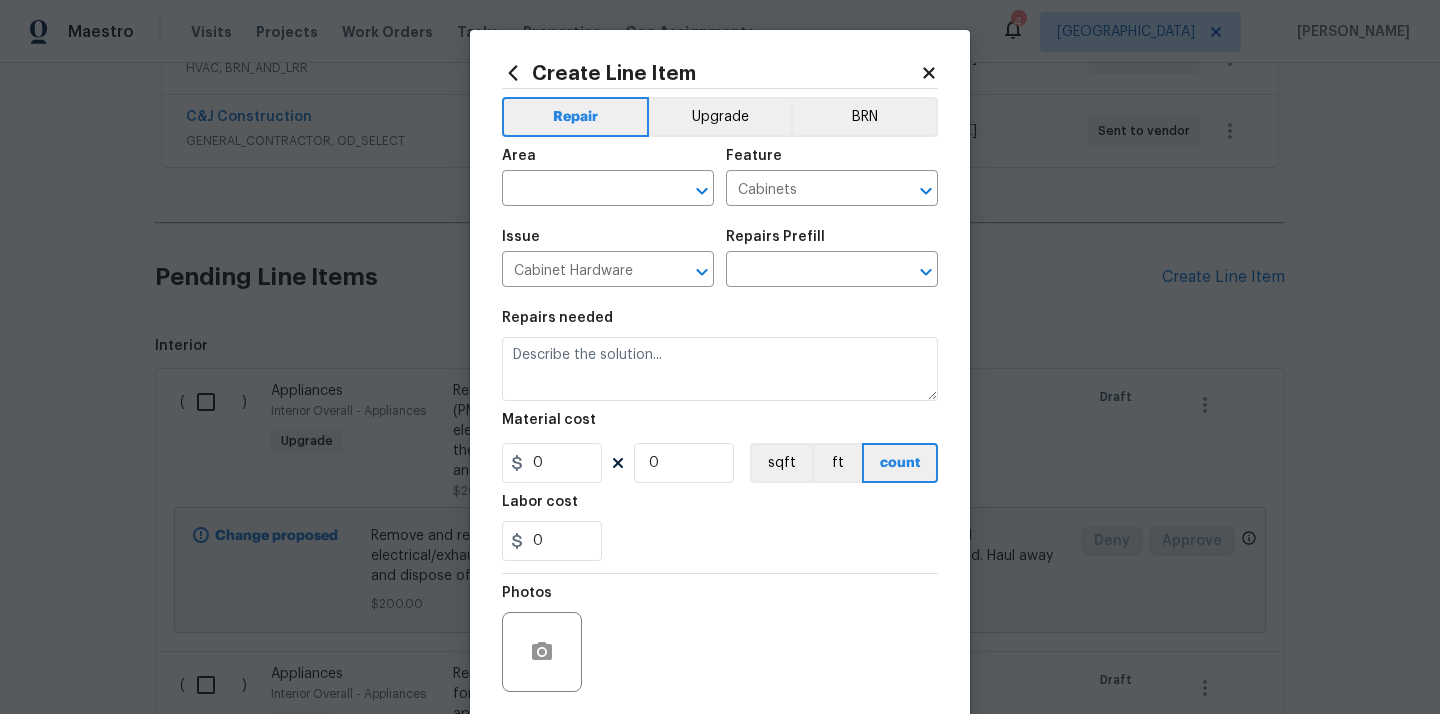 type on "PPG Paint Materials - Cabinets $1.00" 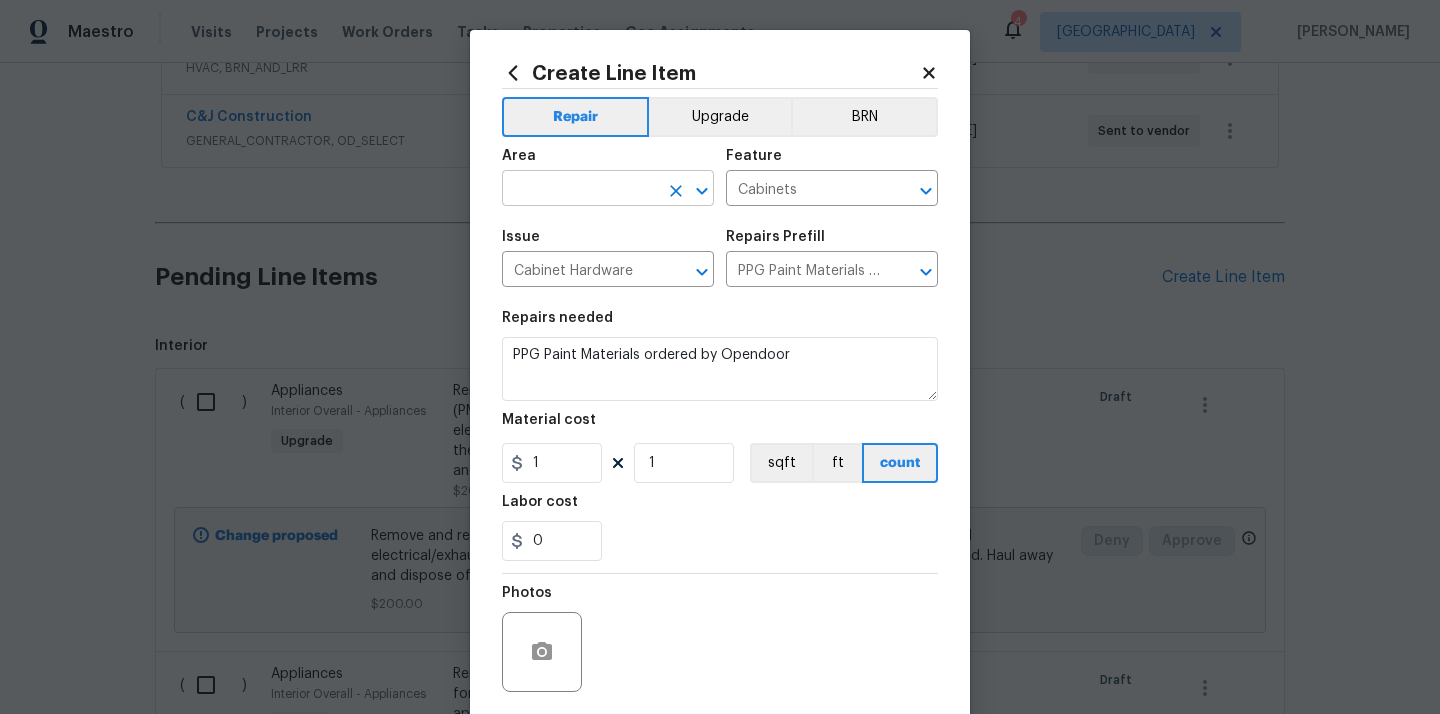 click at bounding box center [580, 190] 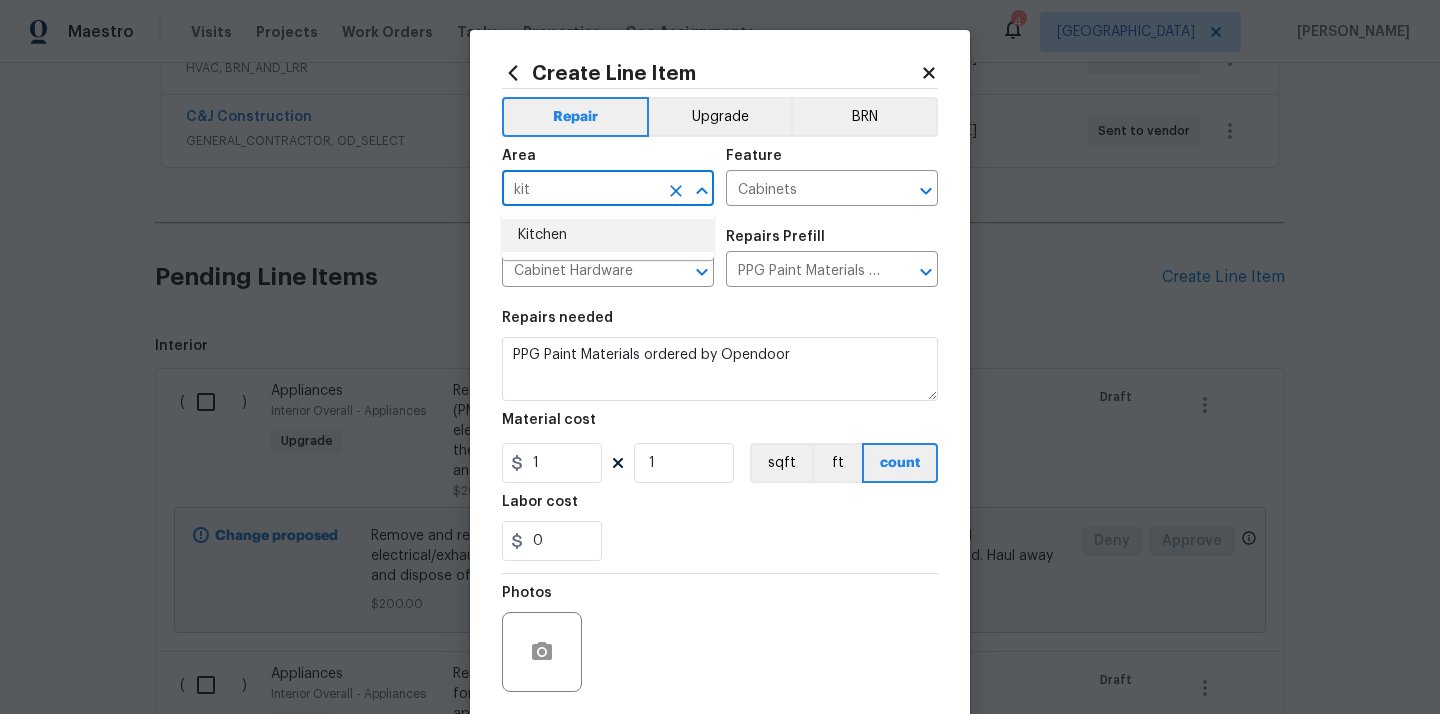 click on "Kitchen" at bounding box center (608, 235) 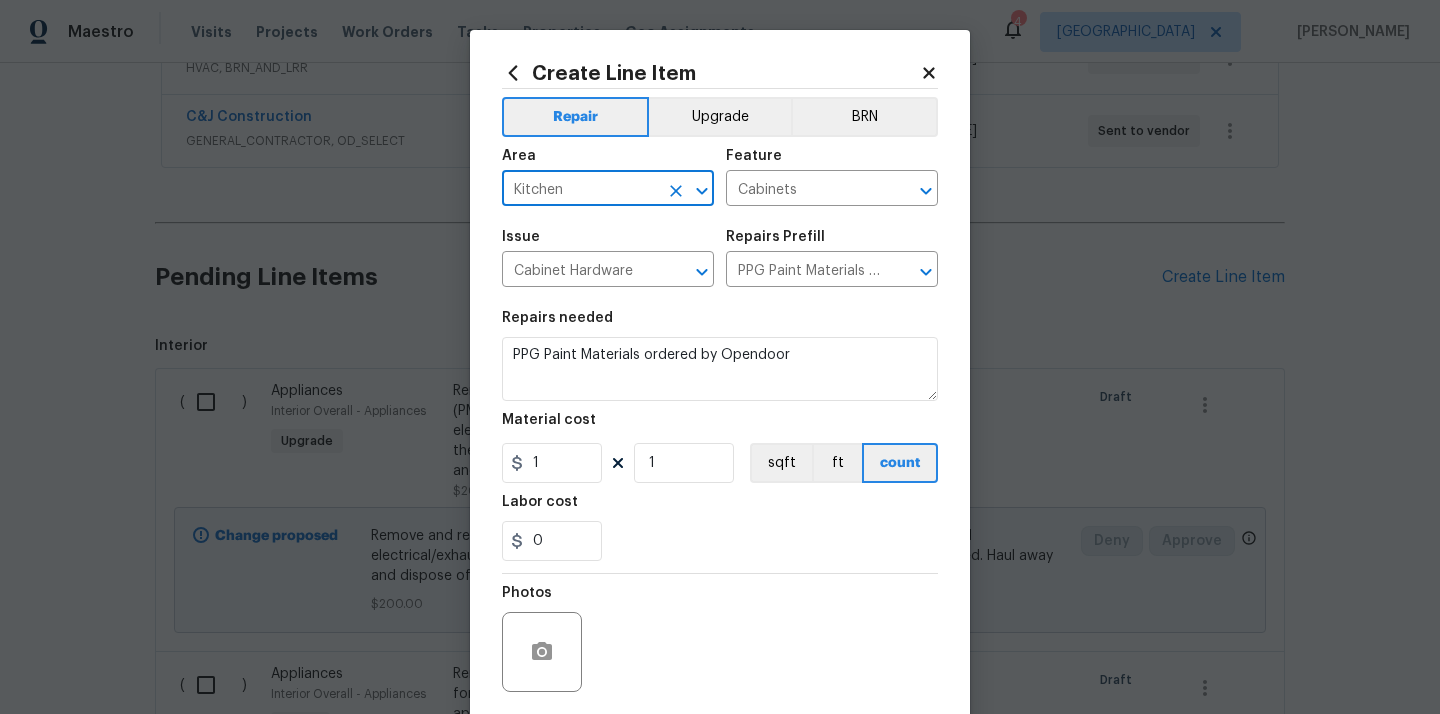 type on "Kitchen" 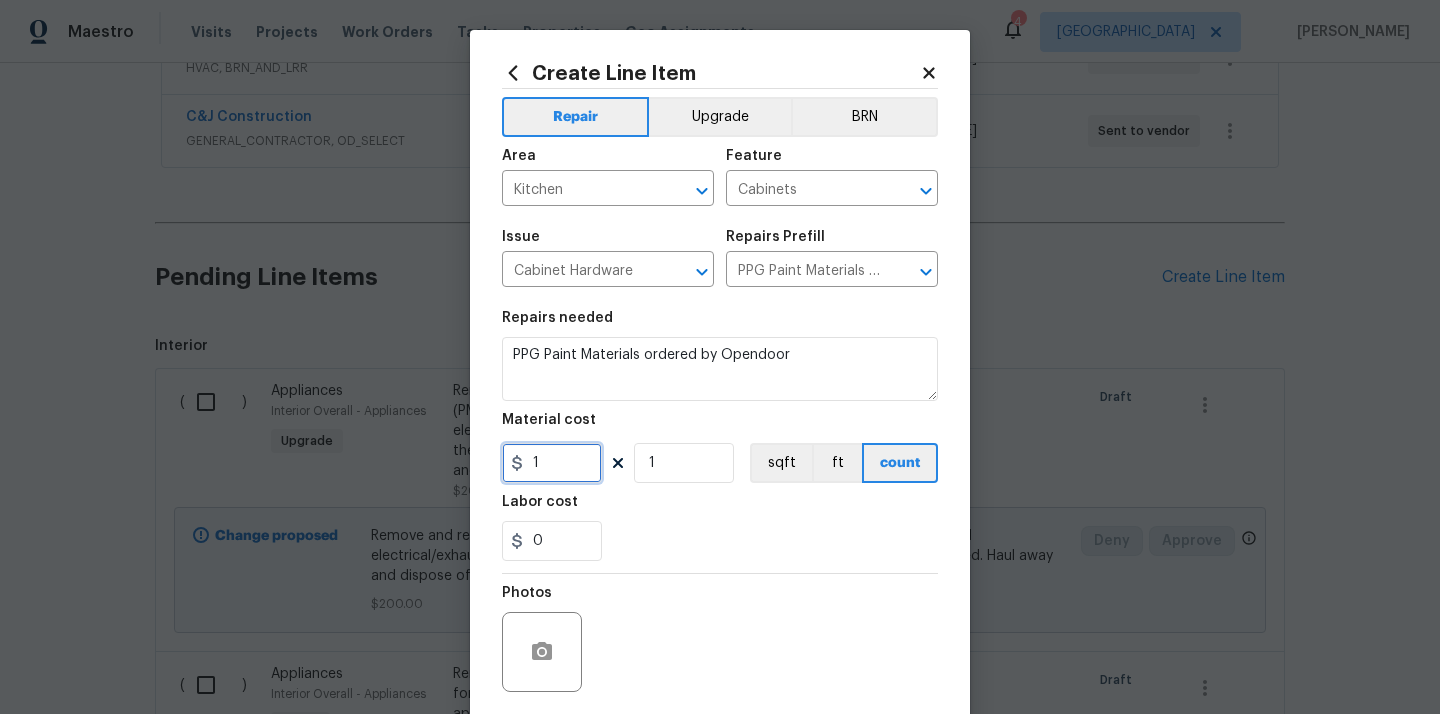 drag, startPoint x: 540, startPoint y: 470, endPoint x: 479, endPoint y: 468, distance: 61.03278 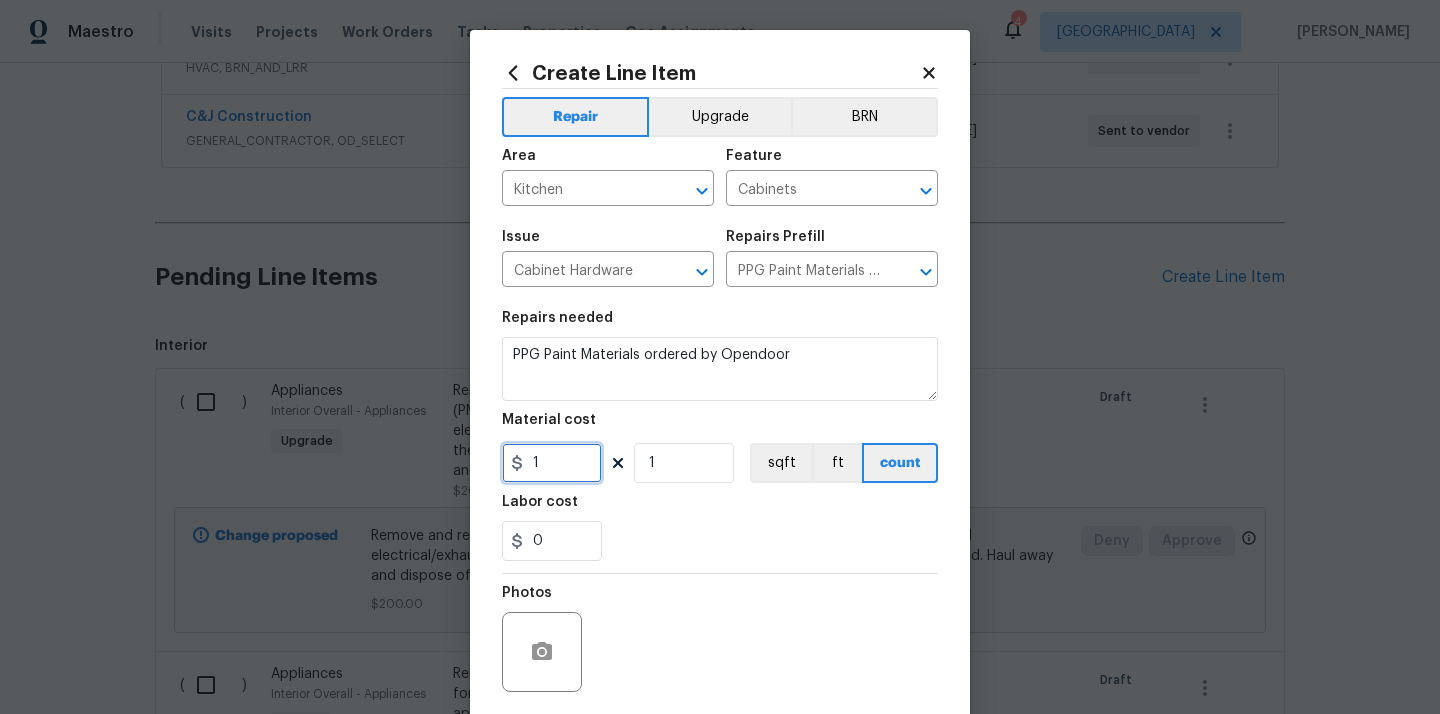 click on "Create Line Item Repair Upgrade BRN Area Kitchen ​ Feature Cabinets ​ Issue Cabinet Hardware ​ Repairs Prefill PPG Paint Materials - Cabinets $1.00 ​ Repairs needed PPG Paint Materials ordered by Opendoor Material cost 1 1 sqft ft count Labor cost 0 Photos Create without photos Total   $ 1.00 Cancel Create" at bounding box center (720, 430) 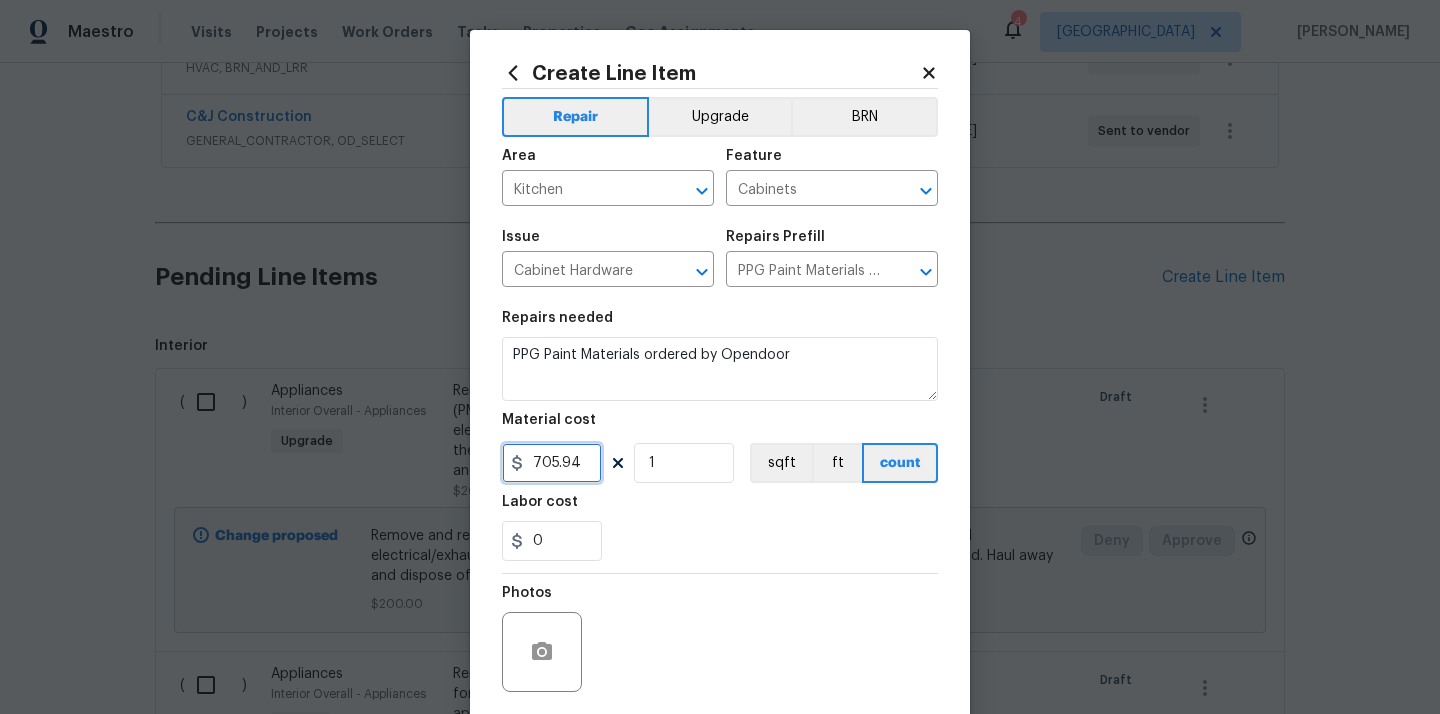 type on "705.94" 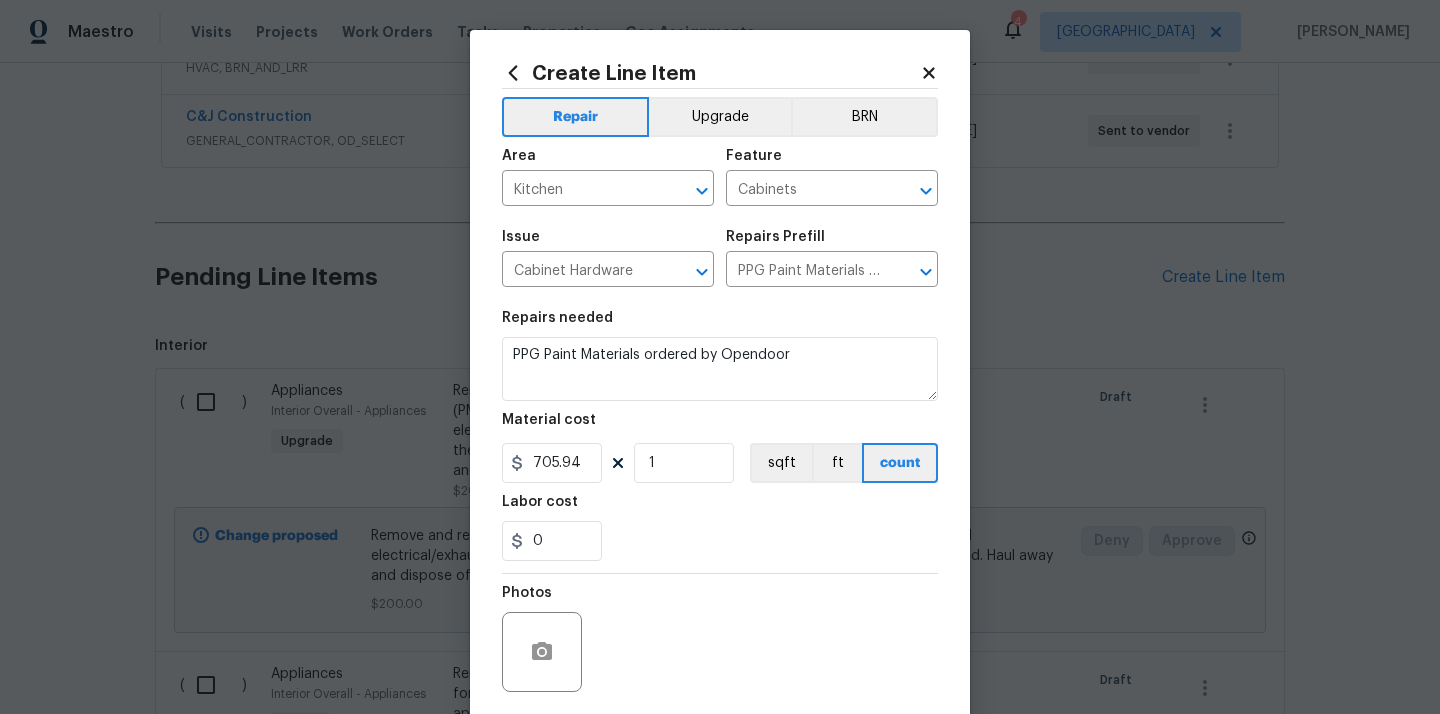click on "Labor cost" at bounding box center [720, 508] 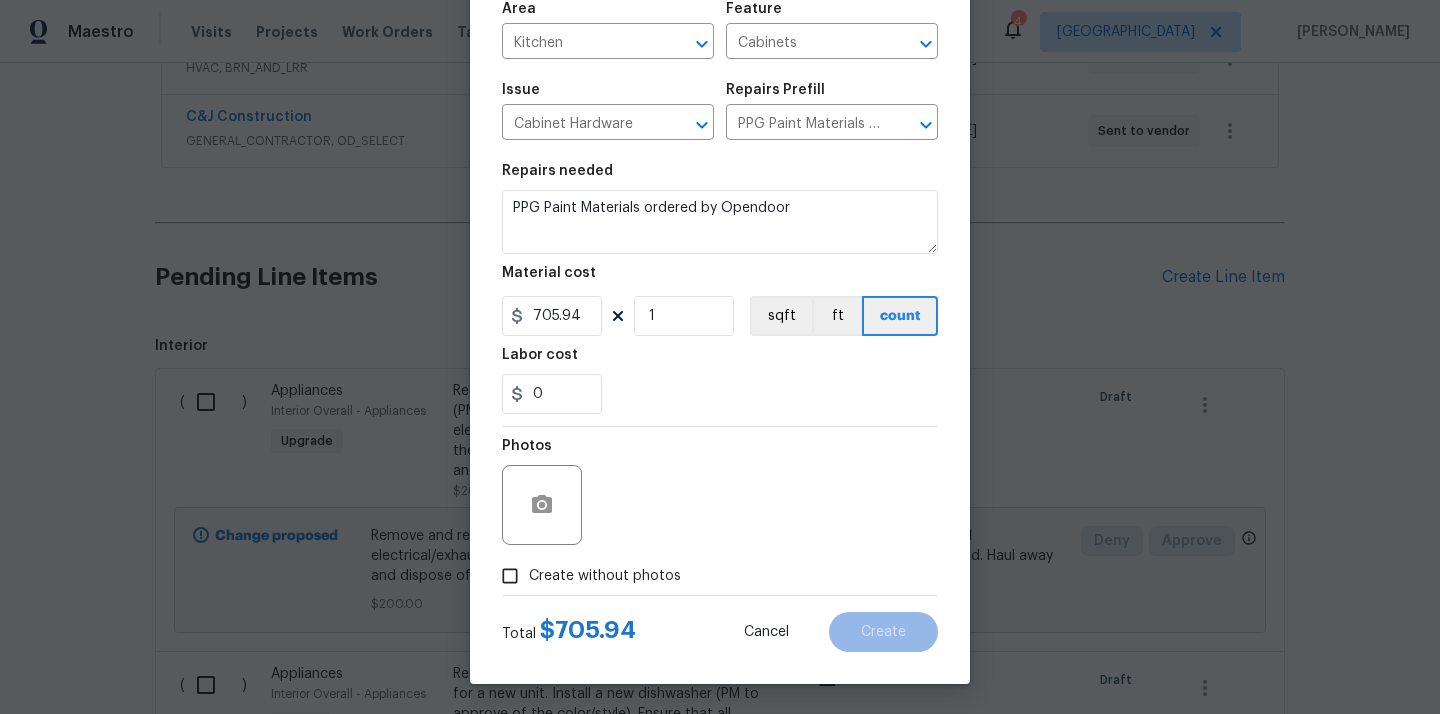 click on "Create without photos" at bounding box center [605, 576] 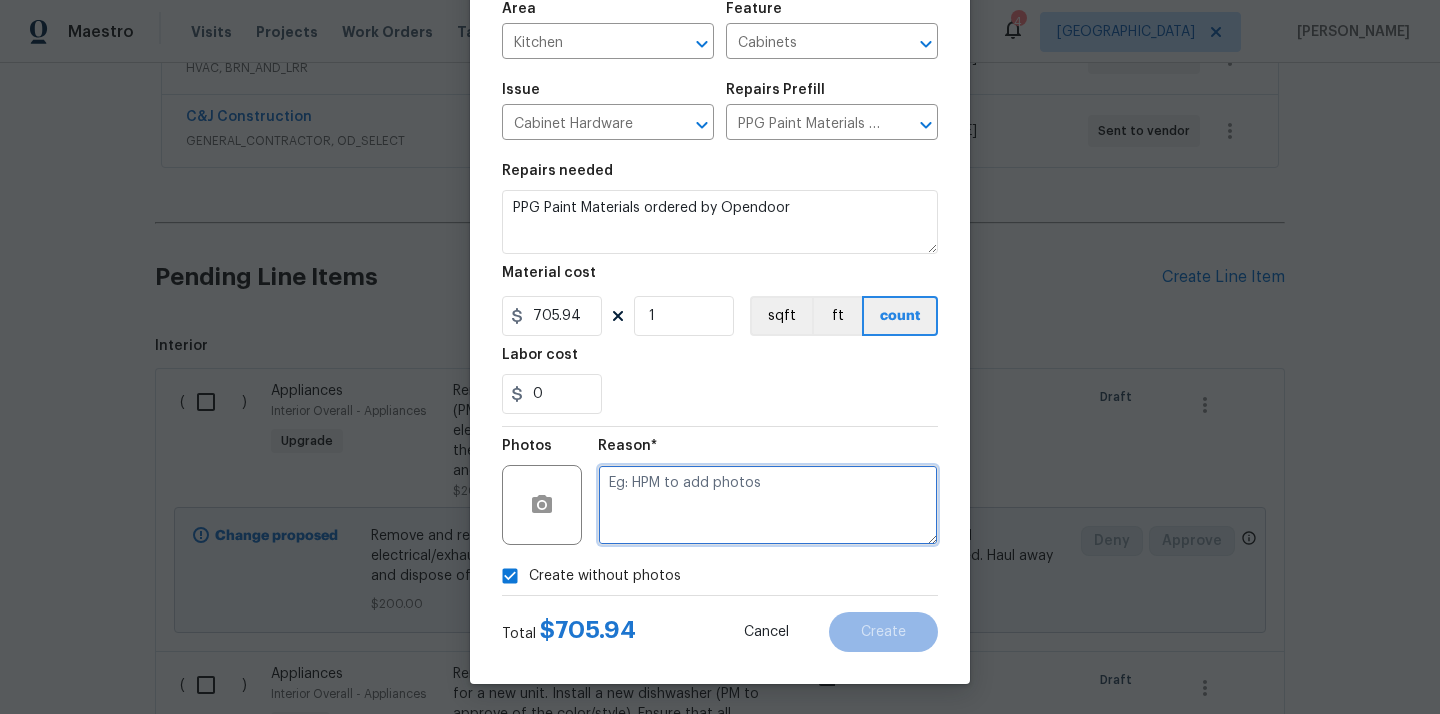 click at bounding box center (768, 505) 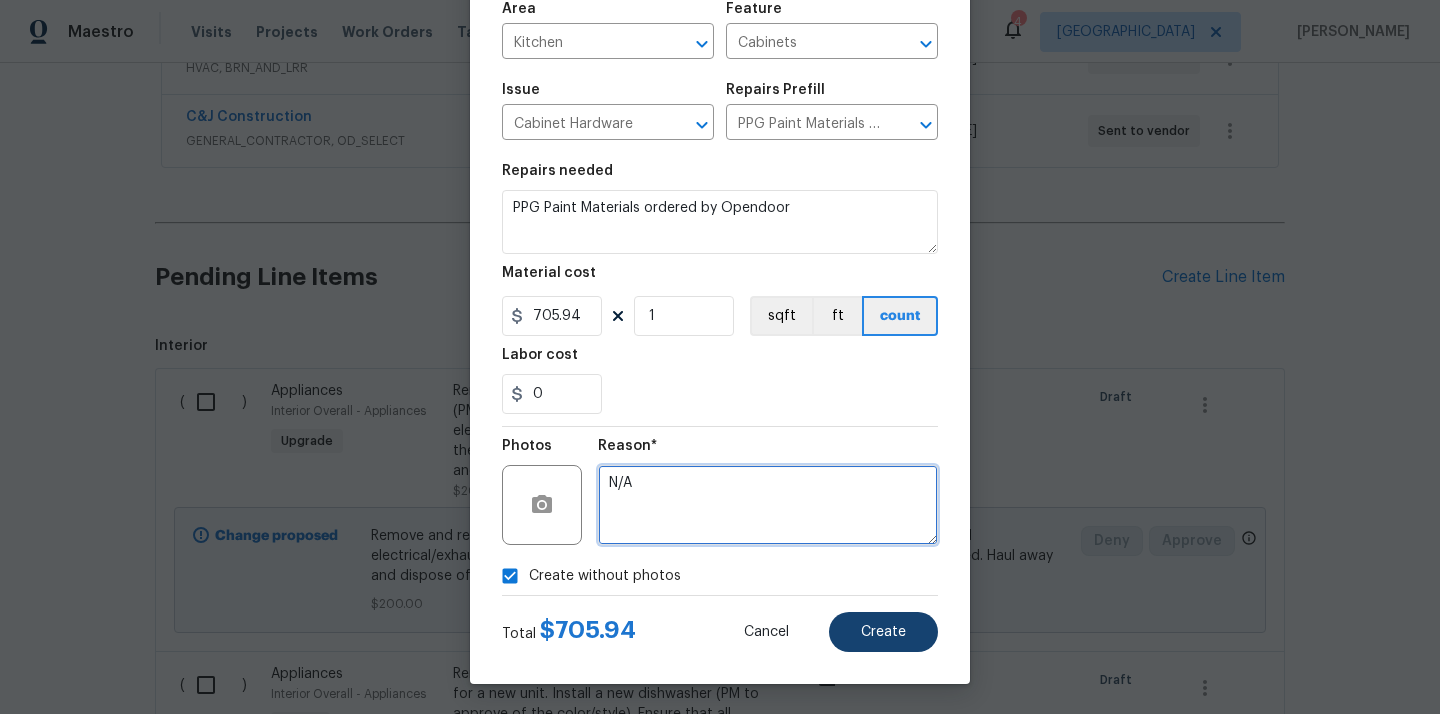 type on "N/A" 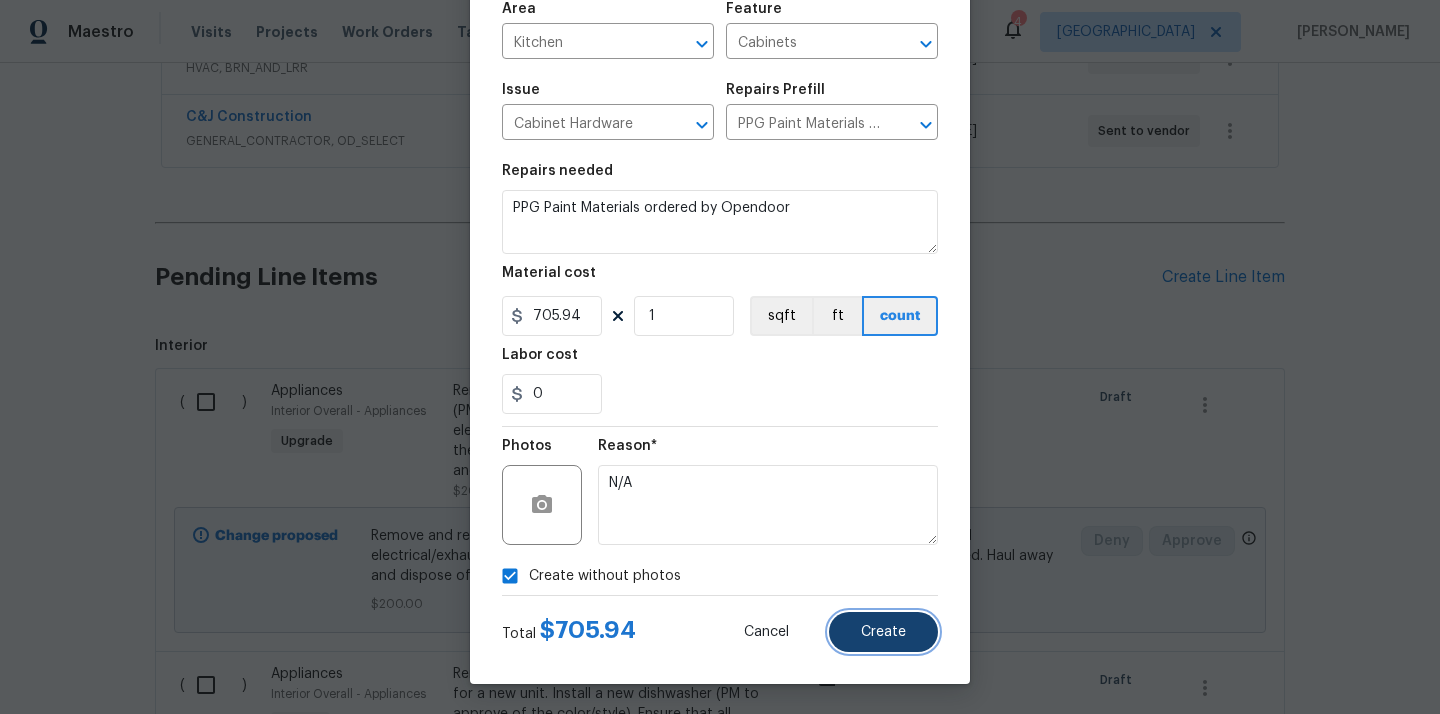 click on "Create" at bounding box center (883, 632) 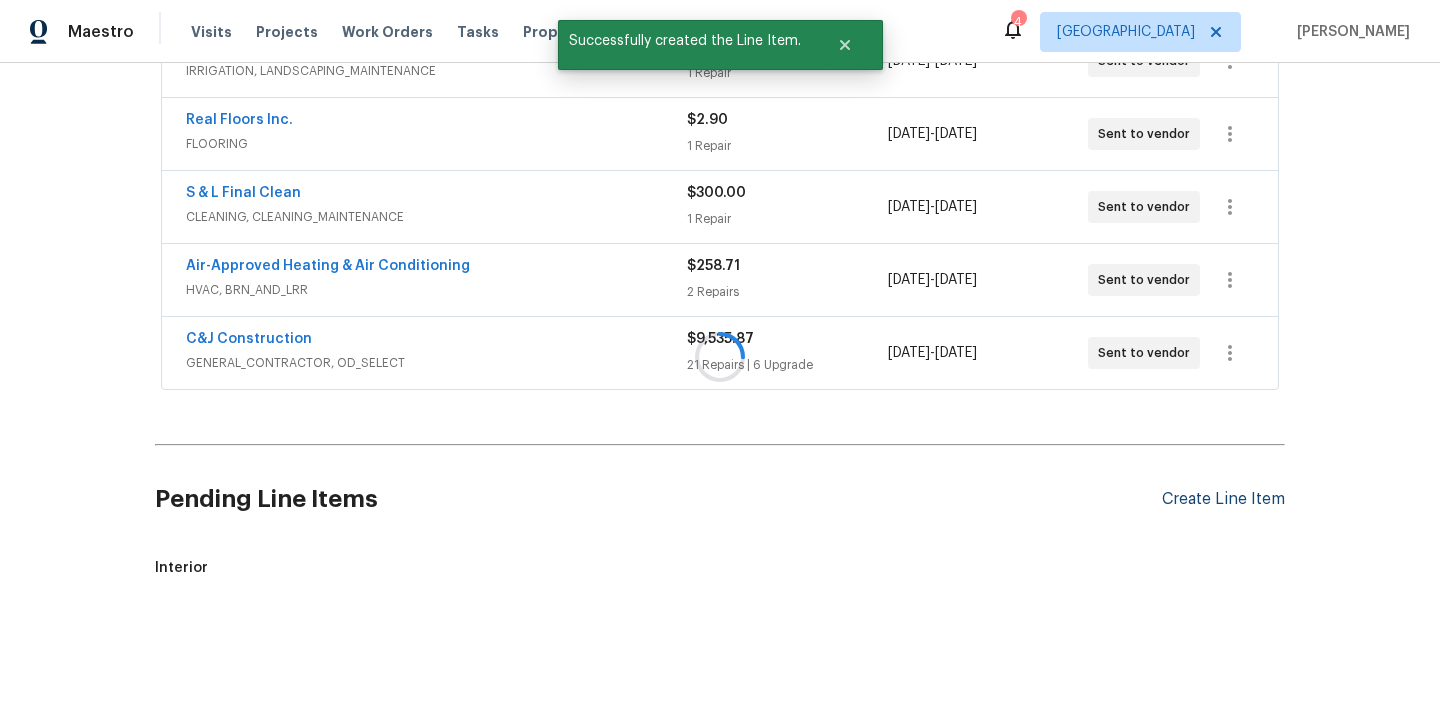 click at bounding box center (720, 357) 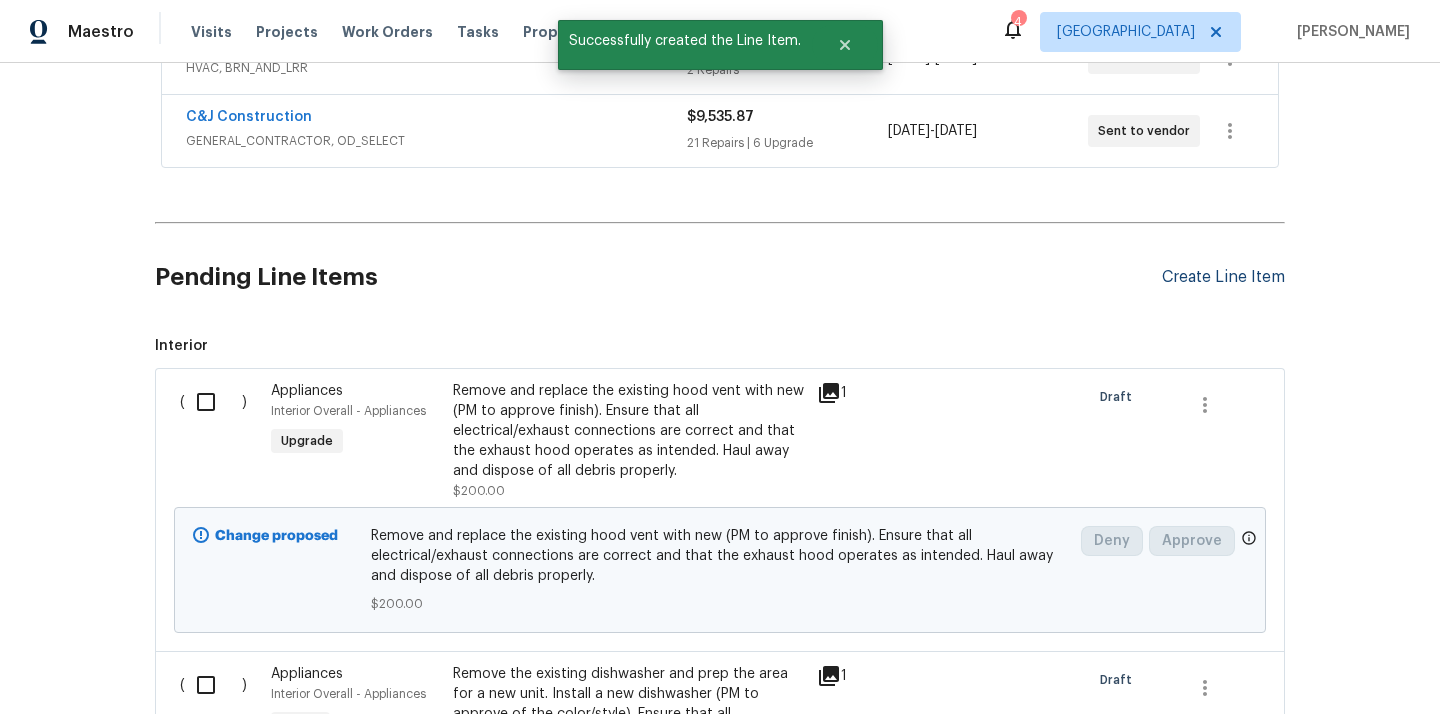 click on "Create Line Item" at bounding box center (1223, 277) 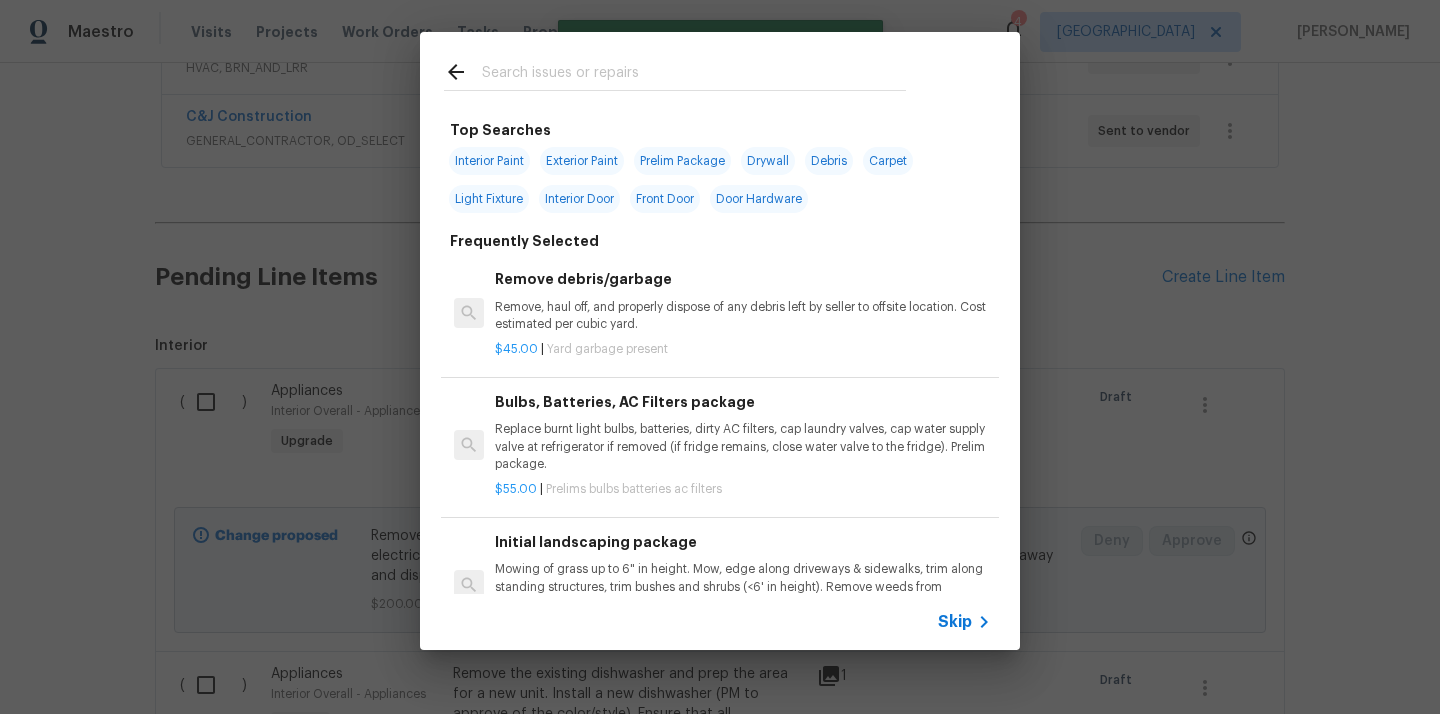 click at bounding box center (694, 75) 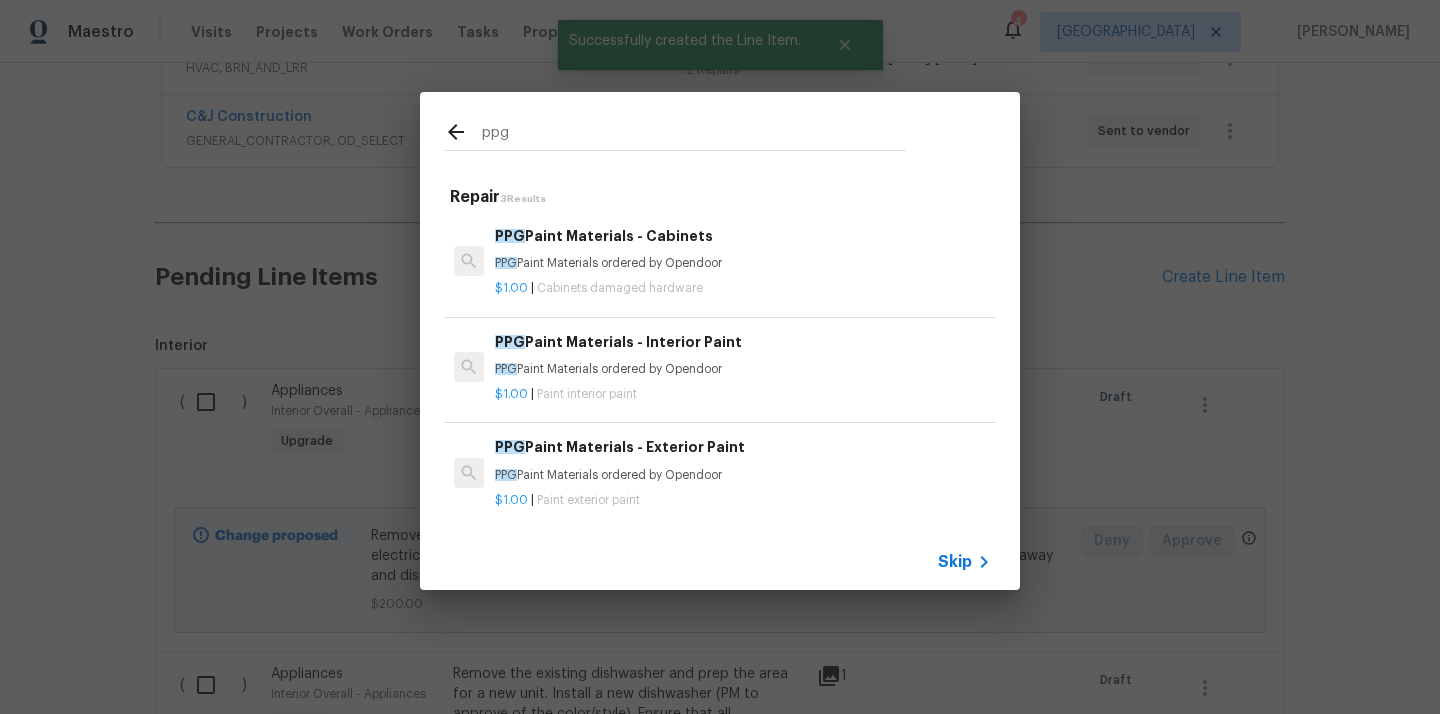 type on "ppg" 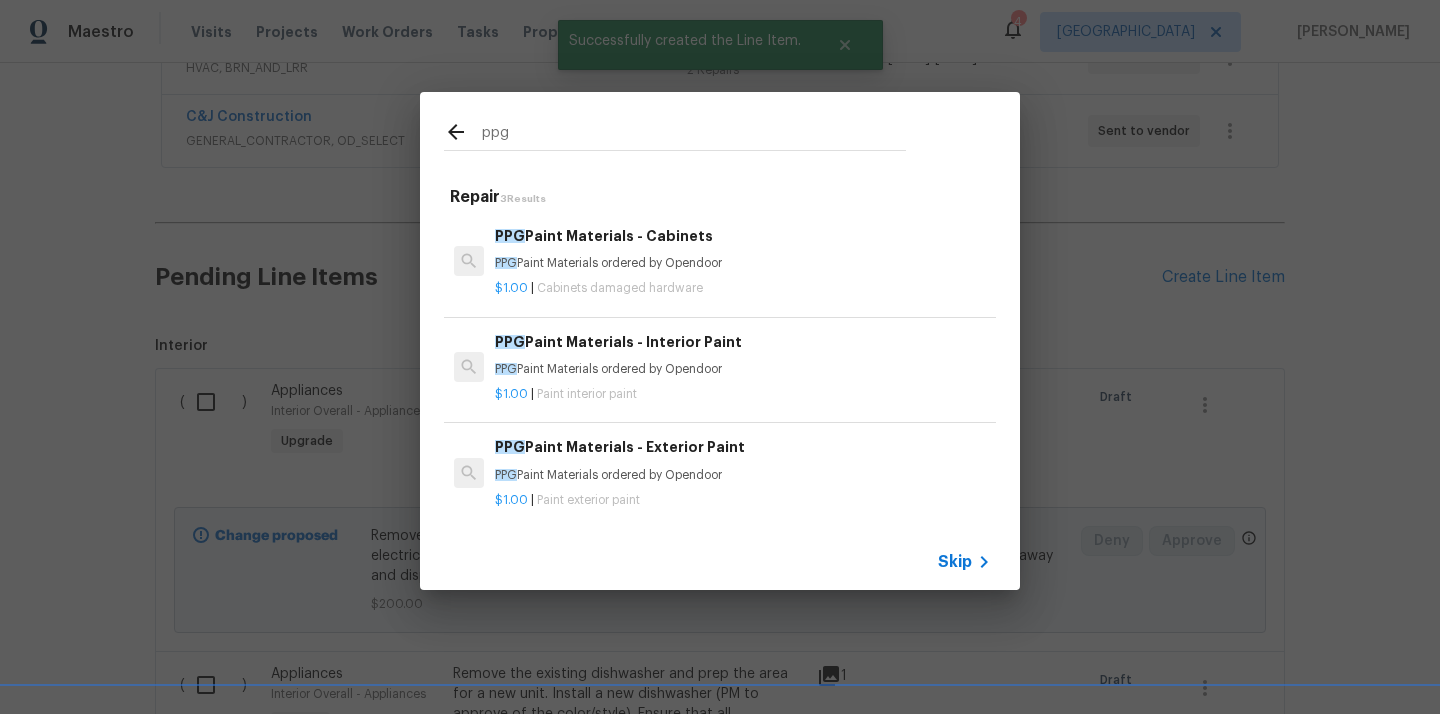 click on "PPG  Paint Materials - Interior Paint" at bounding box center [743, 342] 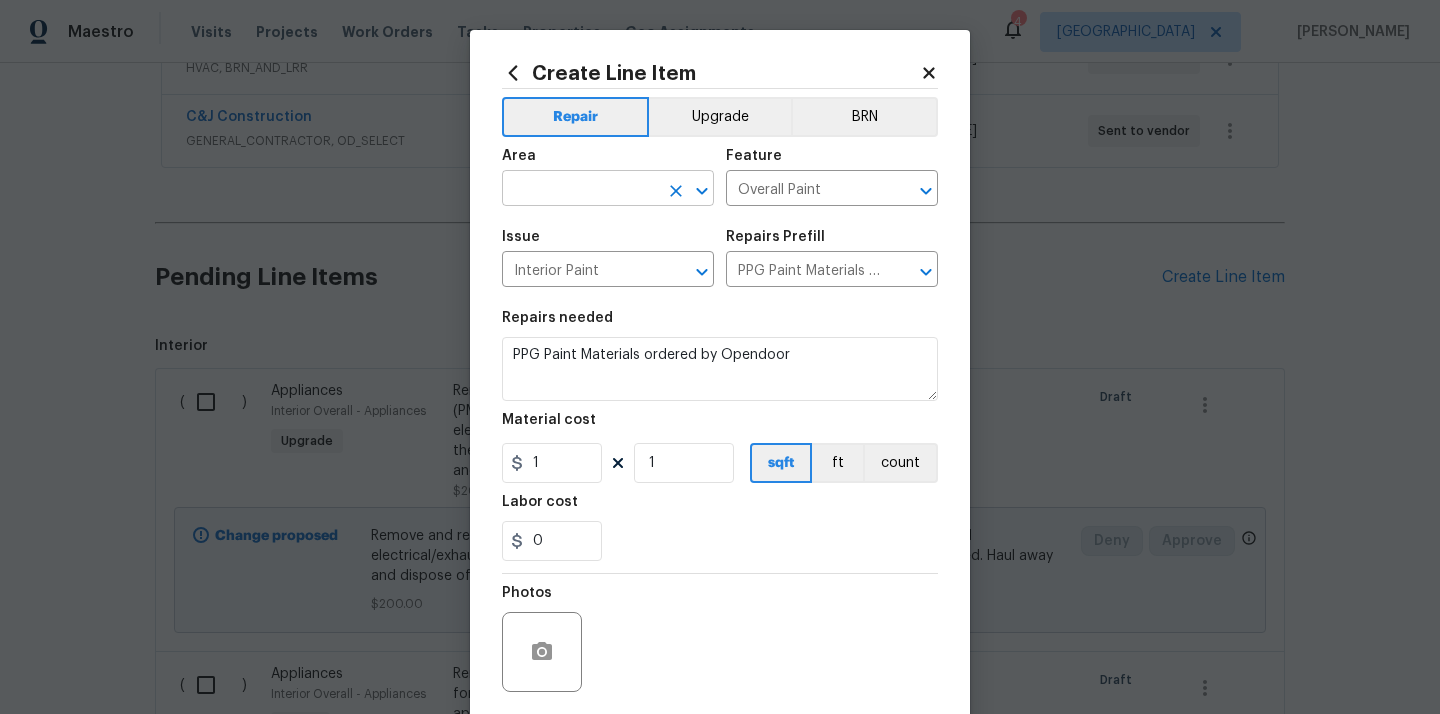 click at bounding box center (580, 190) 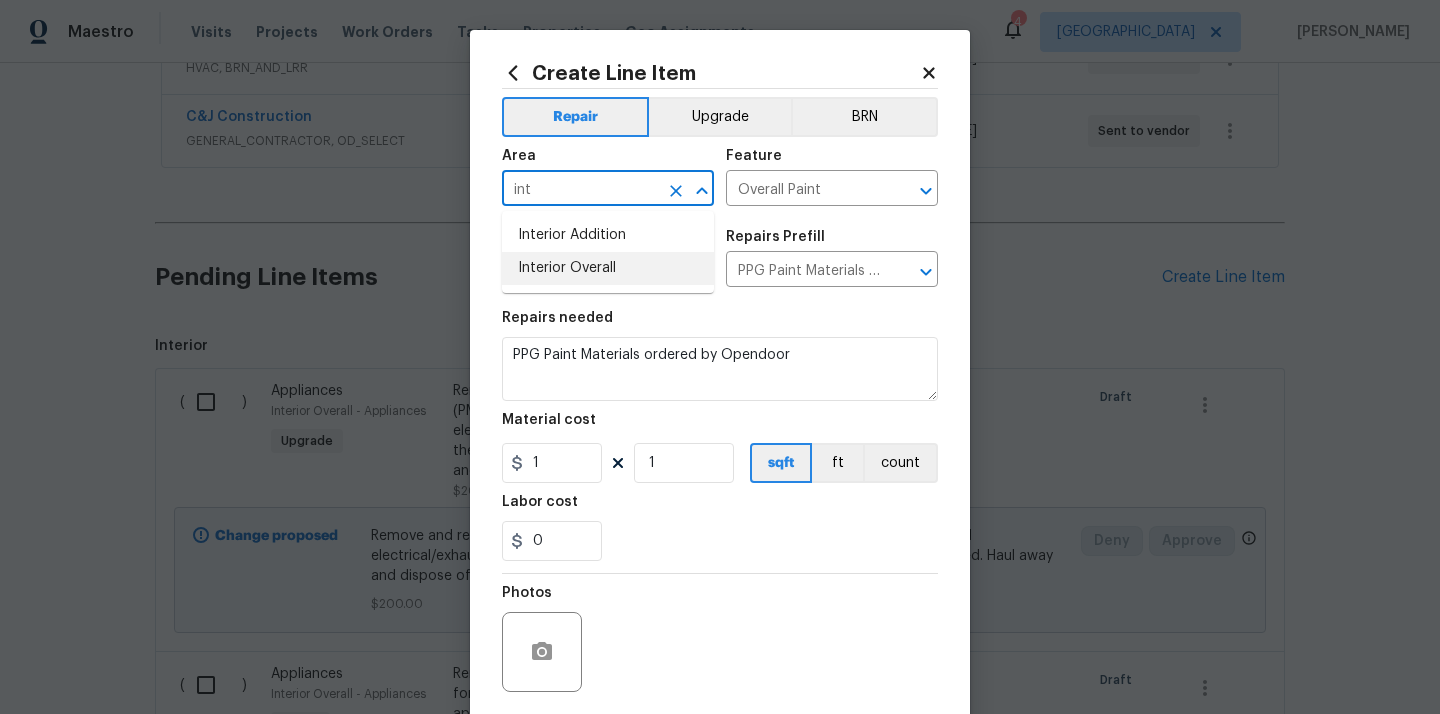click on "Interior Overall" at bounding box center [608, 268] 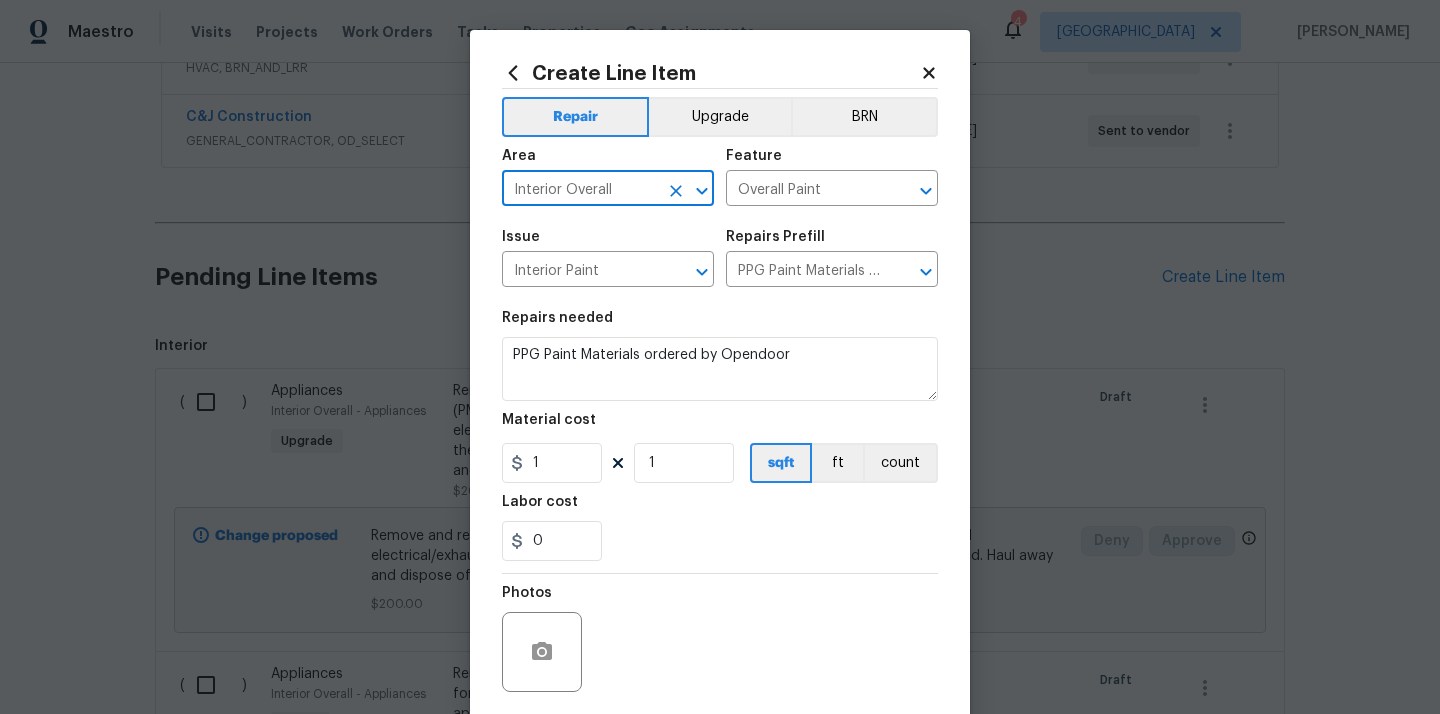 type on "Interior Overall" 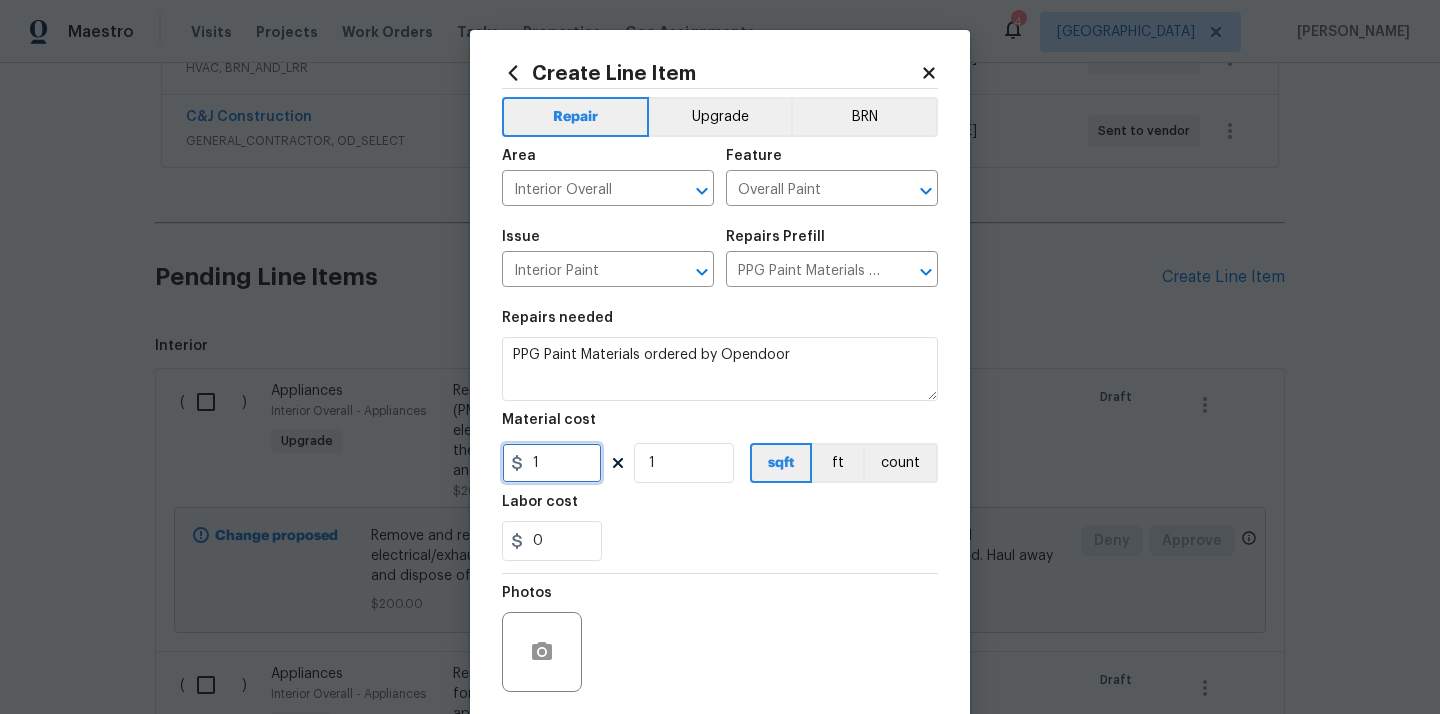drag, startPoint x: 564, startPoint y: 472, endPoint x: 510, endPoint y: 472, distance: 54 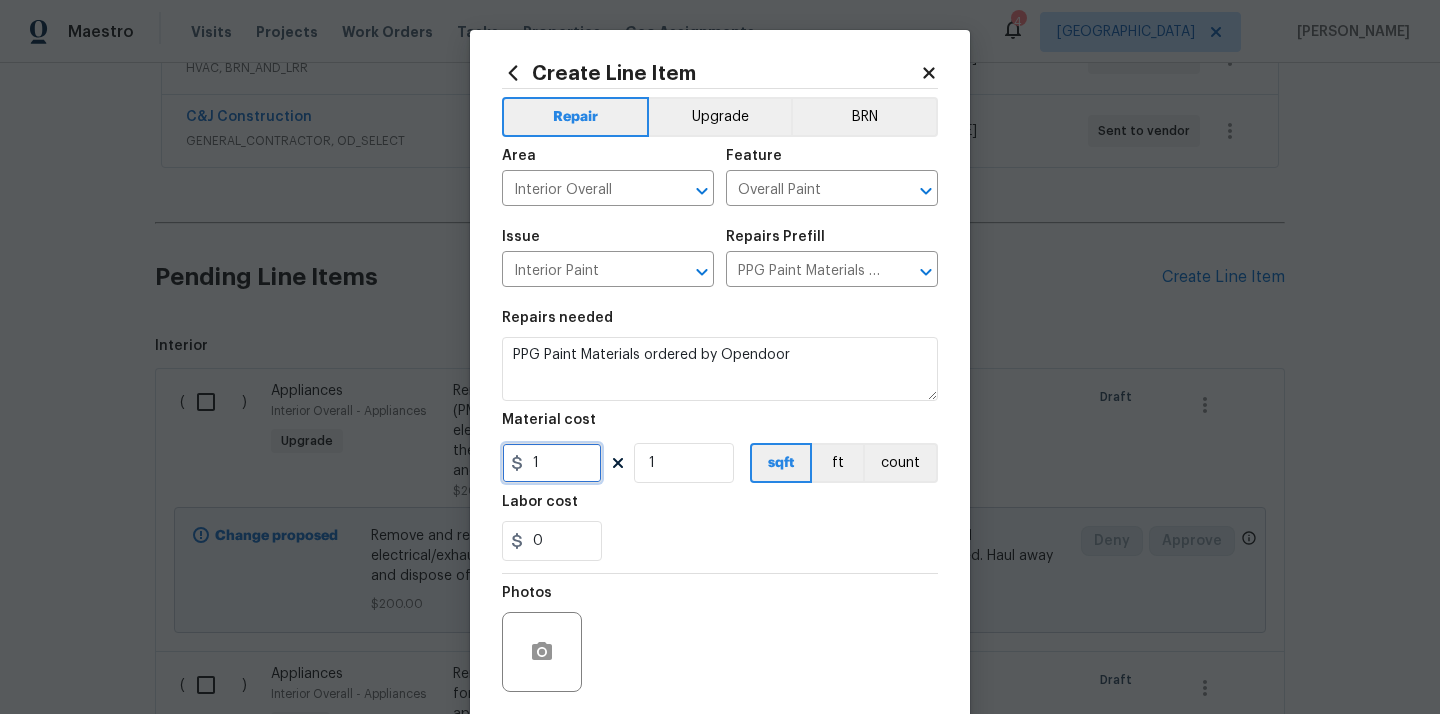 click on "1" at bounding box center (552, 463) 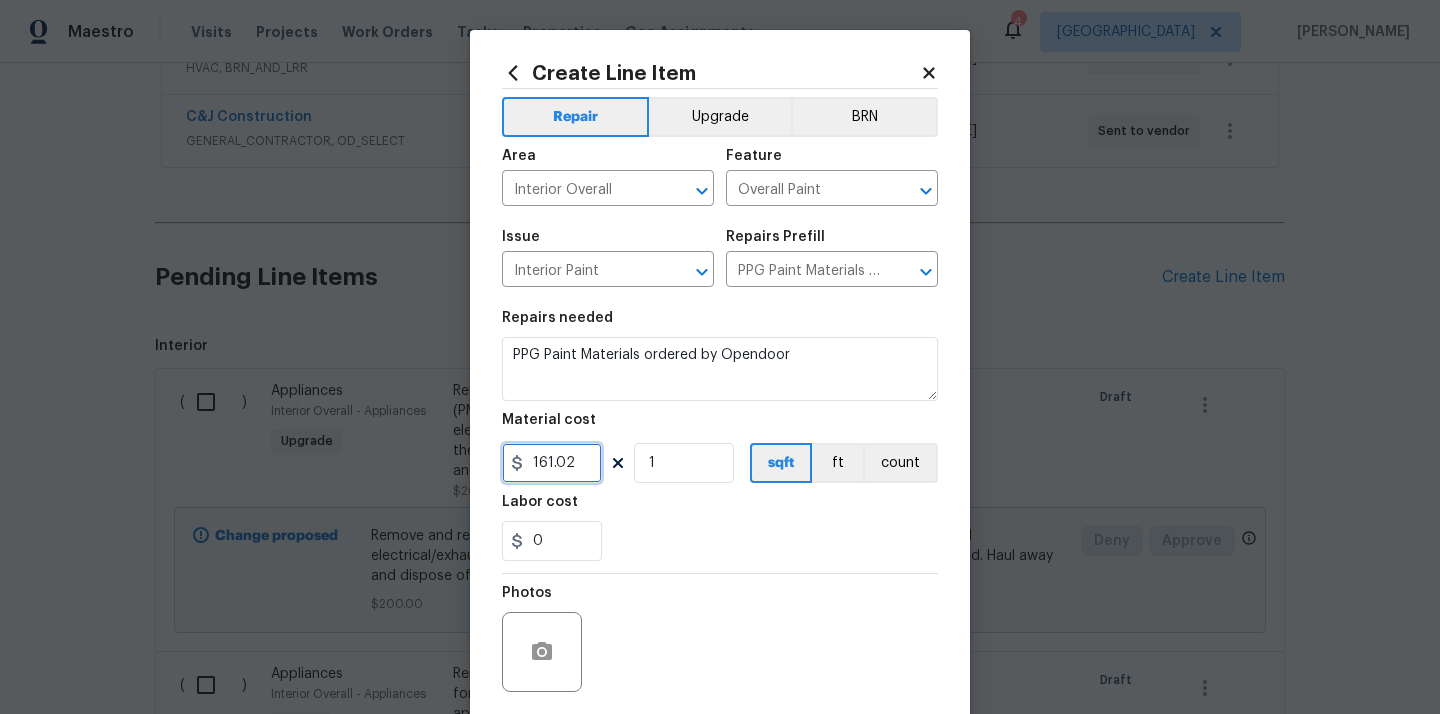 type on "161.02" 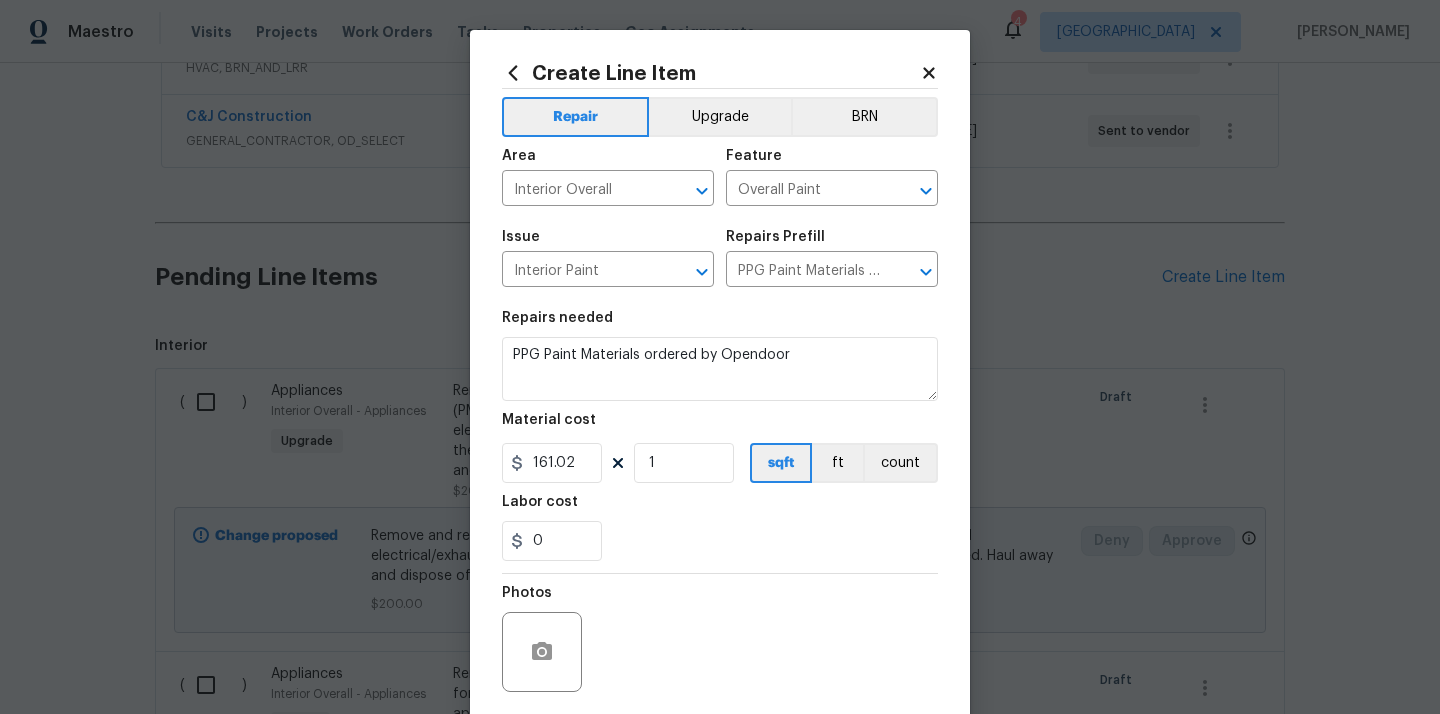 click on "0" at bounding box center (720, 541) 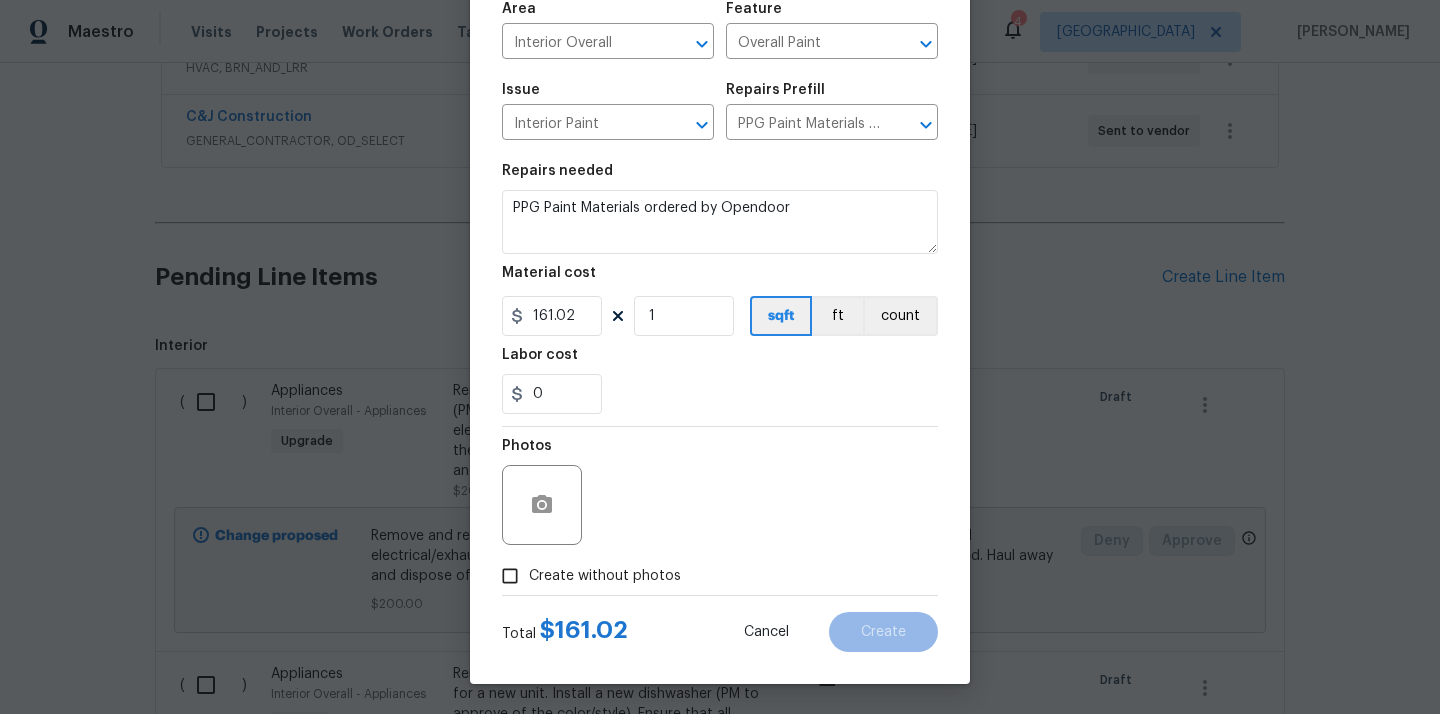 click on "Create without photos" at bounding box center (605, 576) 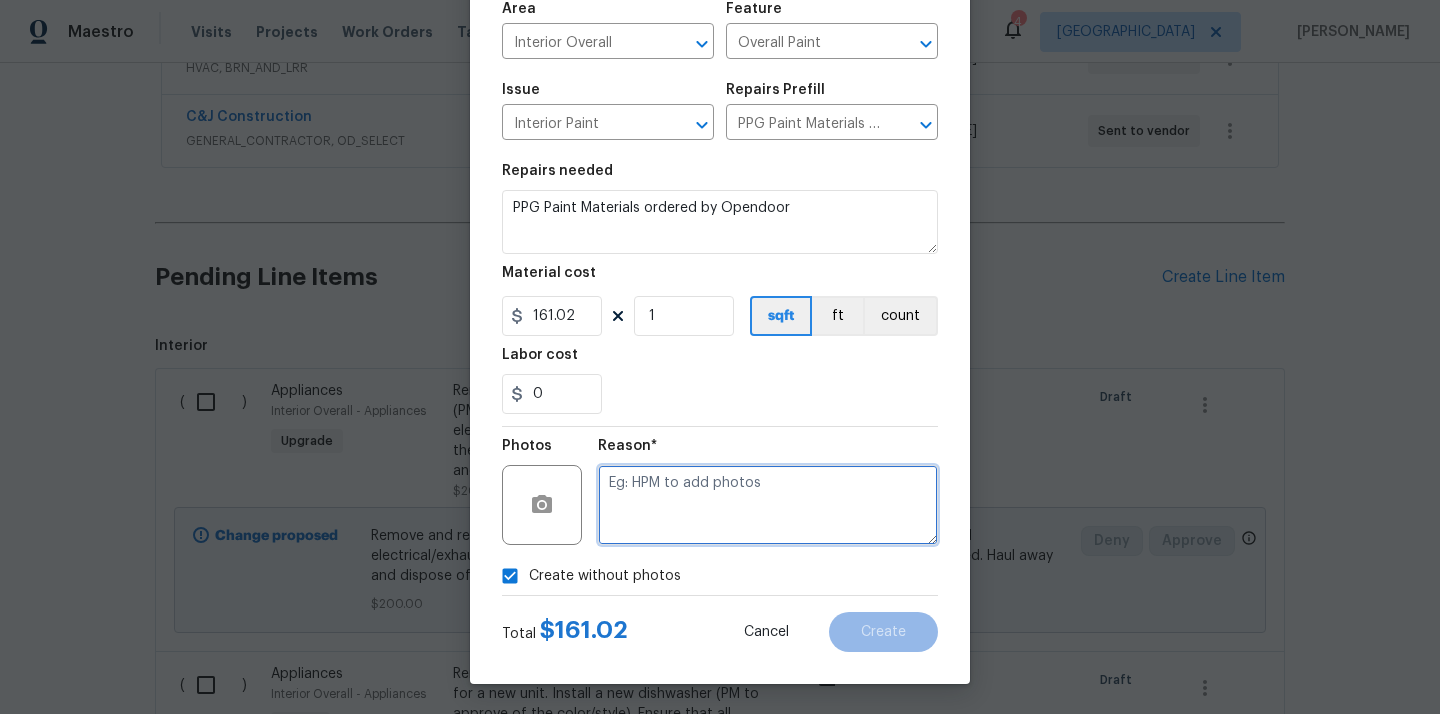 click at bounding box center [768, 505] 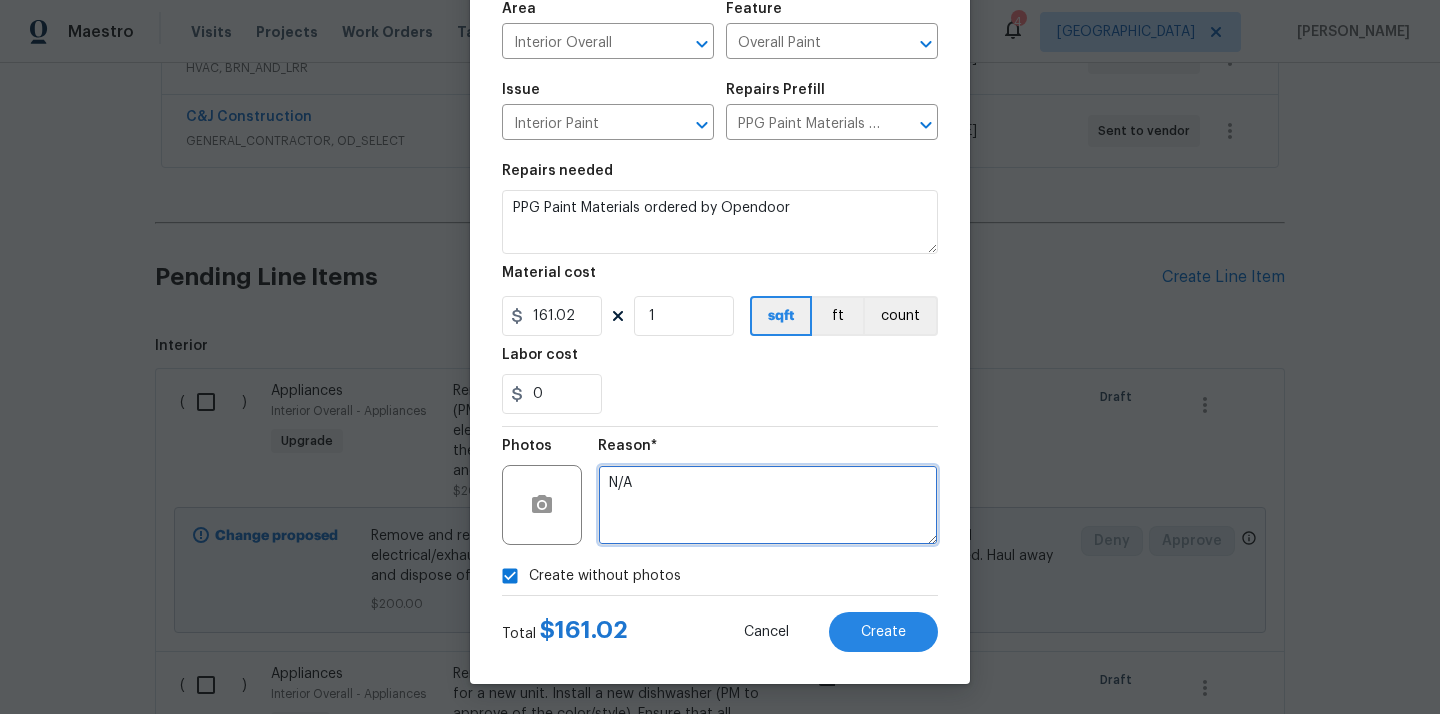 type on "N/A" 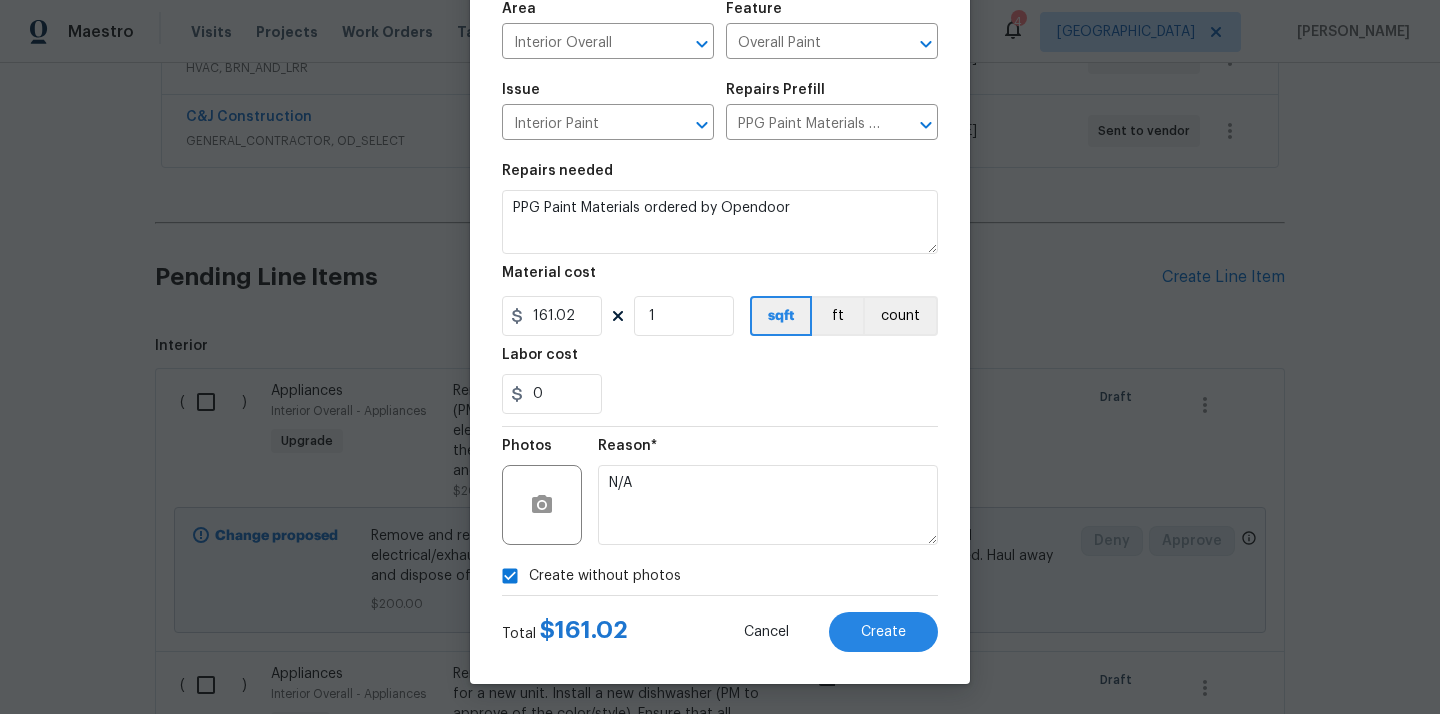 click on "Total   $ 161.02 Cancel Create" at bounding box center [720, 624] 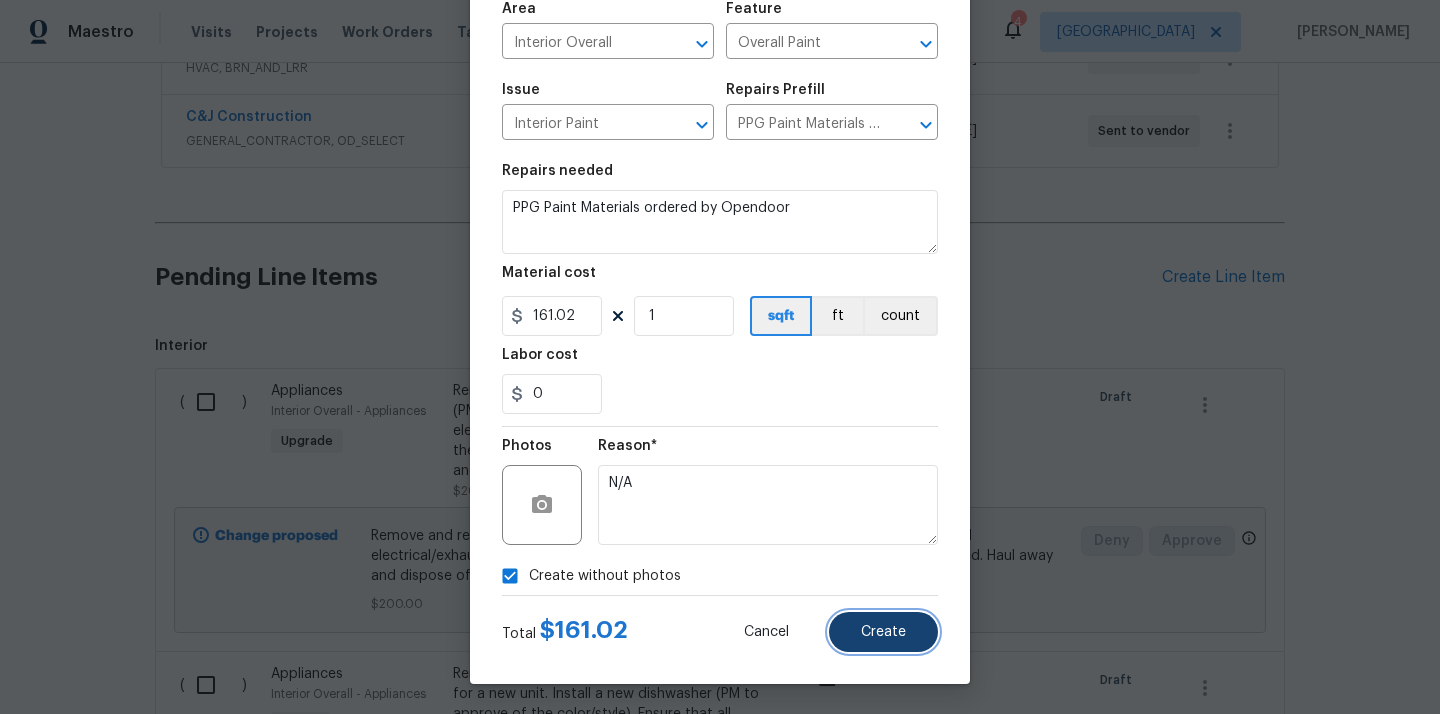click on "Create" at bounding box center (883, 632) 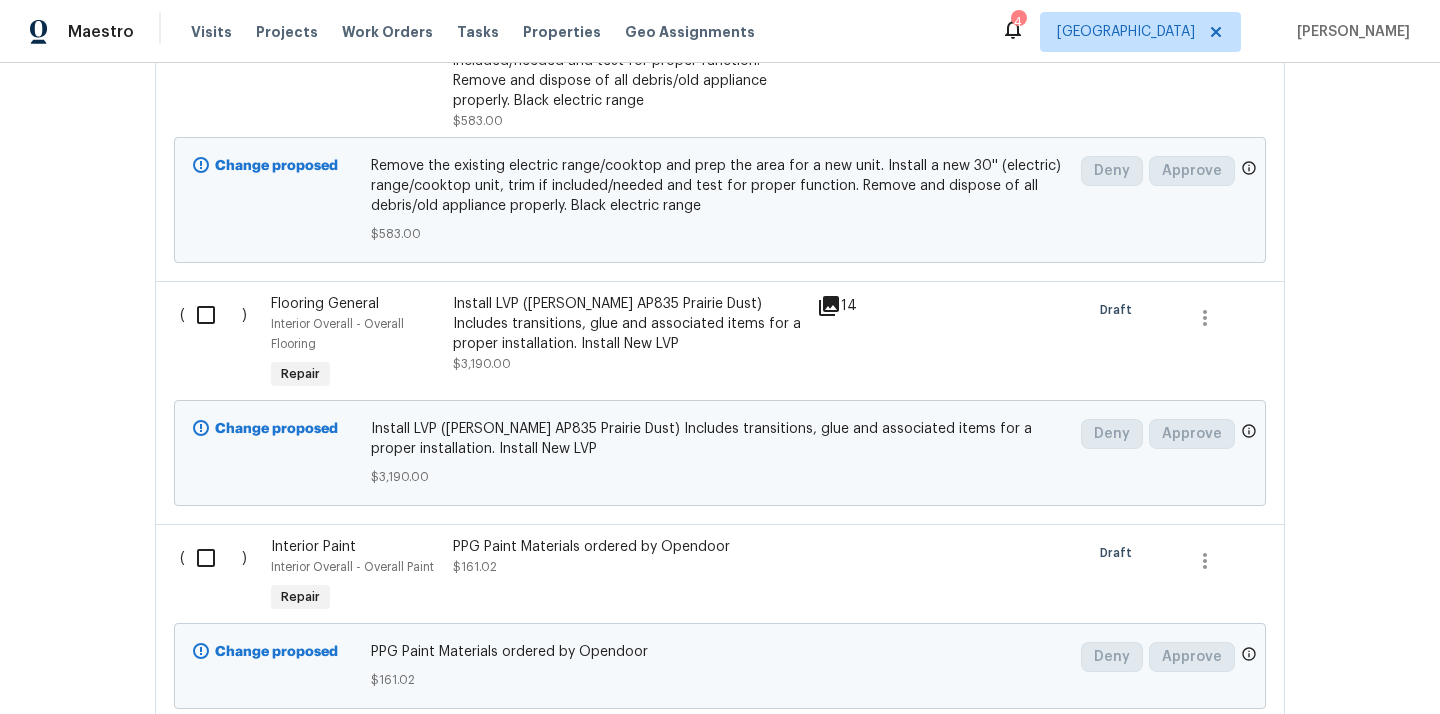 scroll, scrollTop: 1956, scrollLeft: 0, axis: vertical 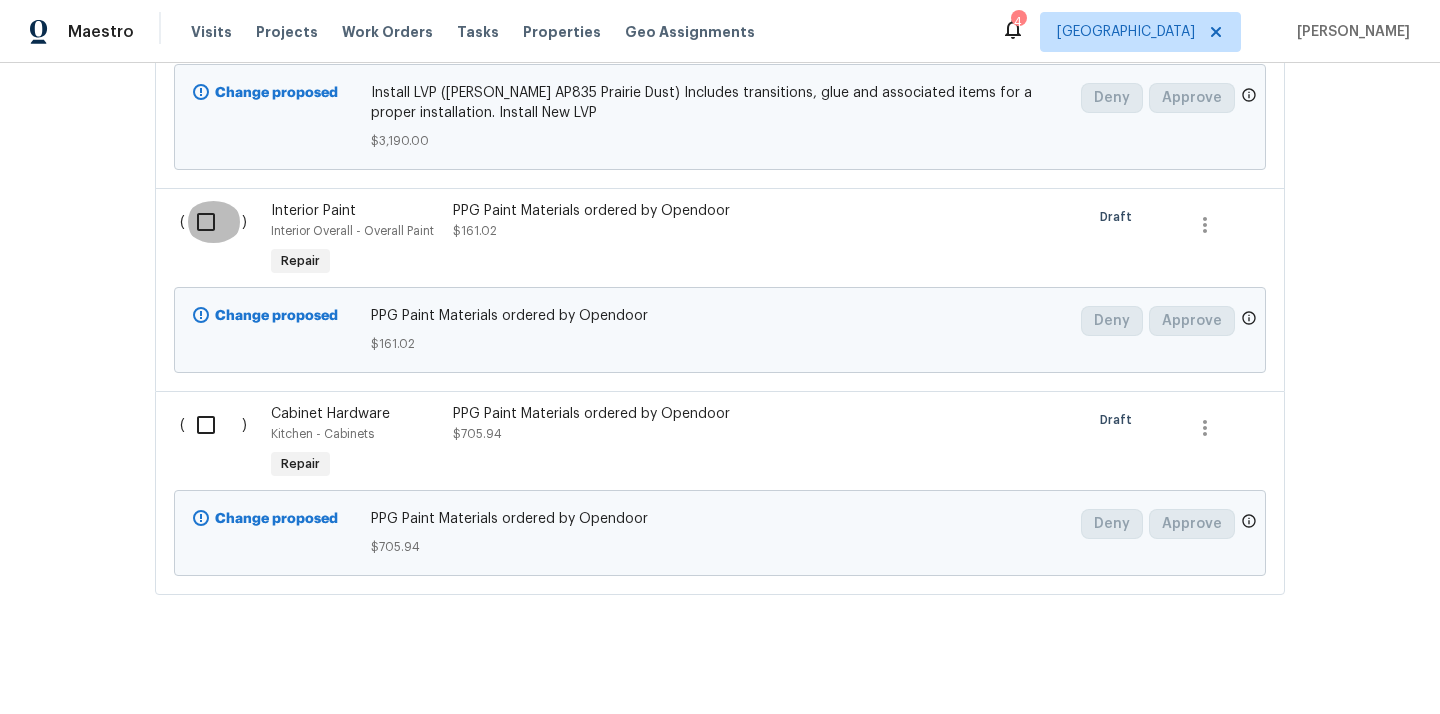 click at bounding box center [213, 222] 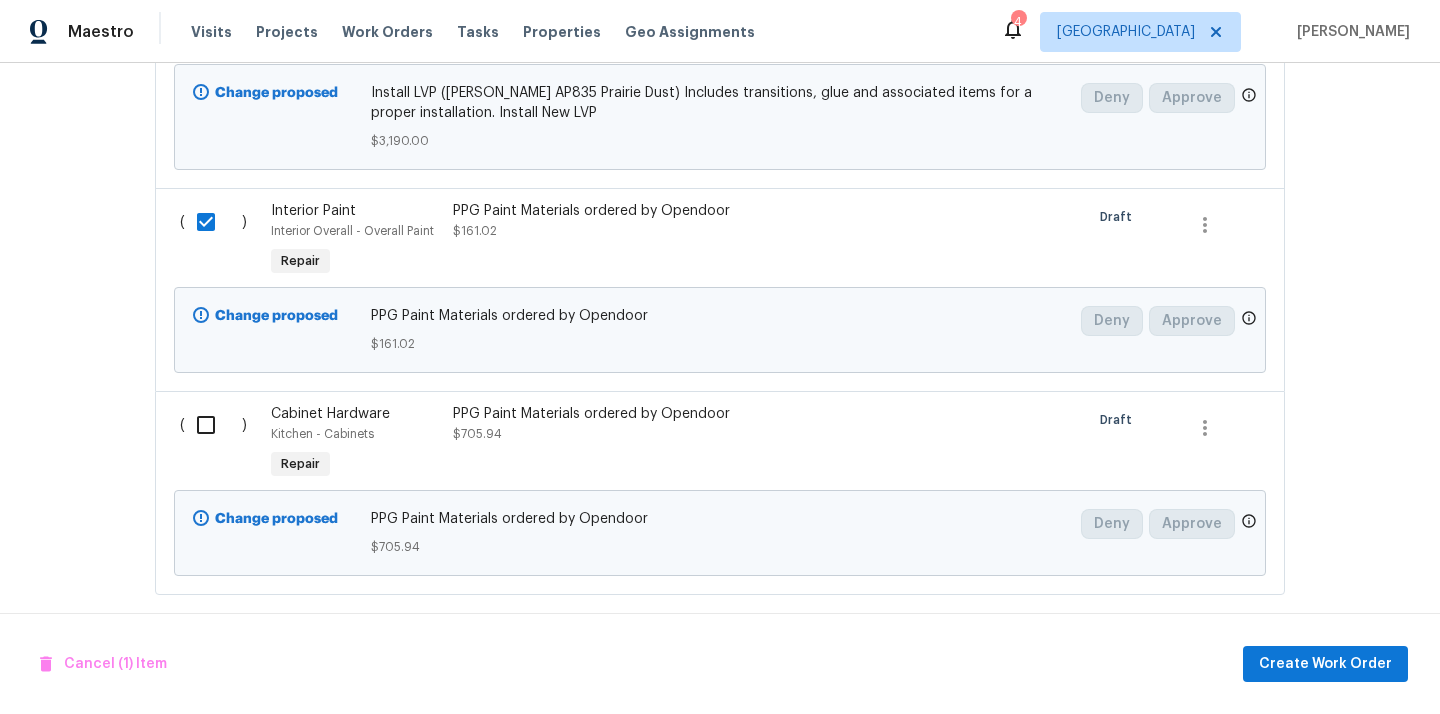 click at bounding box center [213, 425] 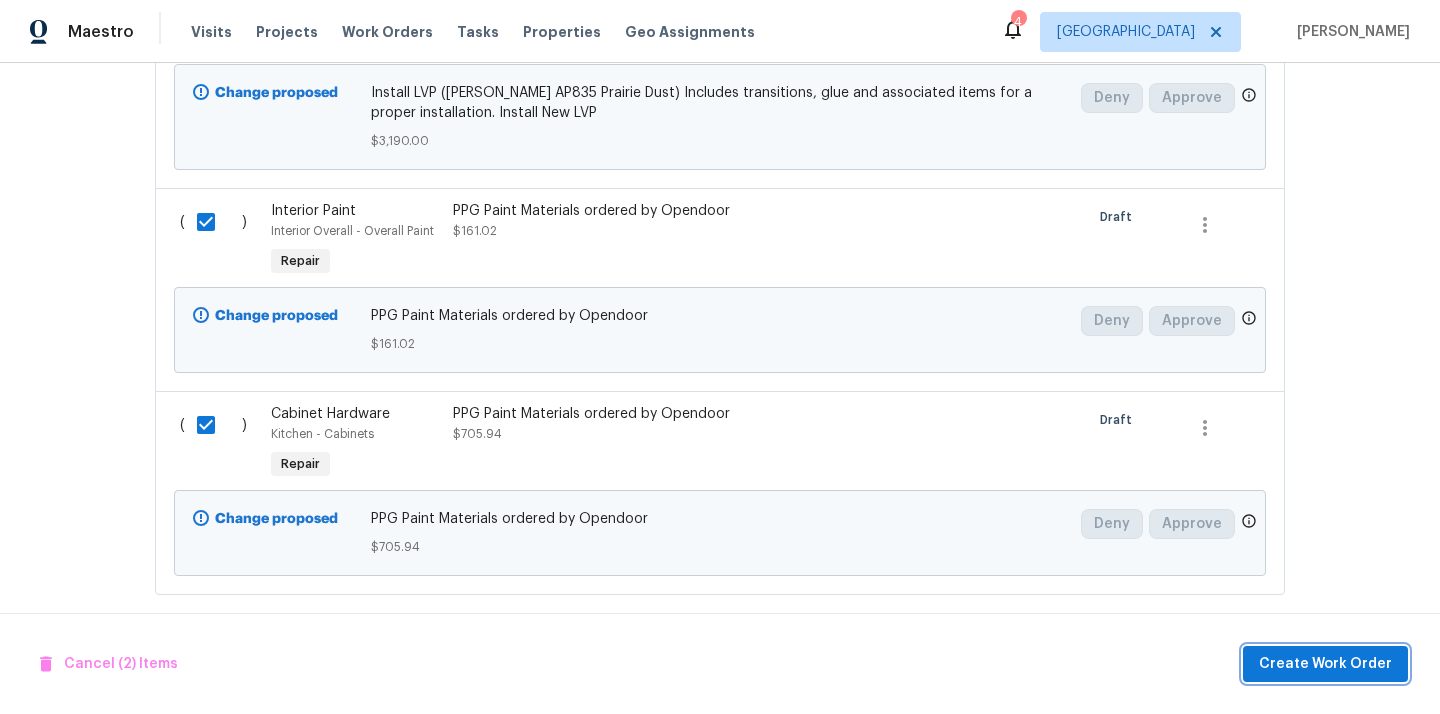 click on "Create Work Order" at bounding box center (1325, 664) 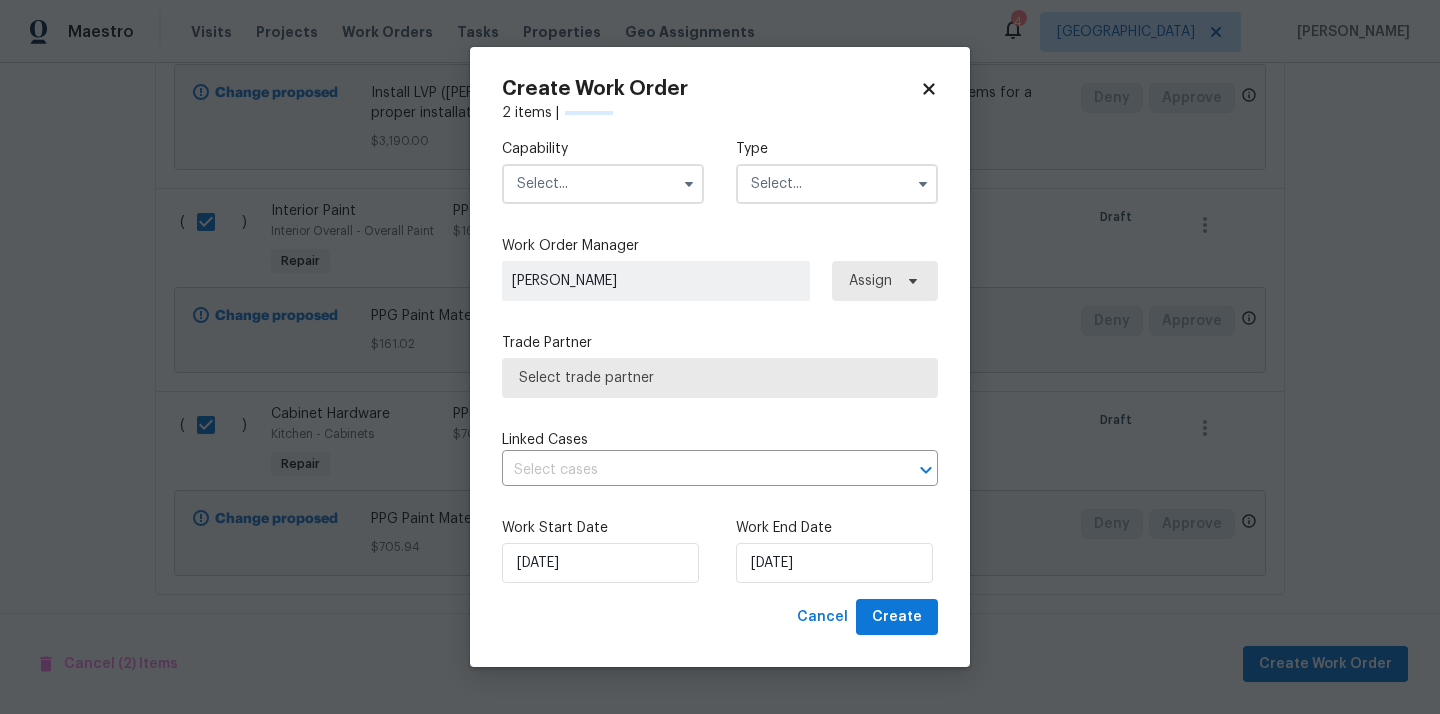 checkbox on "false" 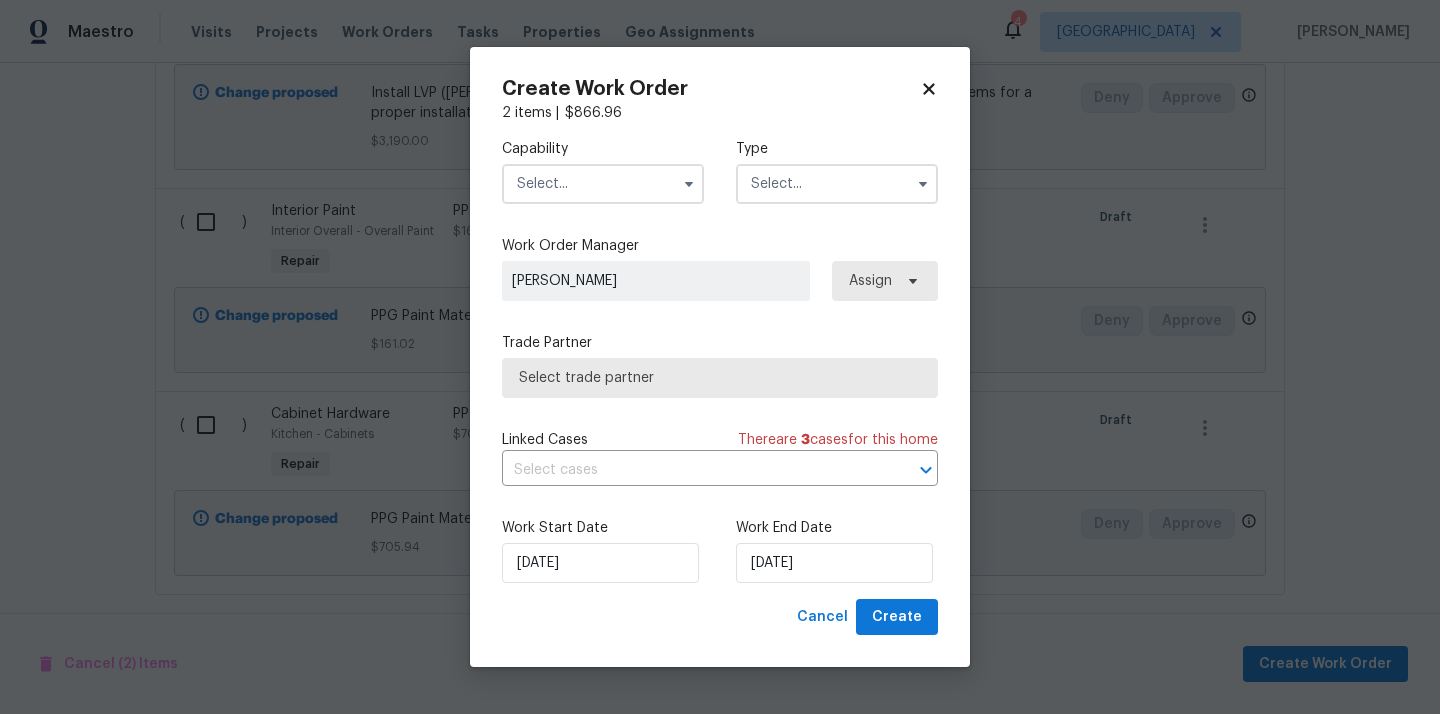 click at bounding box center (603, 184) 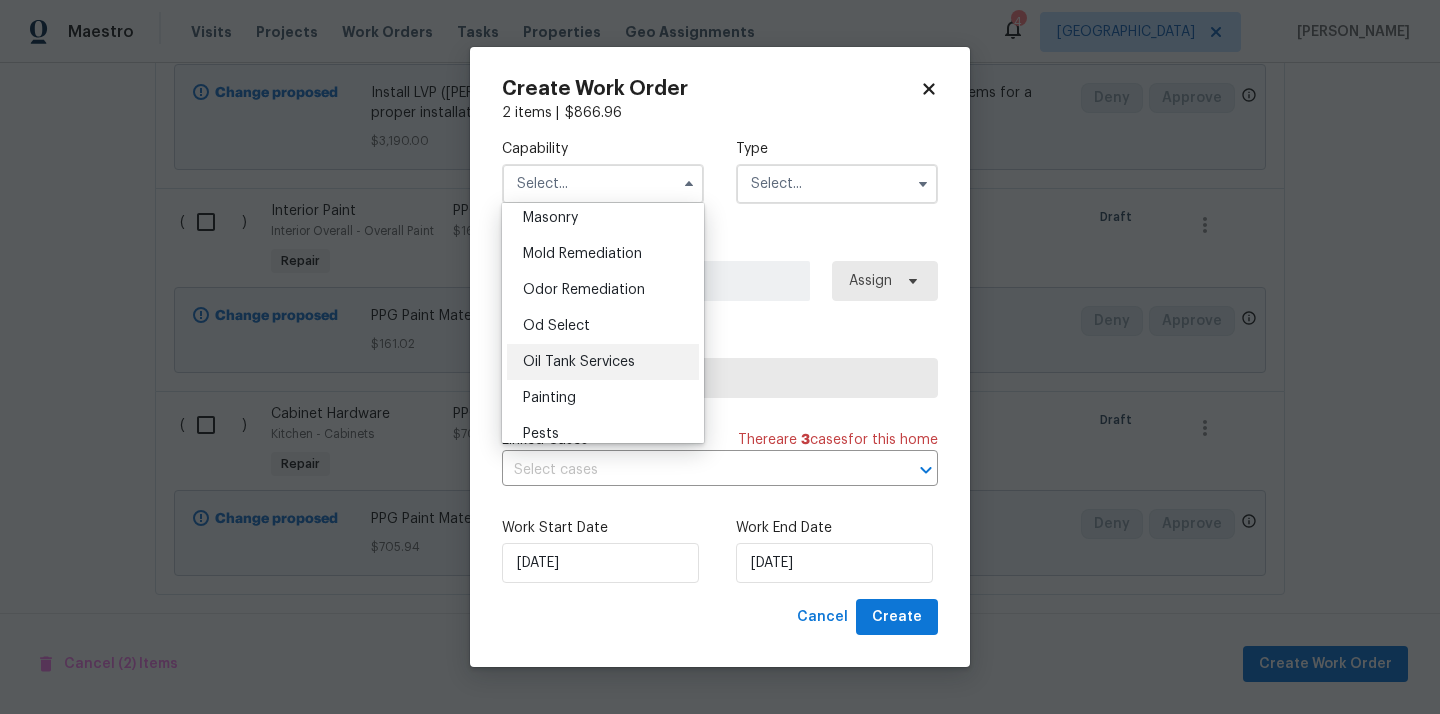scroll, scrollTop: 1501, scrollLeft: 0, axis: vertical 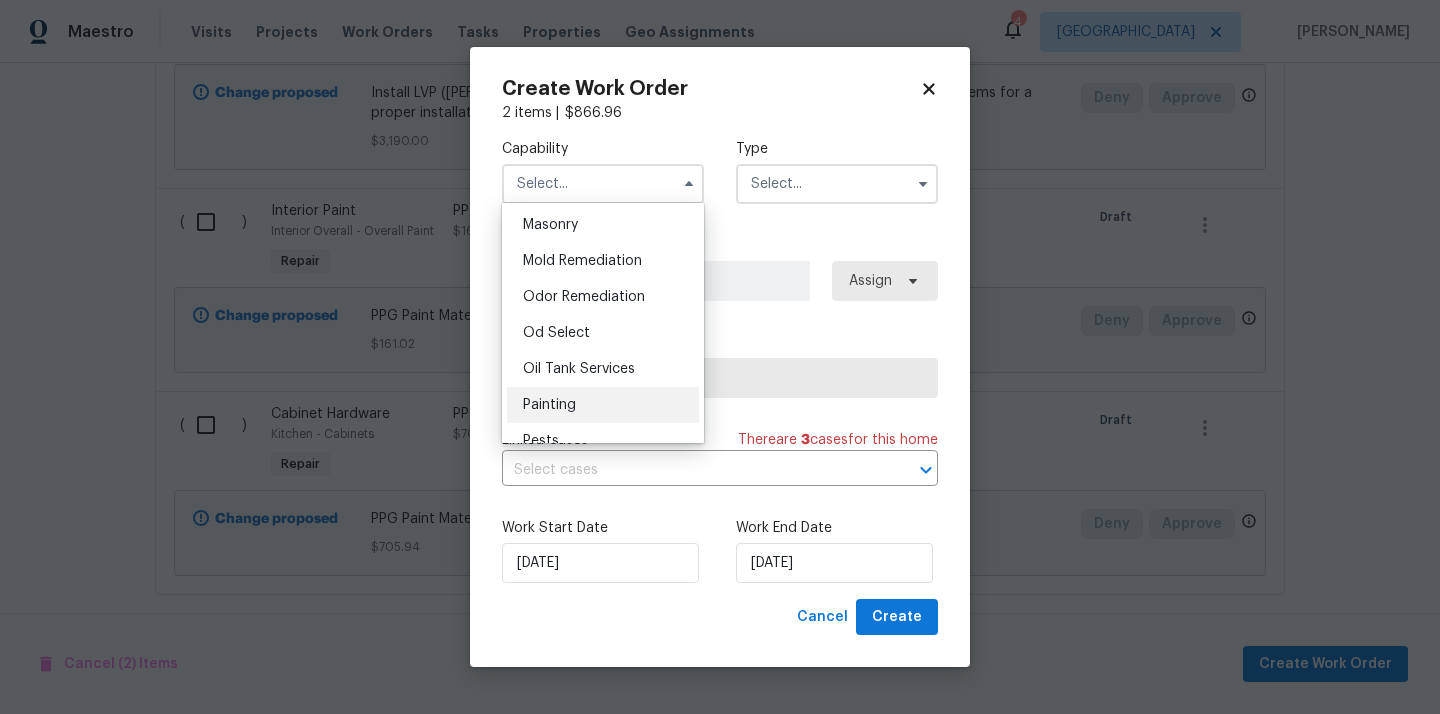 click on "Painting" at bounding box center (603, 405) 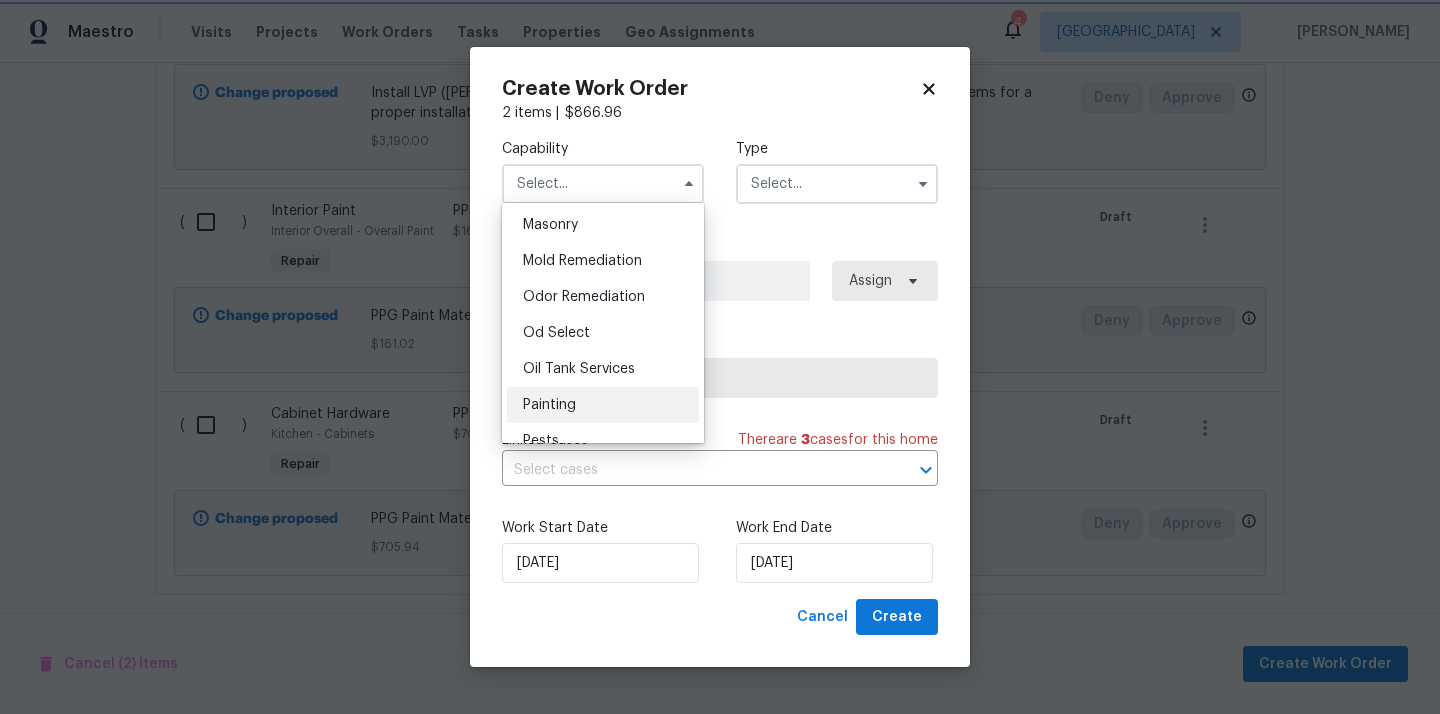 type on "Painting" 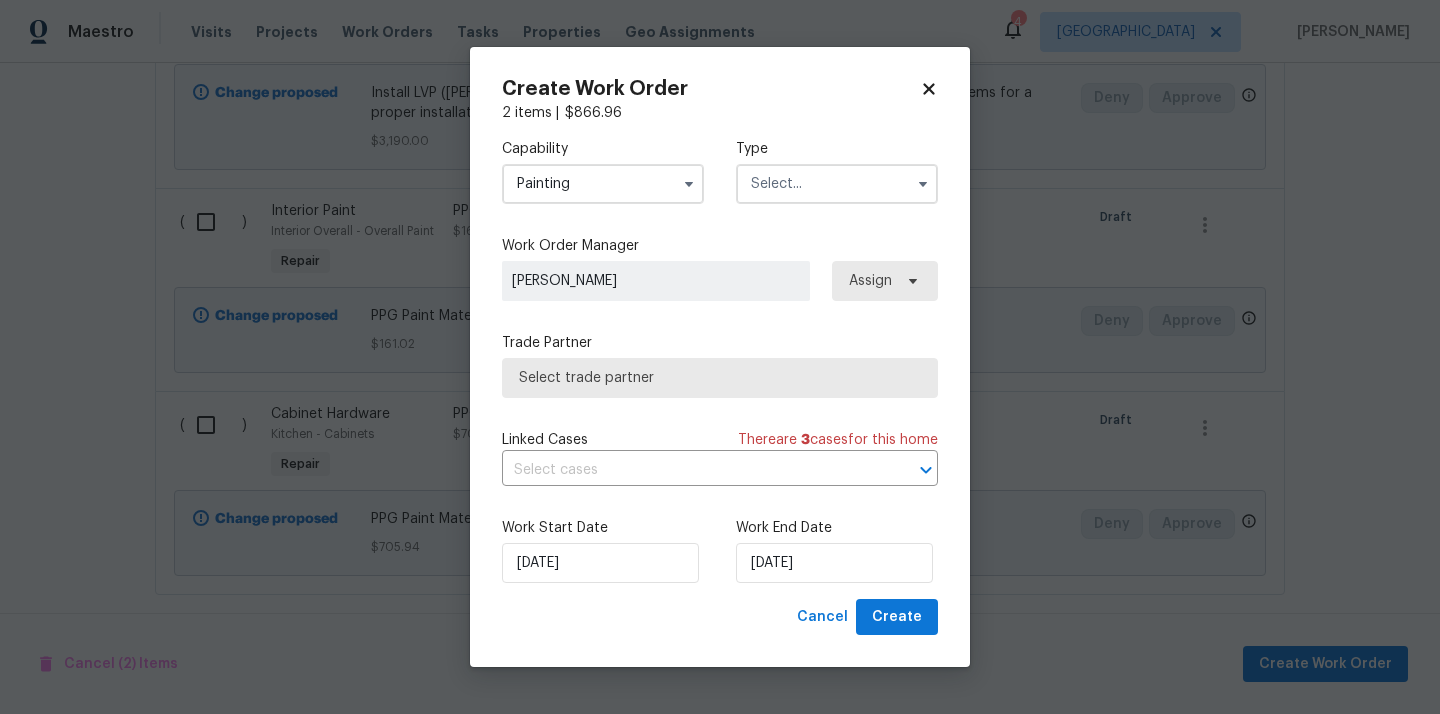 click at bounding box center (837, 184) 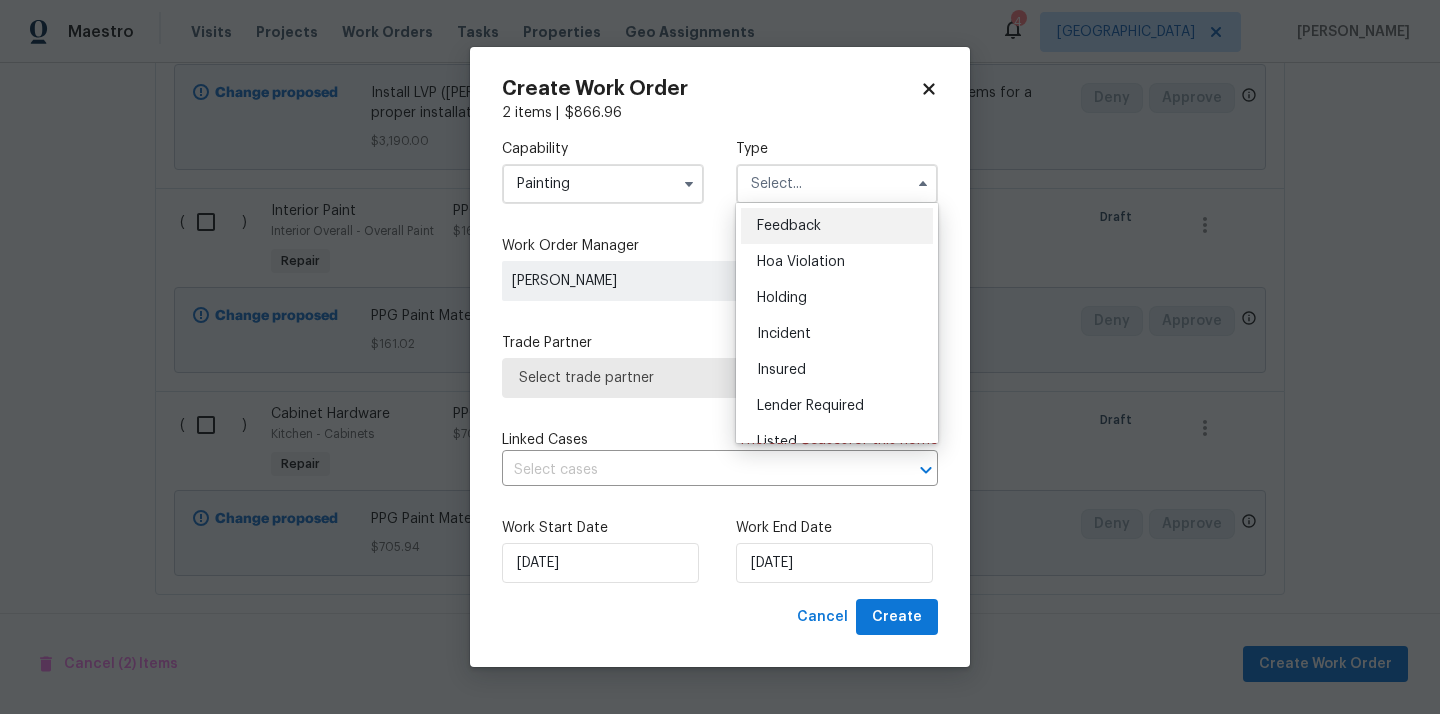 scroll, scrollTop: 454, scrollLeft: 0, axis: vertical 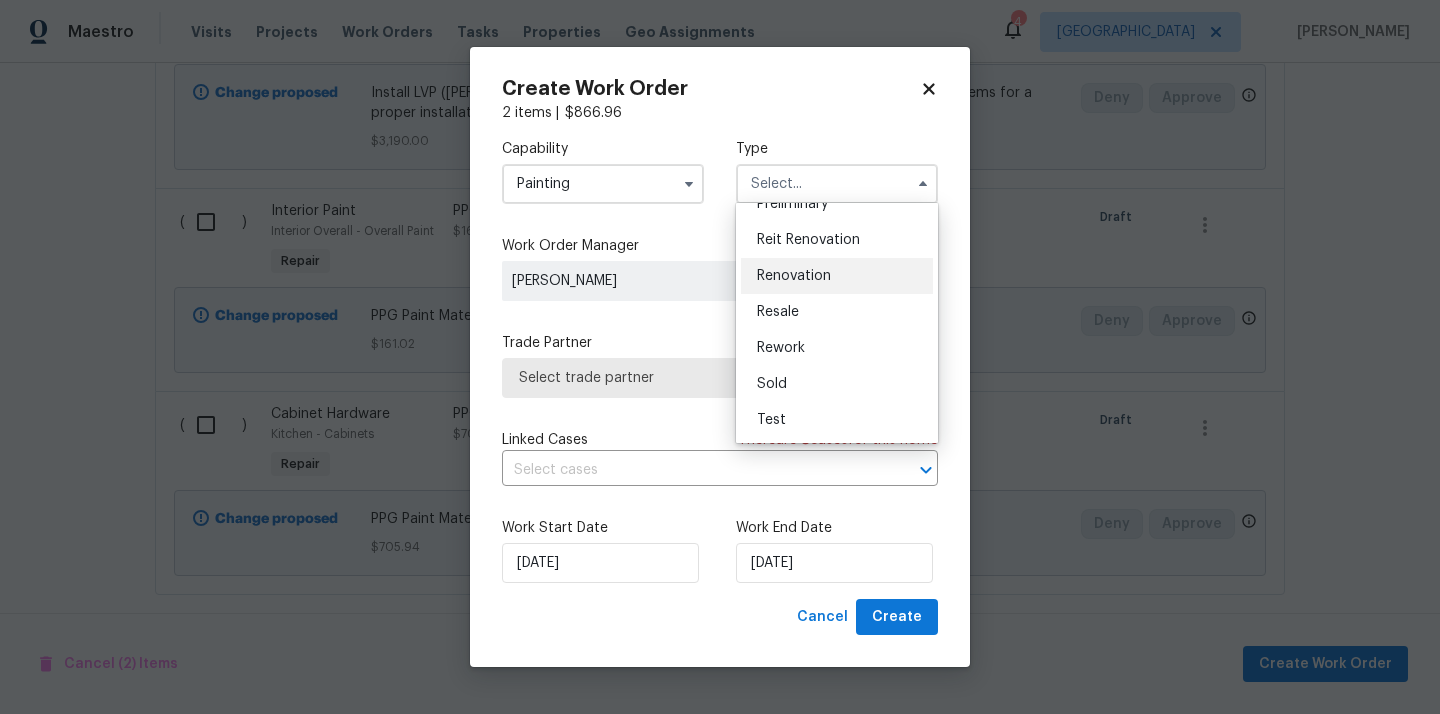 click on "Renovation" at bounding box center [837, 276] 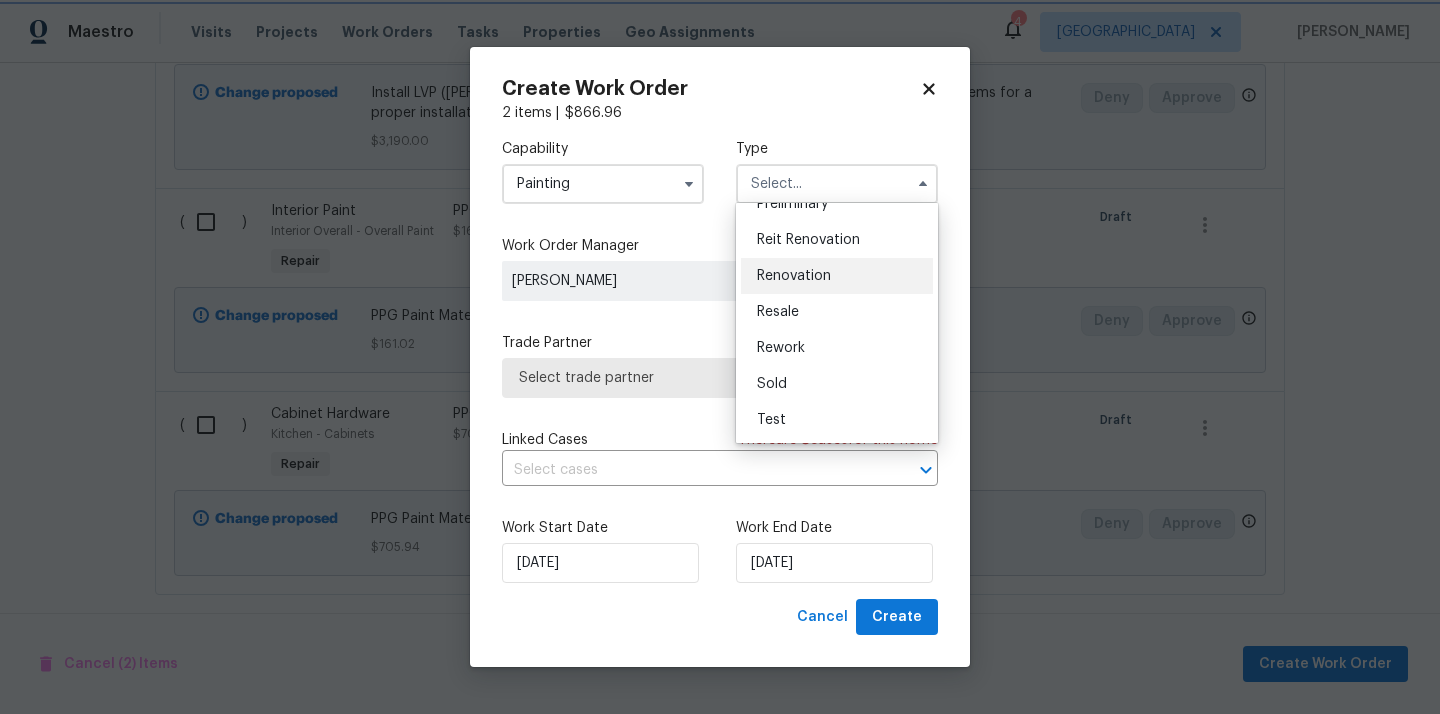type on "Renovation" 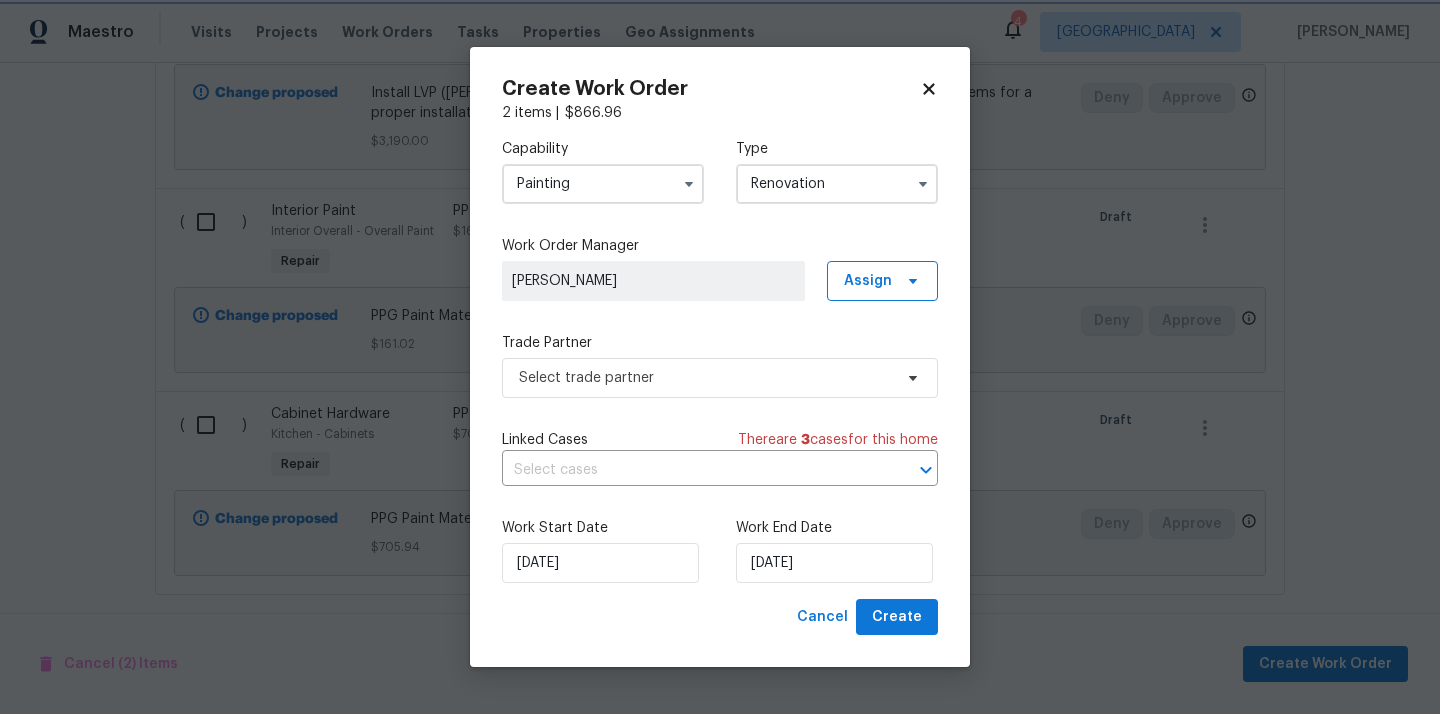 scroll, scrollTop: 0, scrollLeft: 0, axis: both 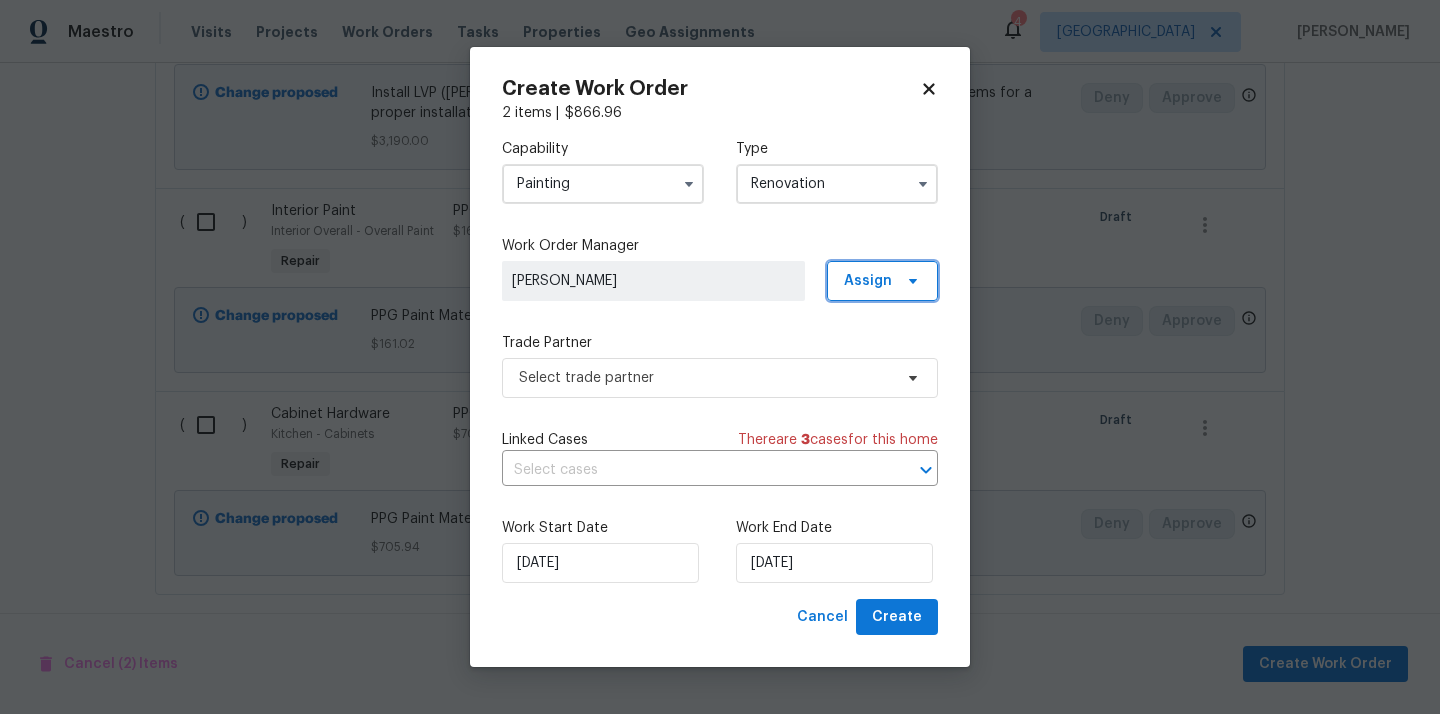 click on "Assign" at bounding box center (868, 281) 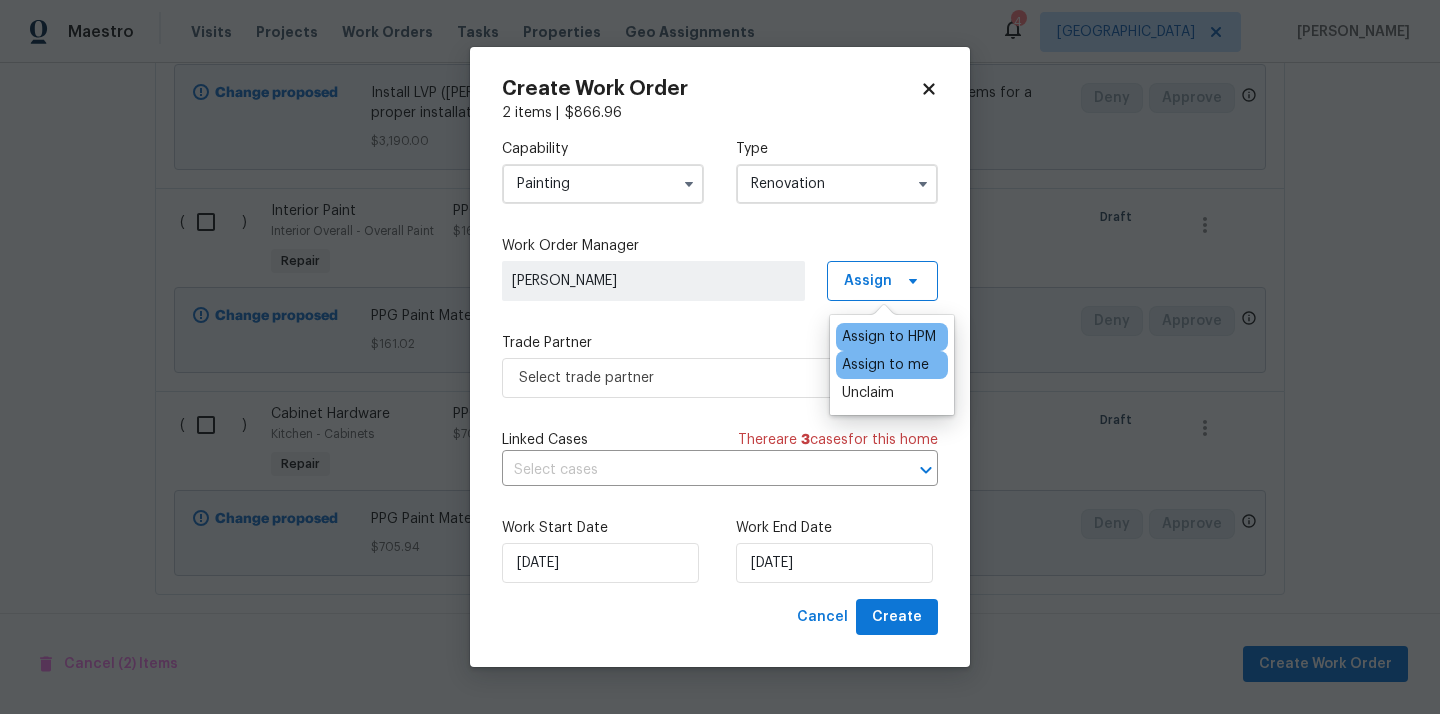 click on "Assign to me" at bounding box center (885, 365) 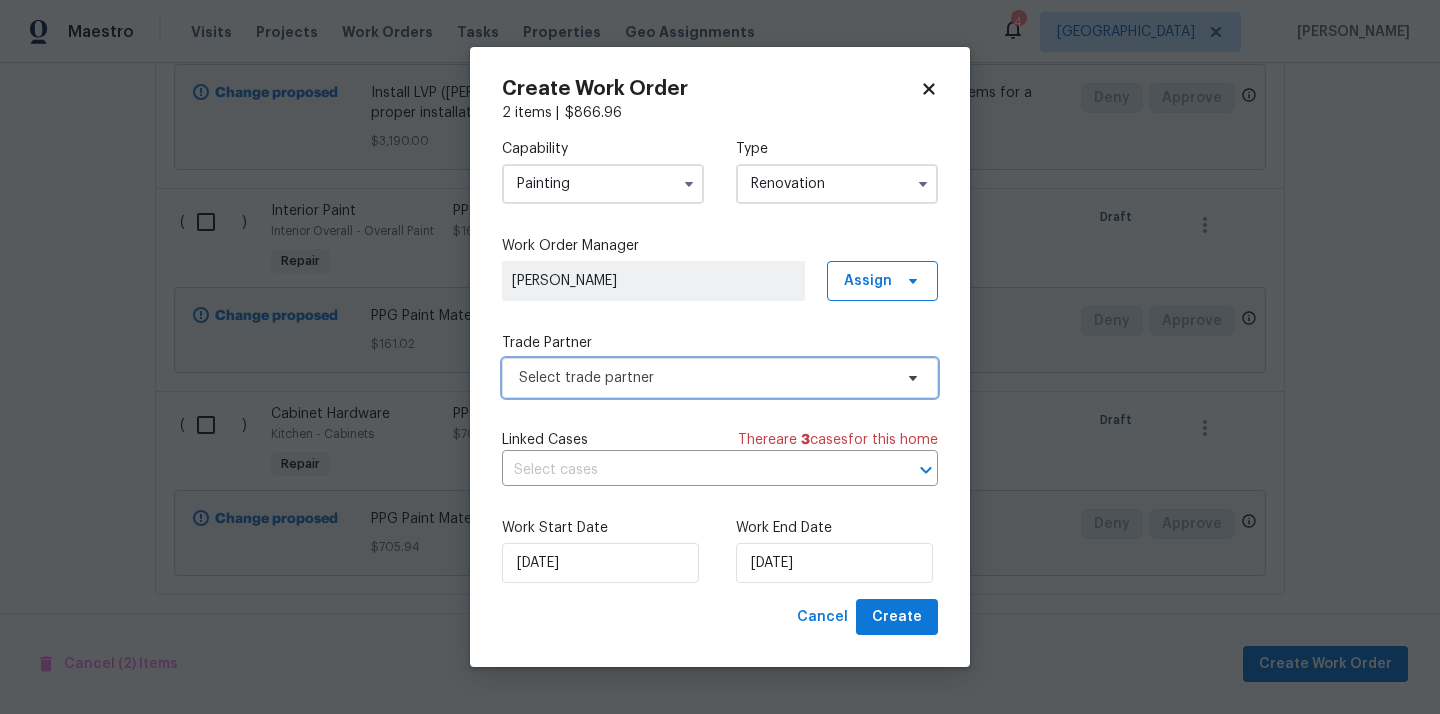 click on "Select trade partner" at bounding box center [705, 378] 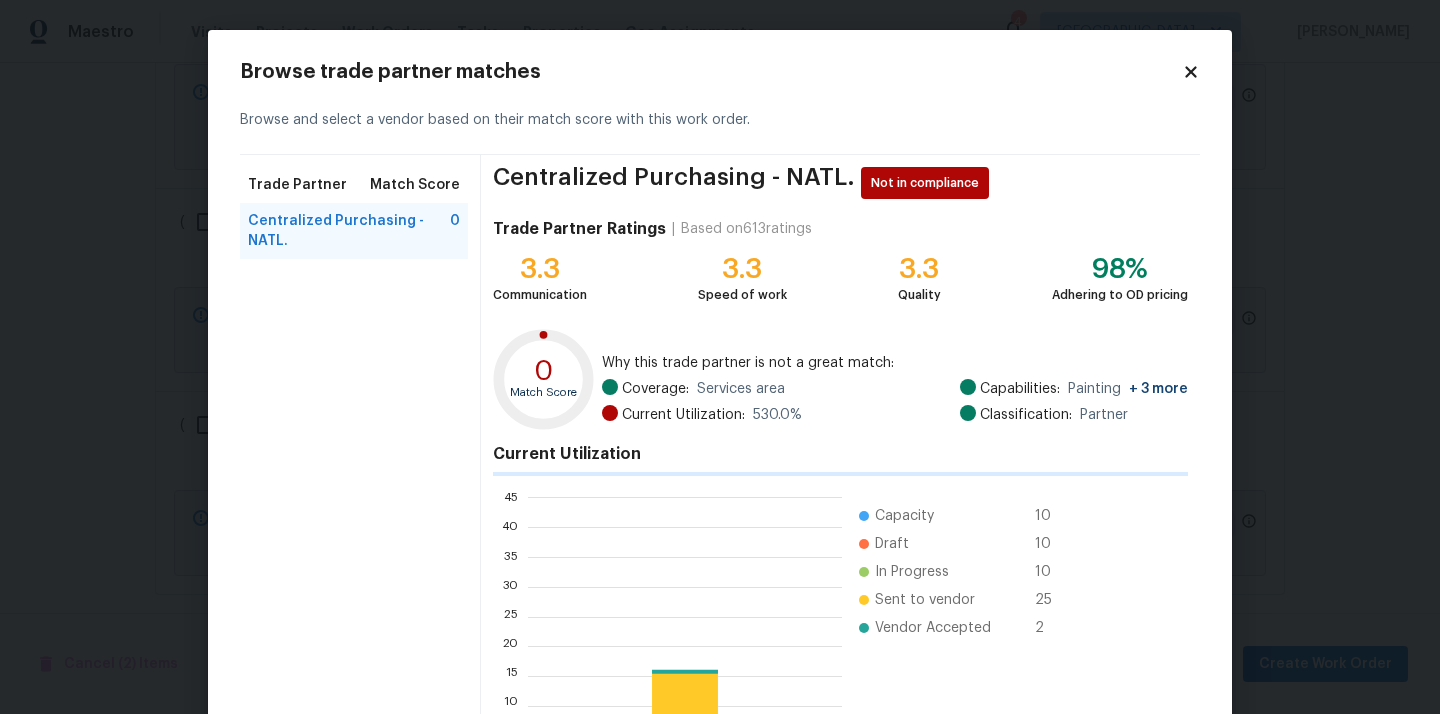 scroll, scrollTop: 2, scrollLeft: 1, axis: both 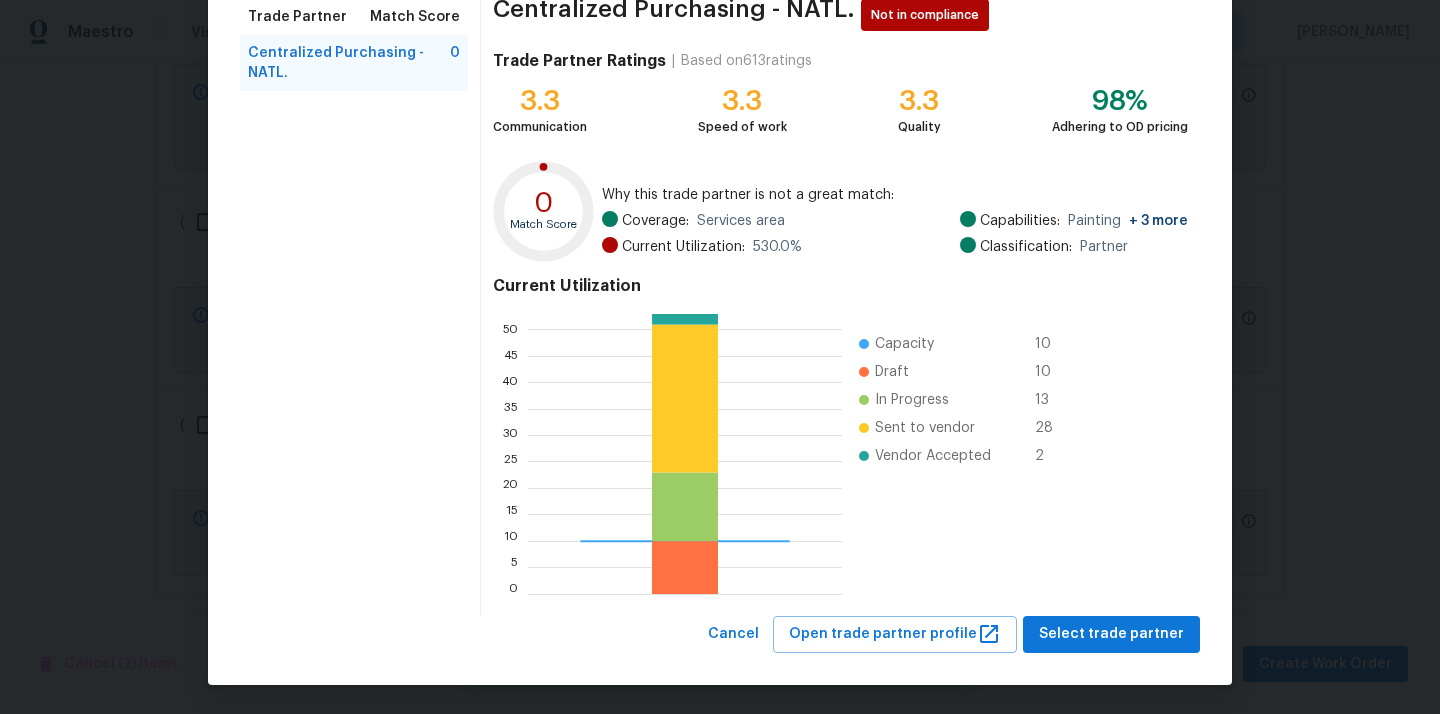 click on "Centralized Purchasing - NATL. Not in compliance Trade Partner Ratings    |    Based on  613  ratings 3.3 Communication 3.3 Speed of work 3.3 Quality 98% Adhering to OD pricing 0 Match Score Why this trade partner is not a great match: Coverage: Services area Current Utilization: 530.0 % Capabilities: Painting + 3 more Classification: Partner Current Utilization 0 5 10 15 20 25 30 35 40 45 50 Capacity 10 Draft 10 In Progress 13 Sent to vendor 28 Vendor Accepted 2" at bounding box center (840, 301) 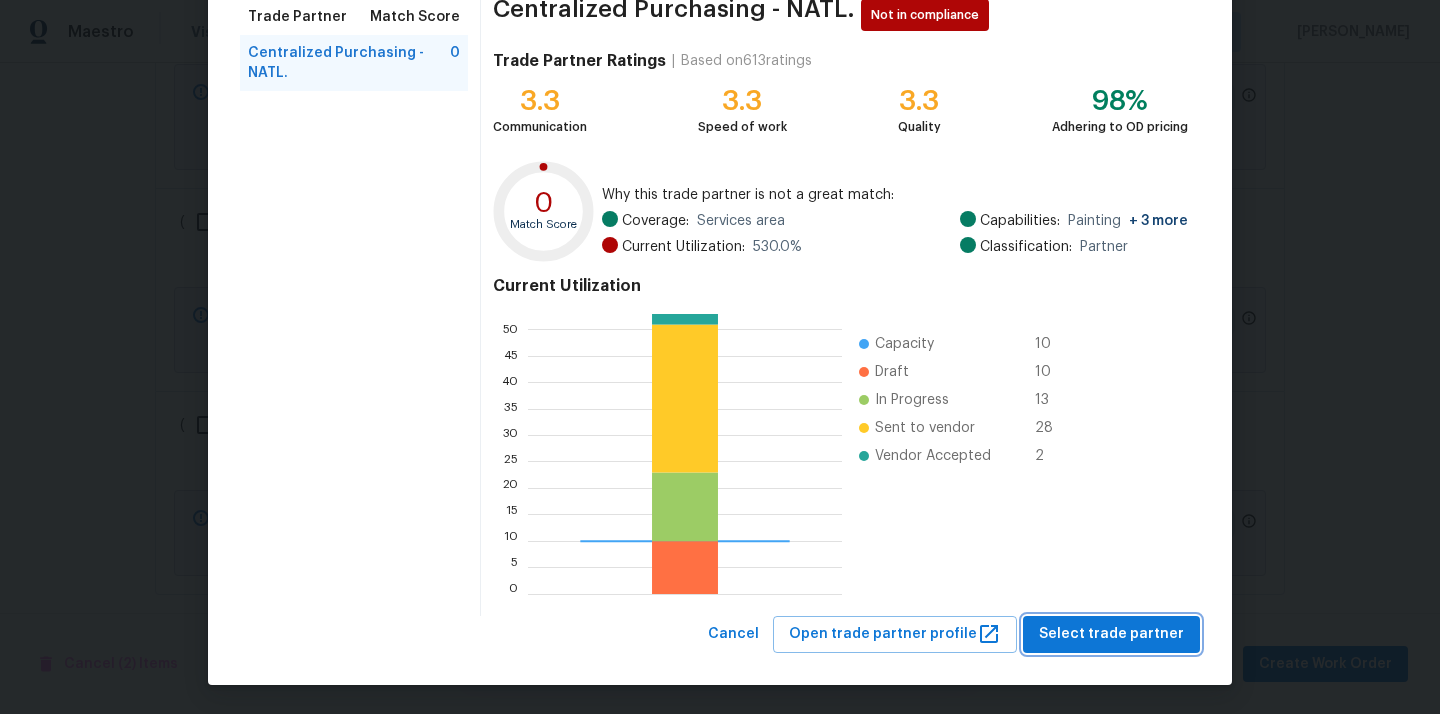 click on "Select trade partner" at bounding box center (1111, 634) 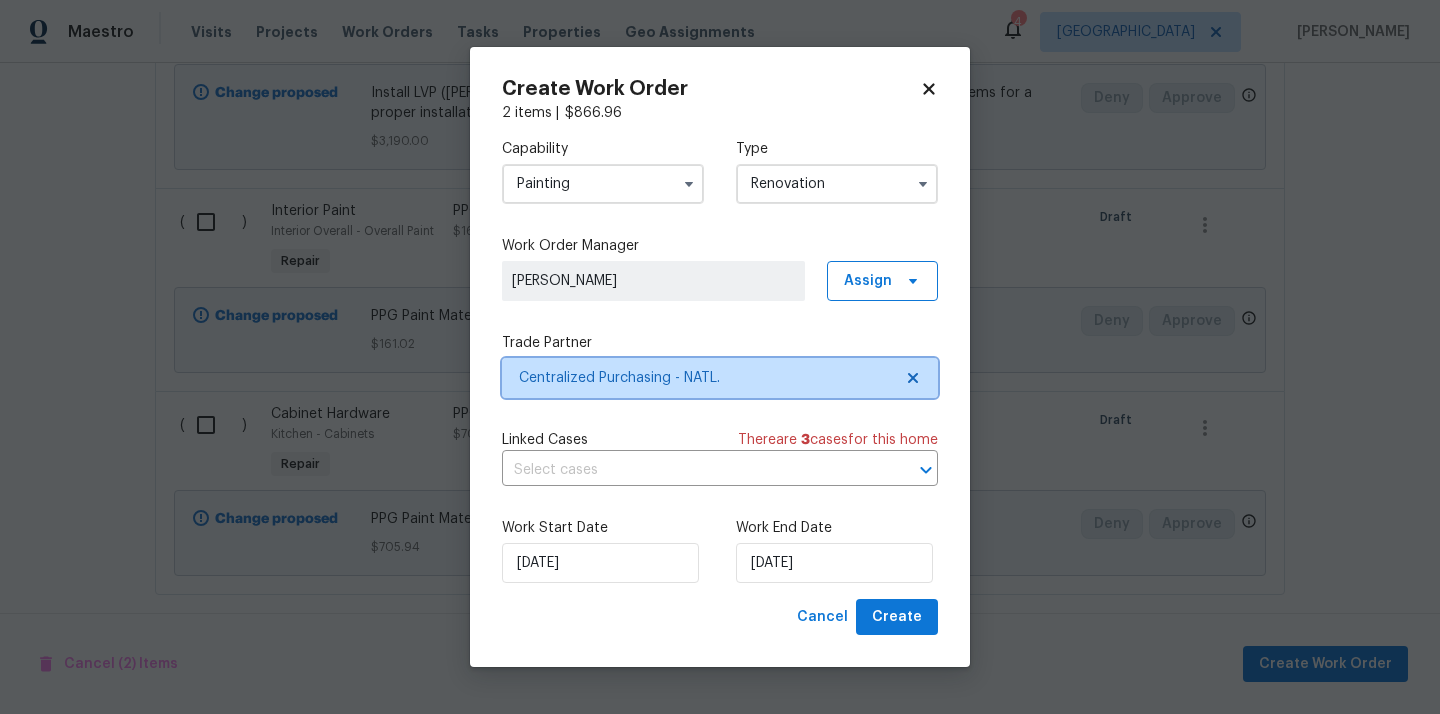 scroll, scrollTop: 0, scrollLeft: 0, axis: both 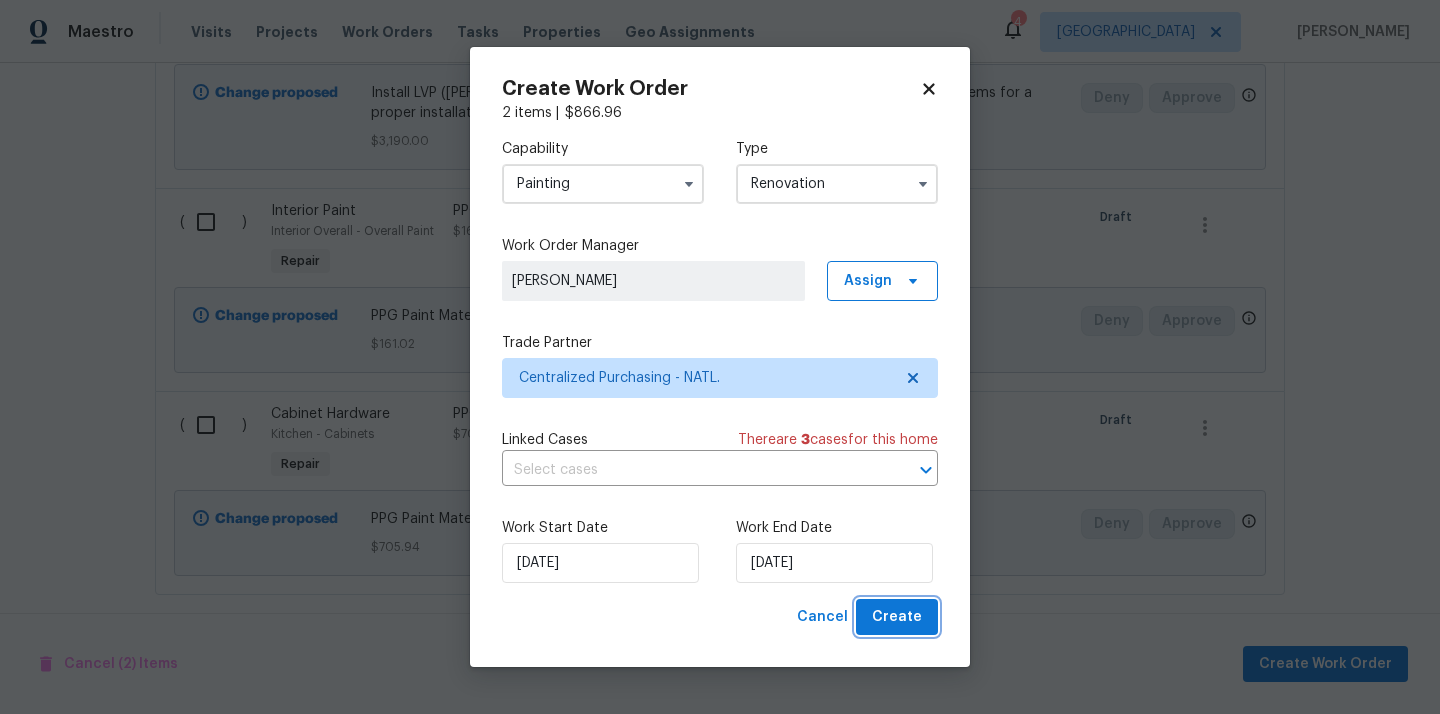 click on "Create" at bounding box center (897, 617) 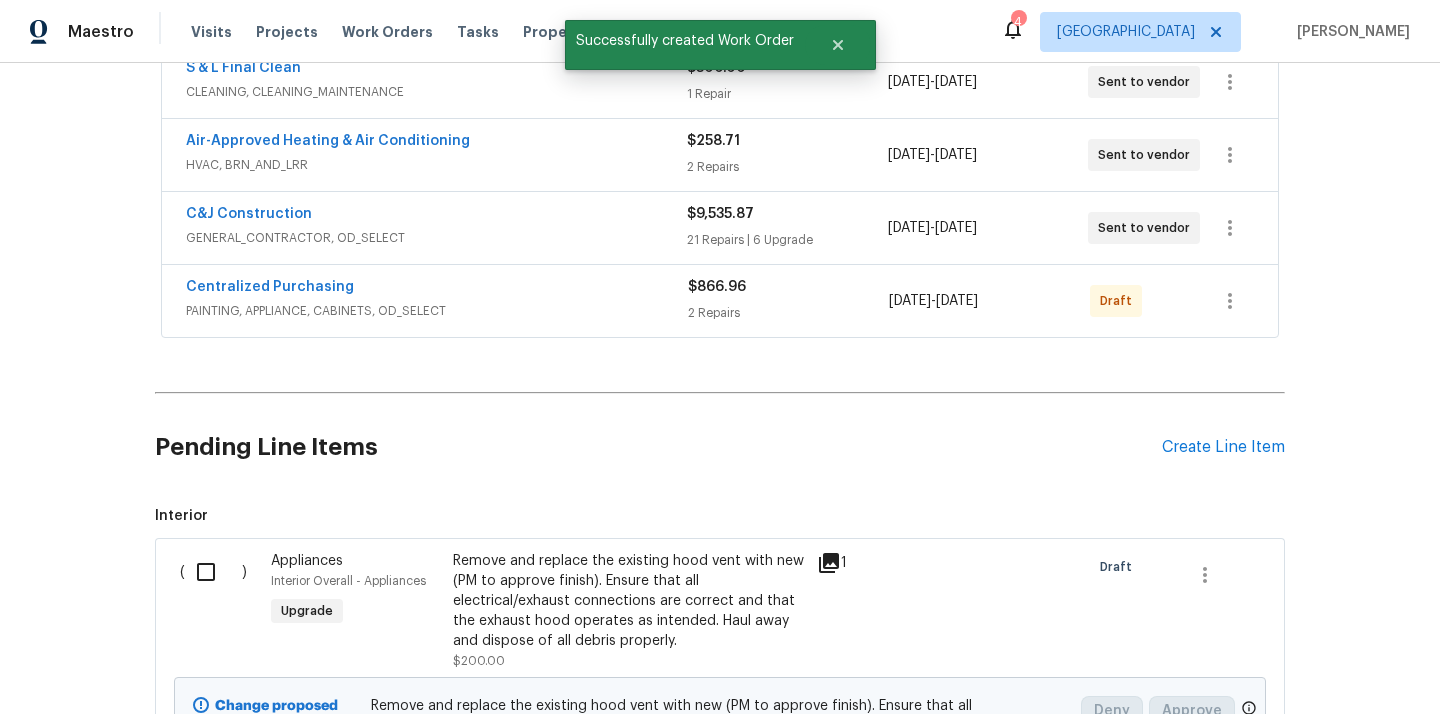scroll, scrollTop: 550, scrollLeft: 0, axis: vertical 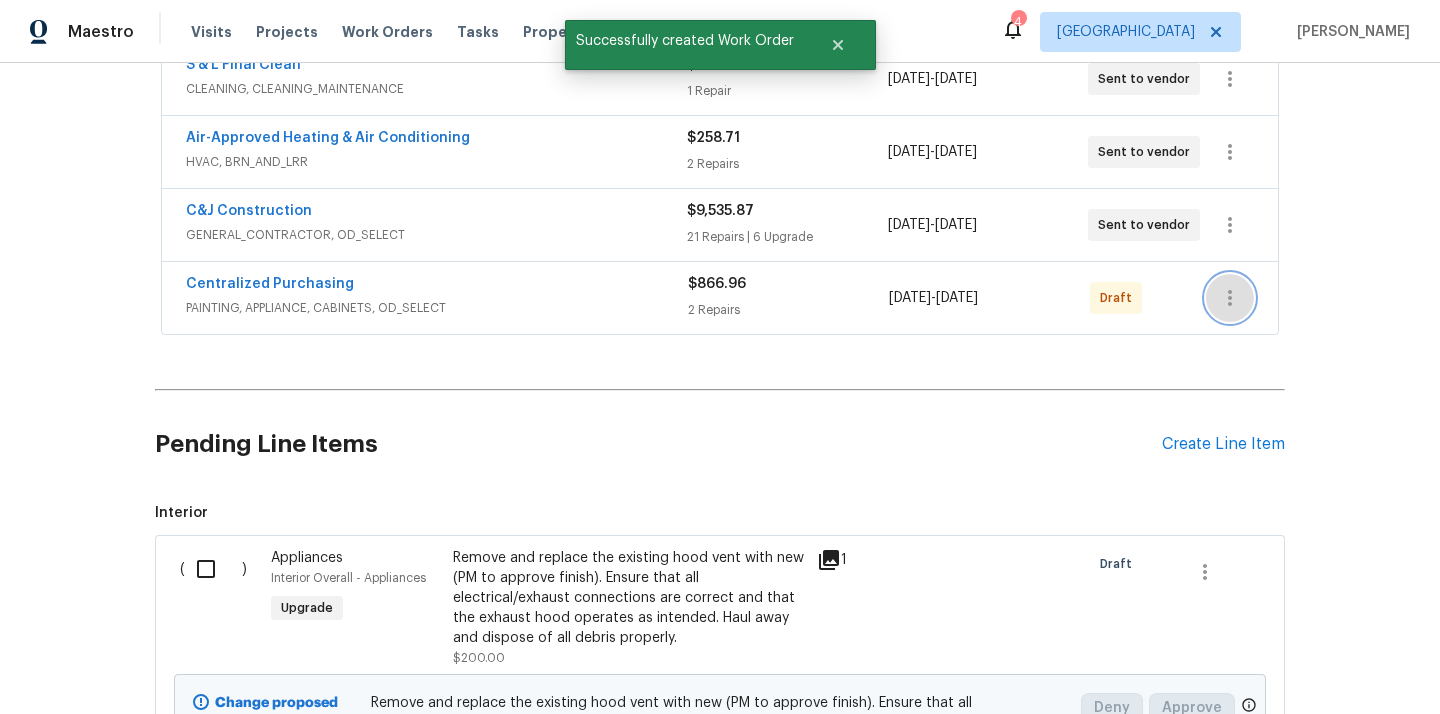 click 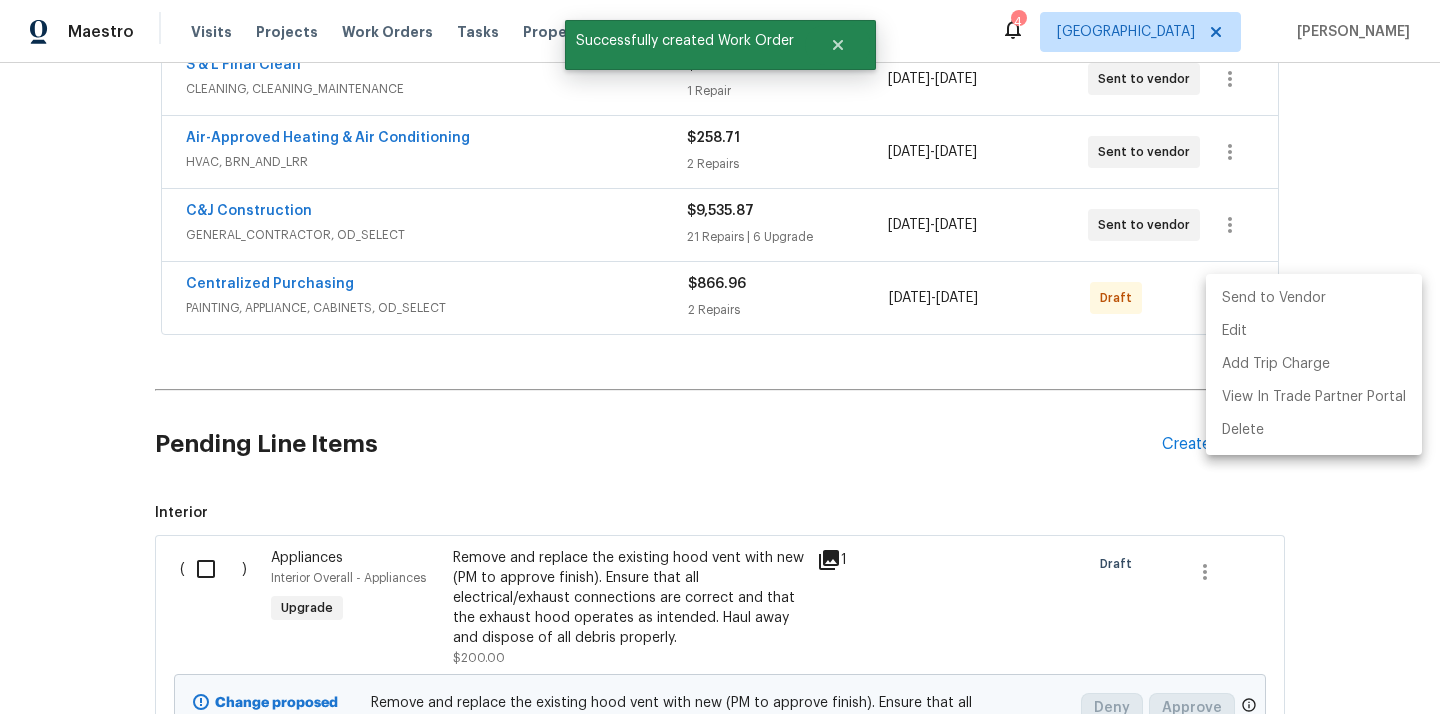 click on "Send to Vendor" at bounding box center (1314, 298) 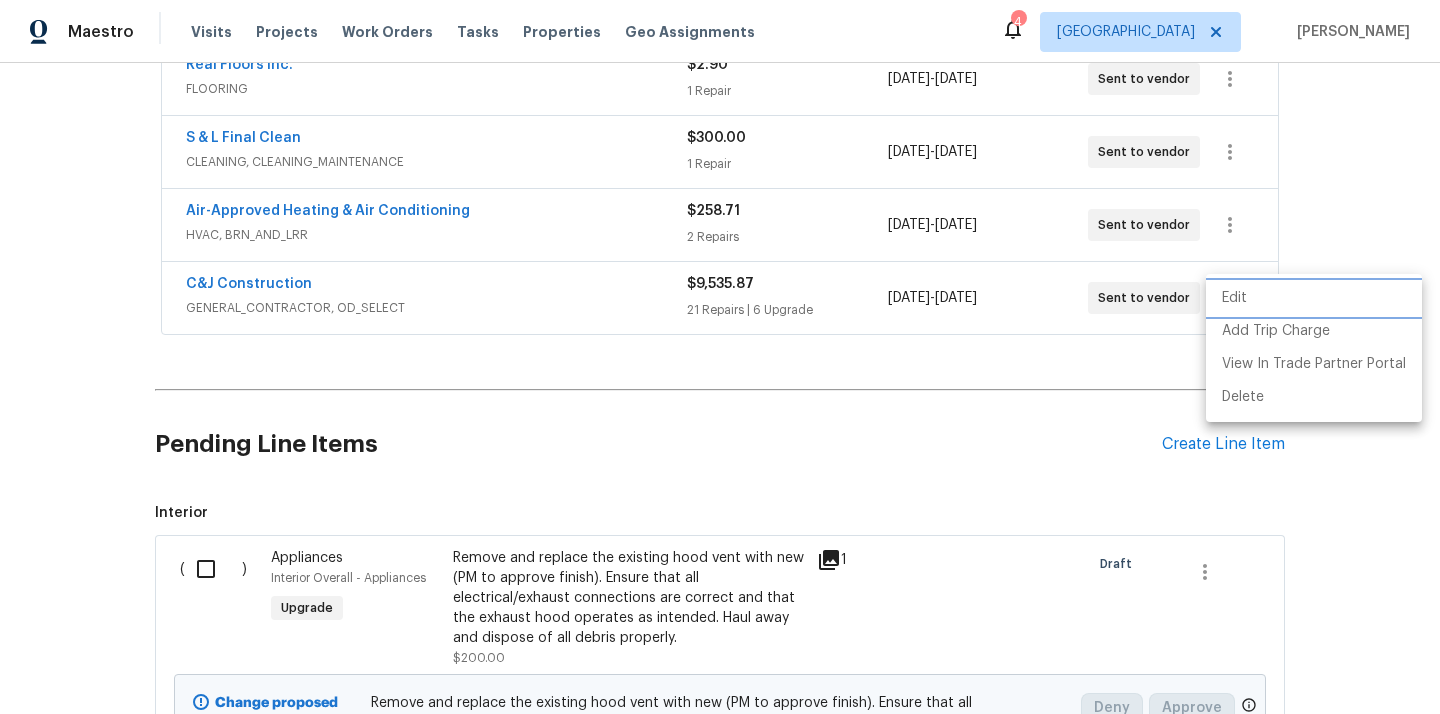 scroll, scrollTop: 185, scrollLeft: 0, axis: vertical 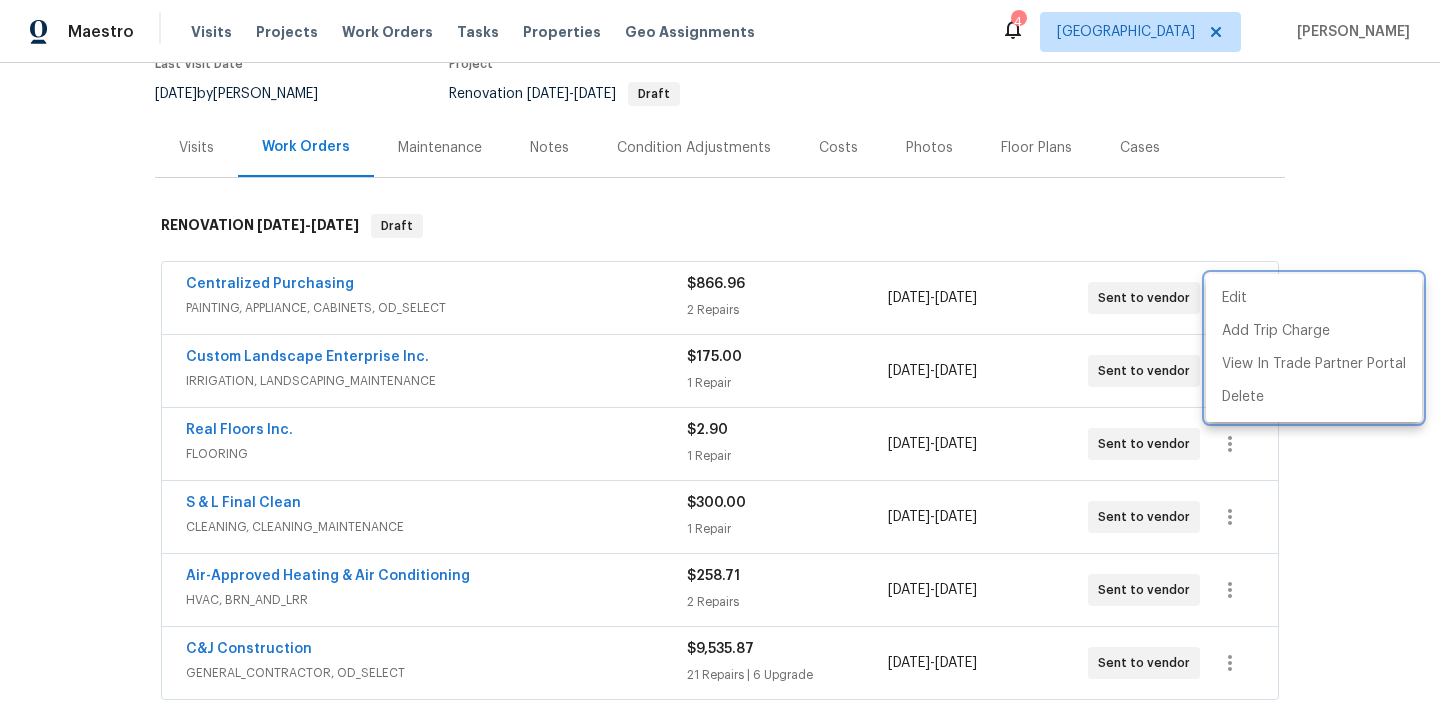 click at bounding box center [720, 357] 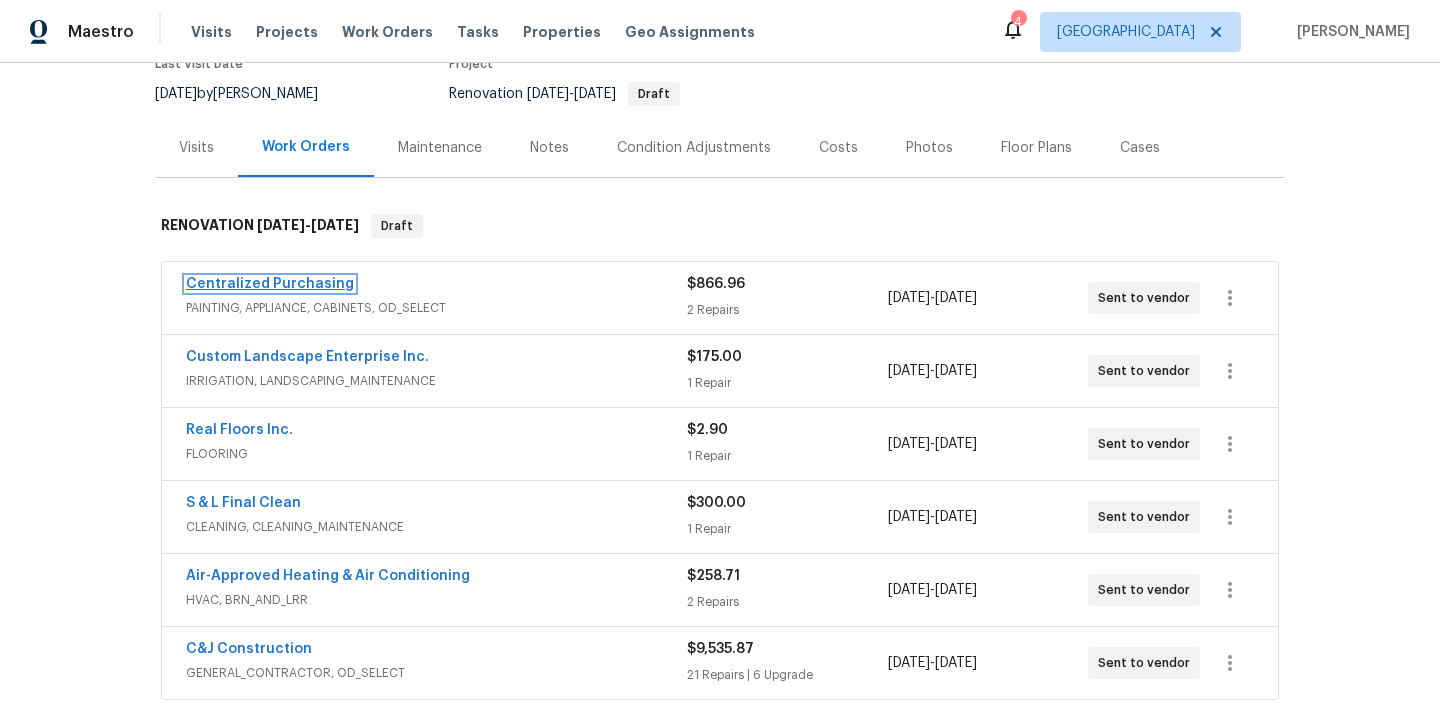 click on "Centralized Purchasing" at bounding box center [270, 284] 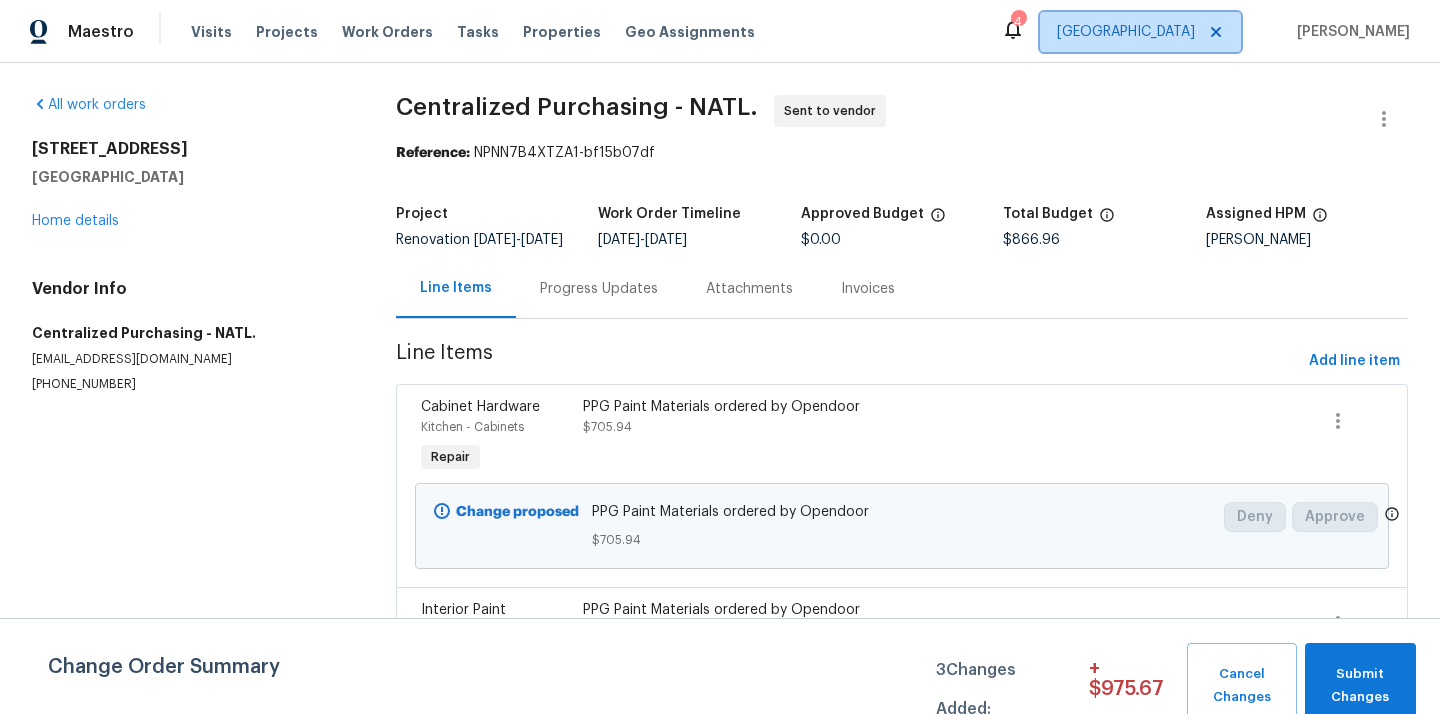 click on "[GEOGRAPHIC_DATA]" at bounding box center [1126, 32] 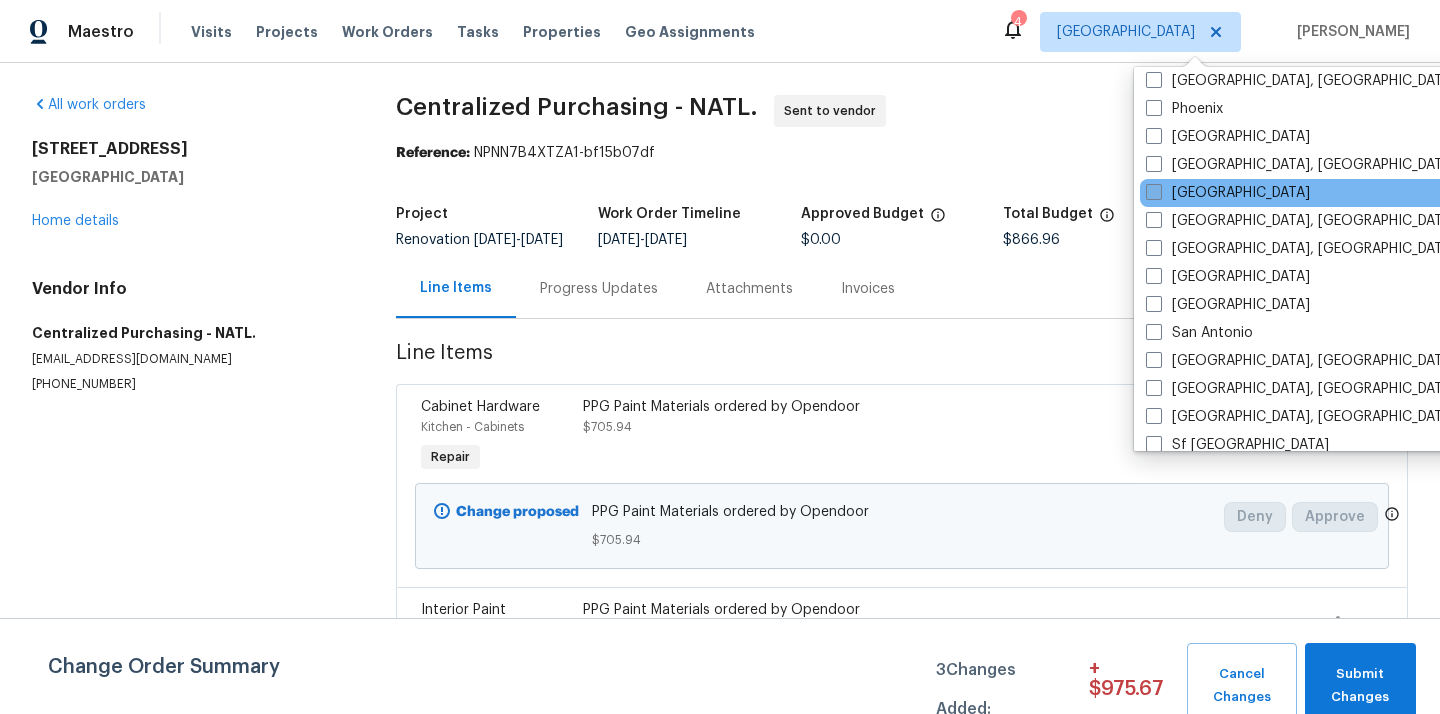 click on "[GEOGRAPHIC_DATA]" at bounding box center [1228, 193] 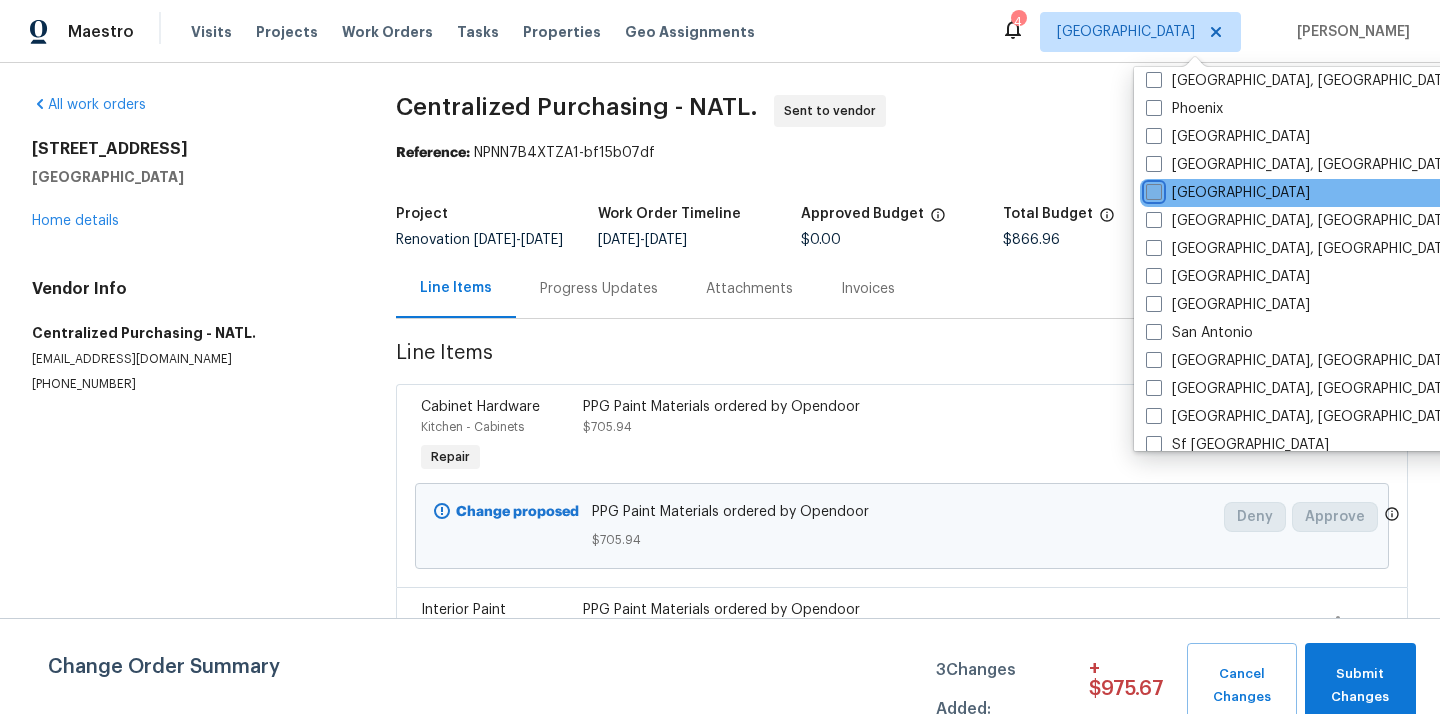 click on "[GEOGRAPHIC_DATA]" at bounding box center [1152, 189] 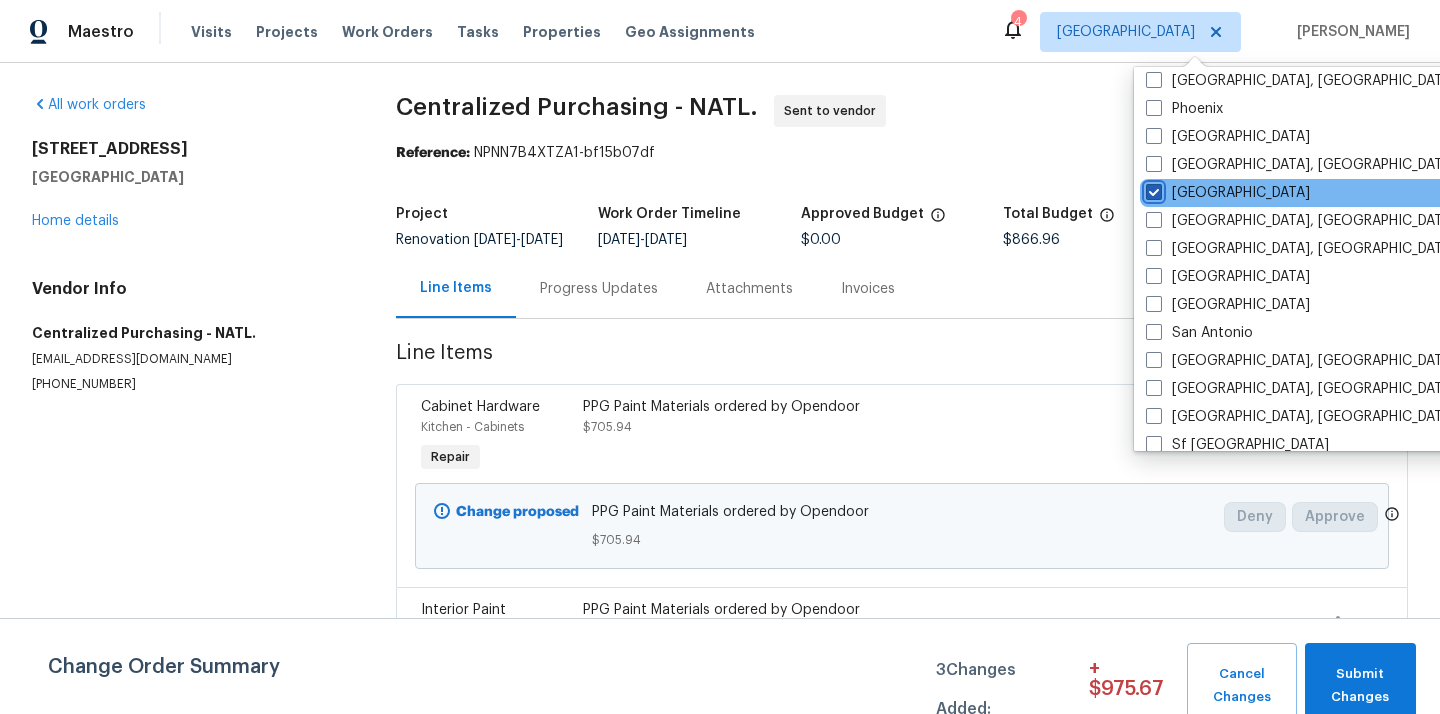 checkbox on "true" 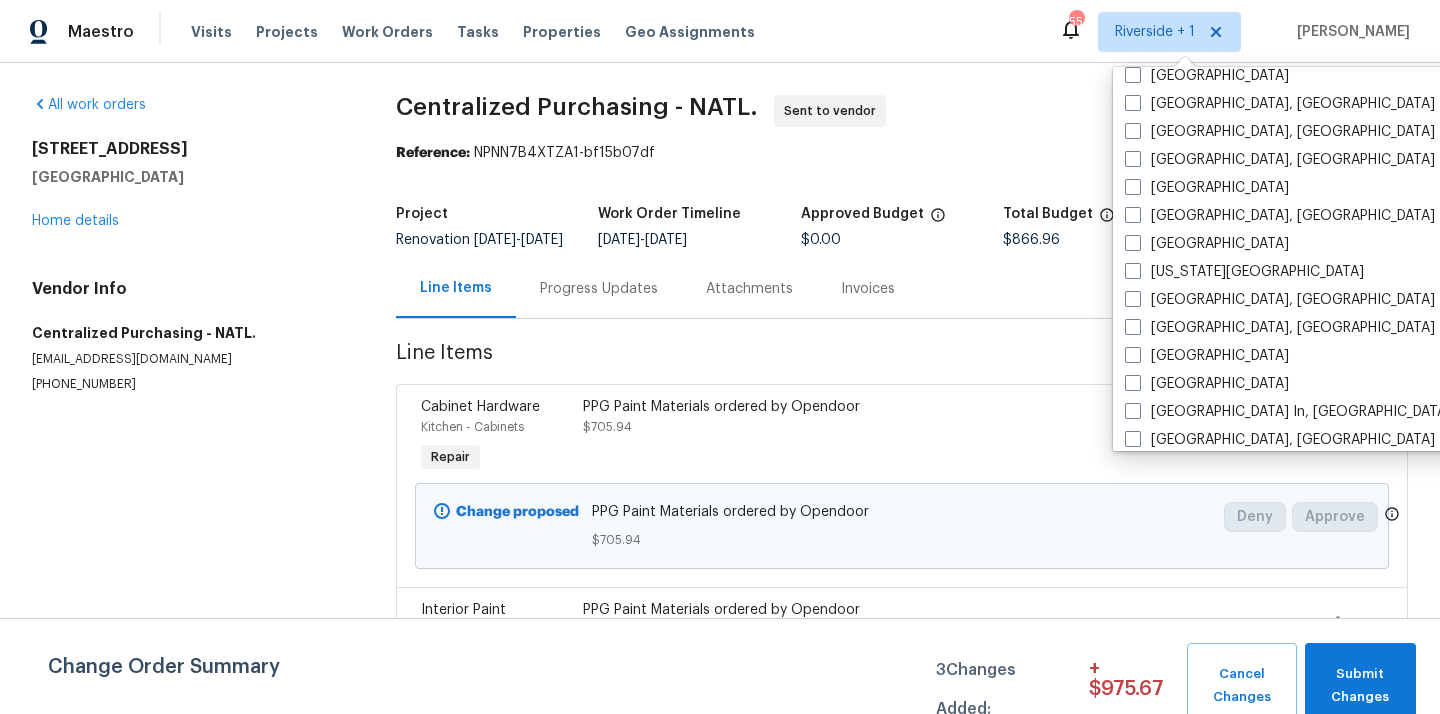 scroll, scrollTop: 0, scrollLeft: 0, axis: both 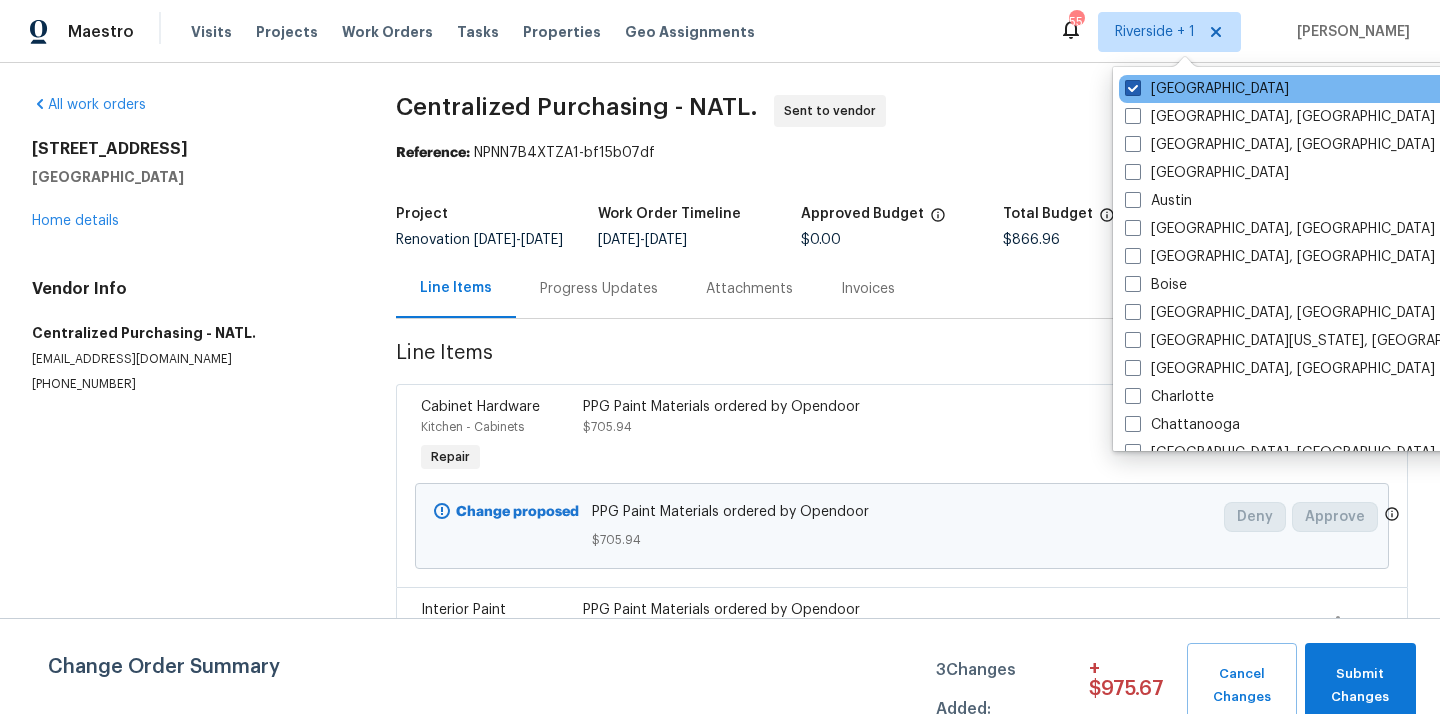 click on "[GEOGRAPHIC_DATA]" at bounding box center (1207, 89) 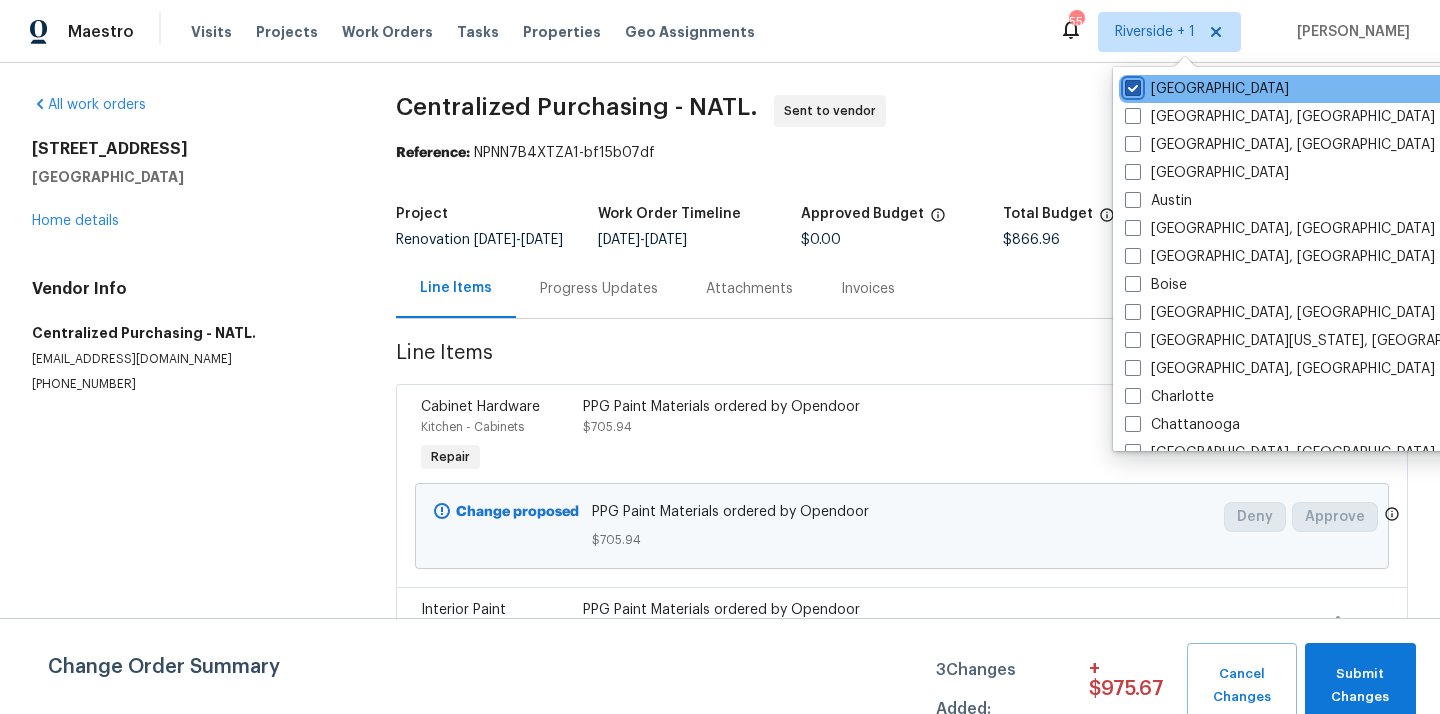 click on "[GEOGRAPHIC_DATA]" at bounding box center (1131, 85) 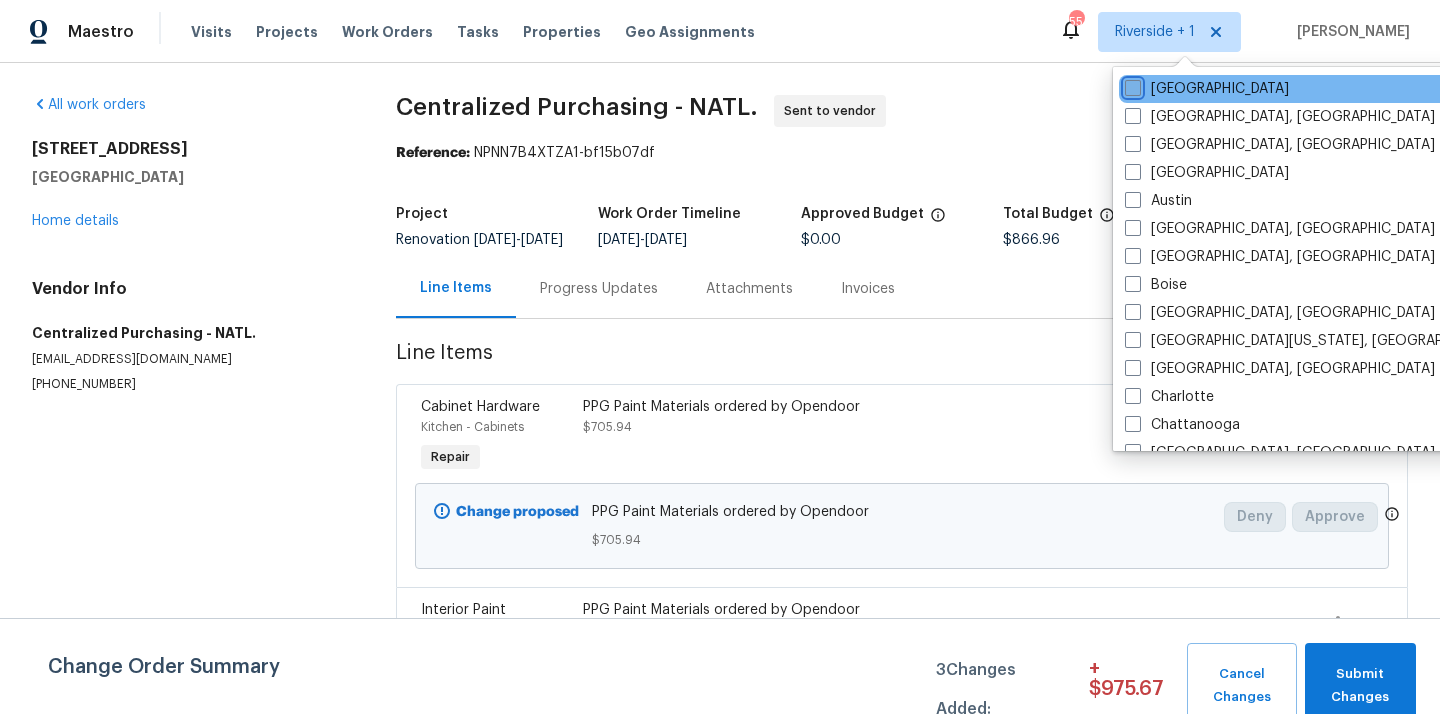 checkbox on "false" 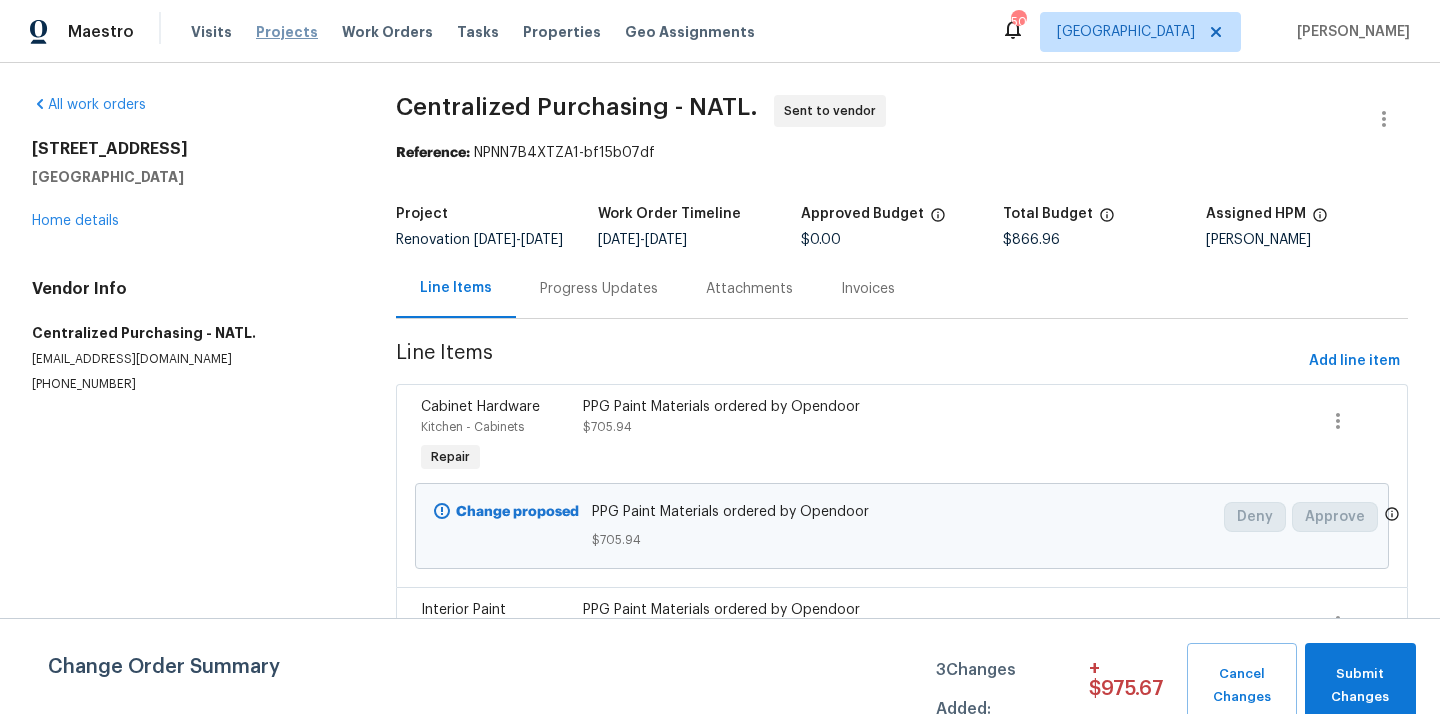 click on "Projects" at bounding box center (287, 32) 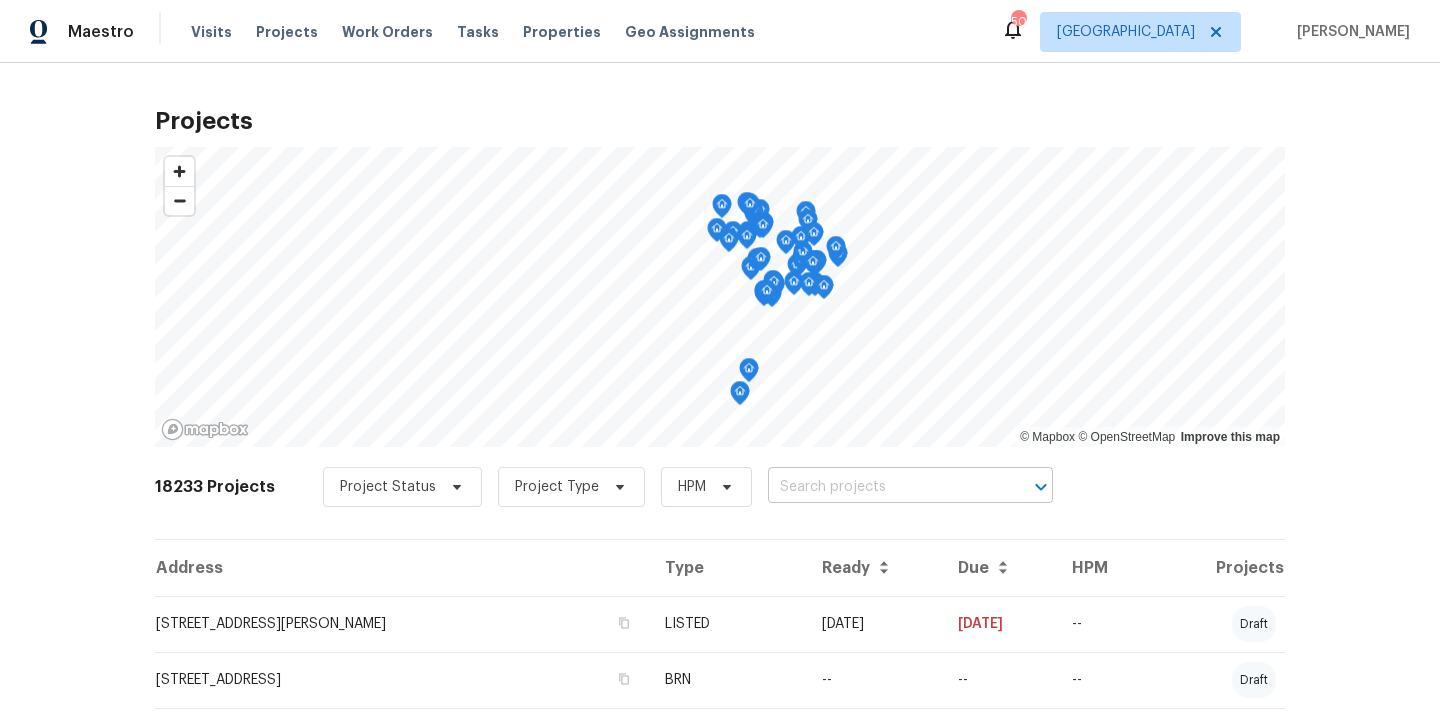 click at bounding box center [882, 487] 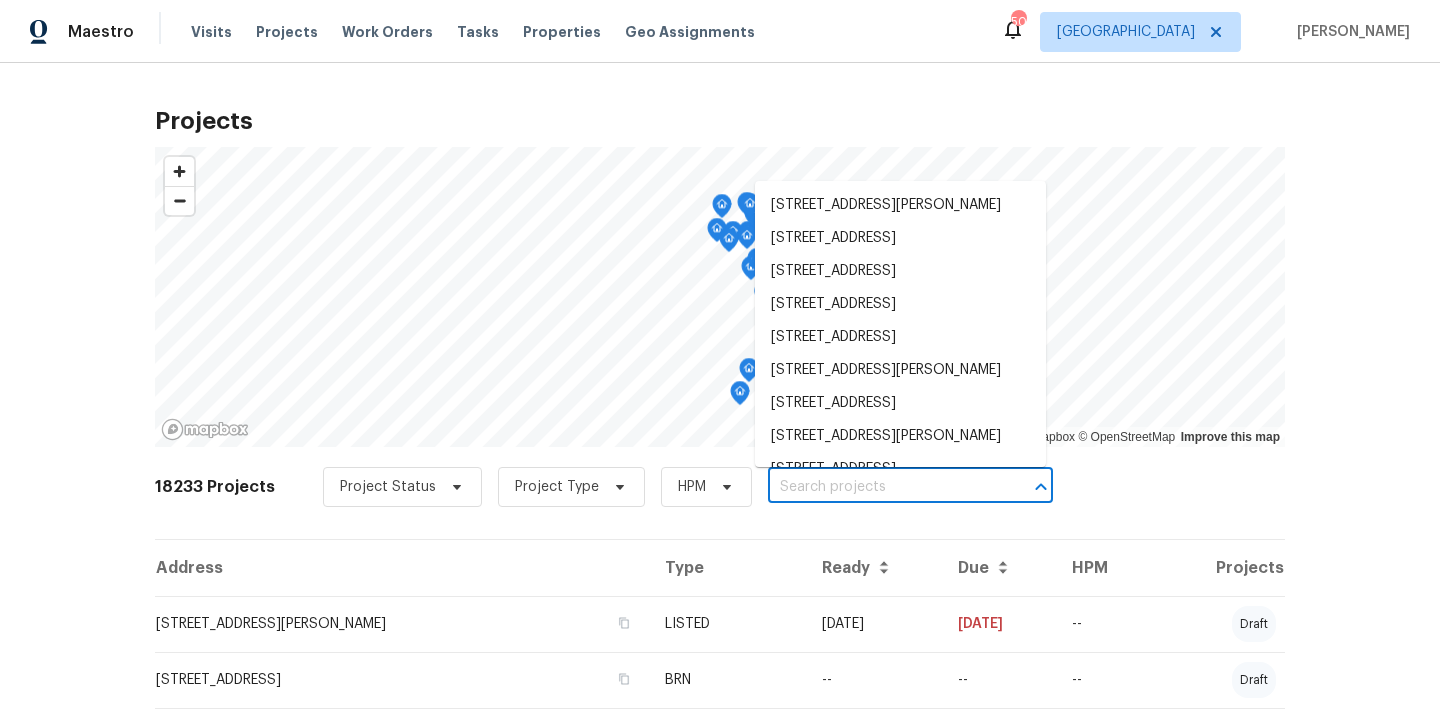 paste on "[STREET_ADDRESS]" 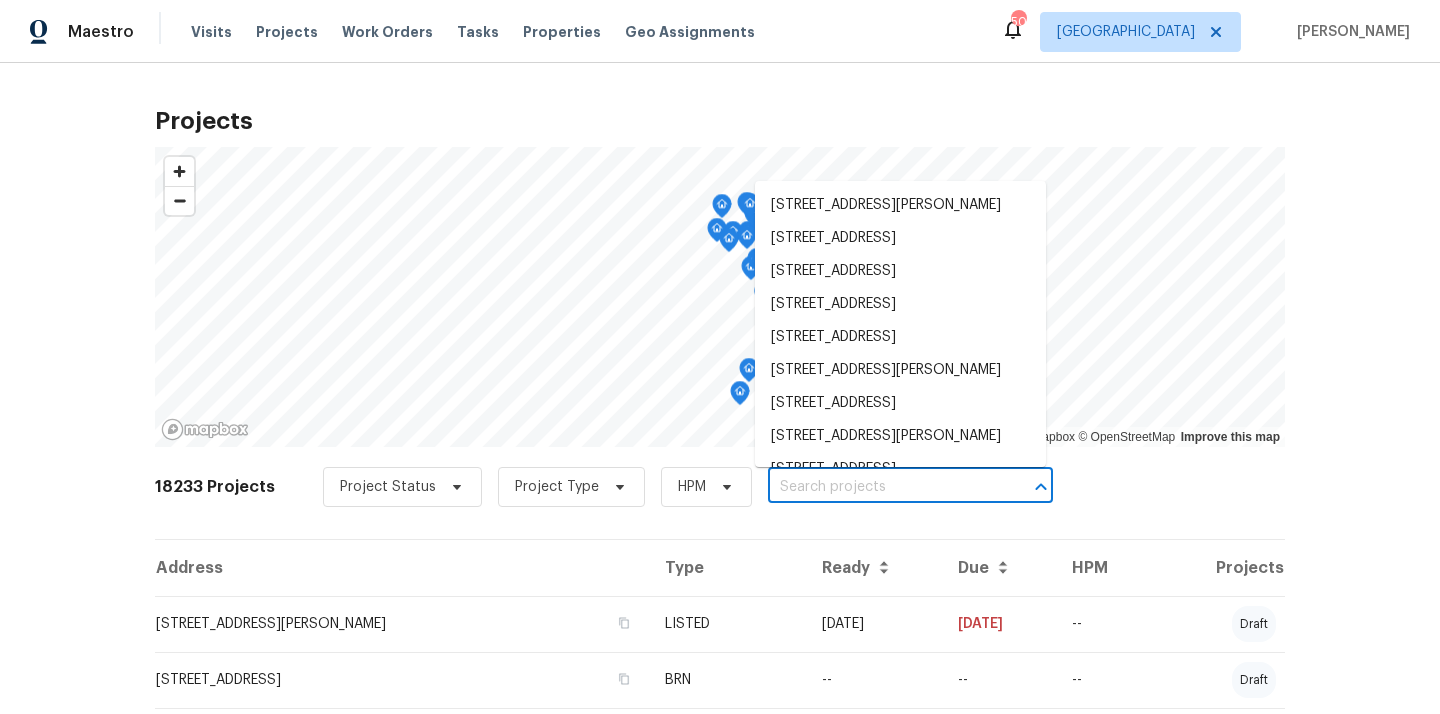type on "[STREET_ADDRESS]" 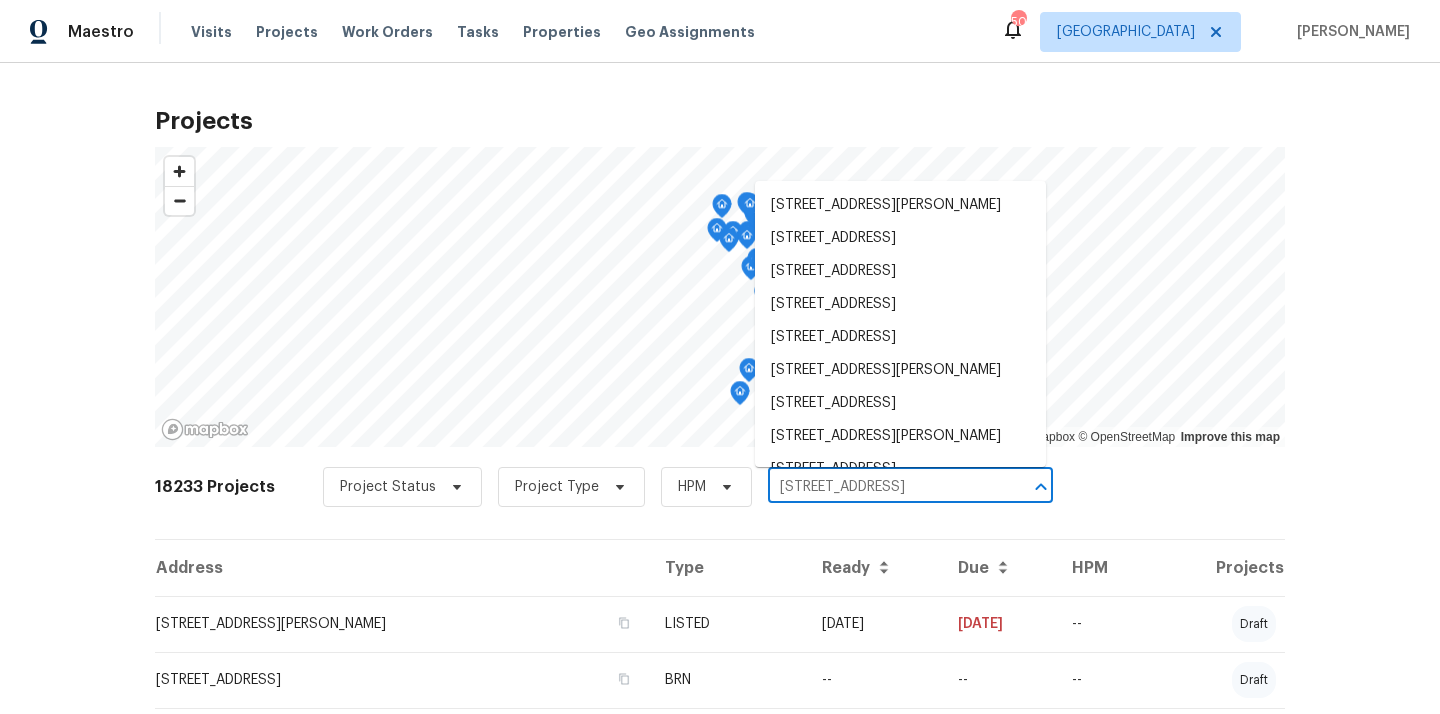 scroll, scrollTop: 0, scrollLeft: 5, axis: horizontal 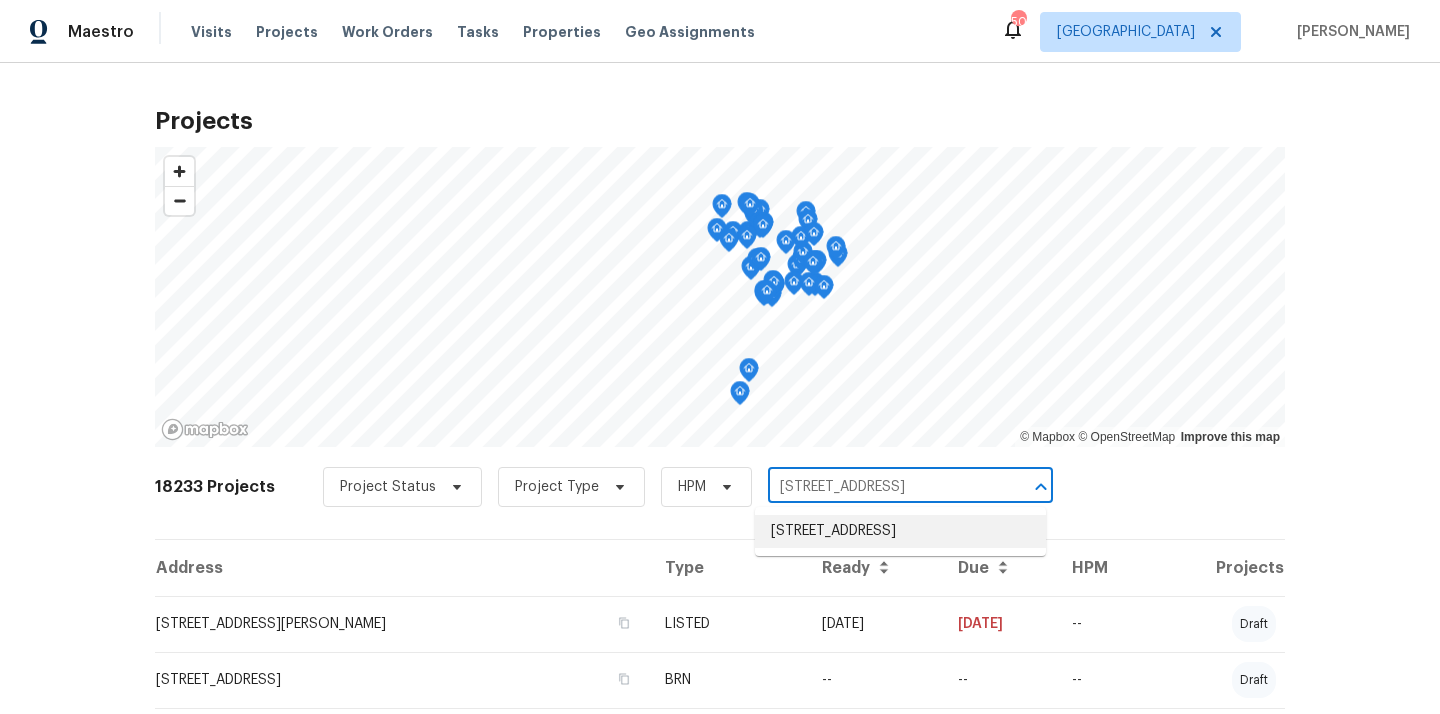 click on "[STREET_ADDRESS]" at bounding box center (900, 531) 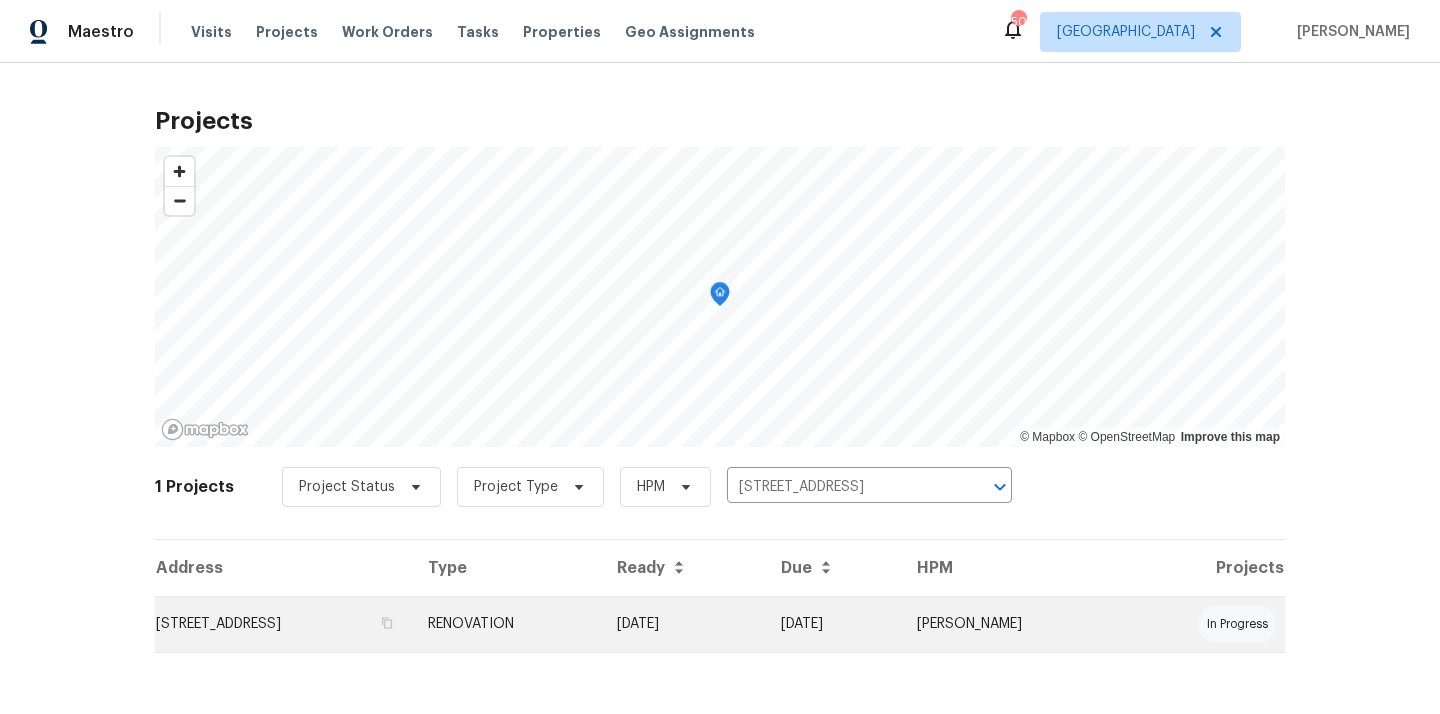 click on "RENOVATION" at bounding box center [506, 624] 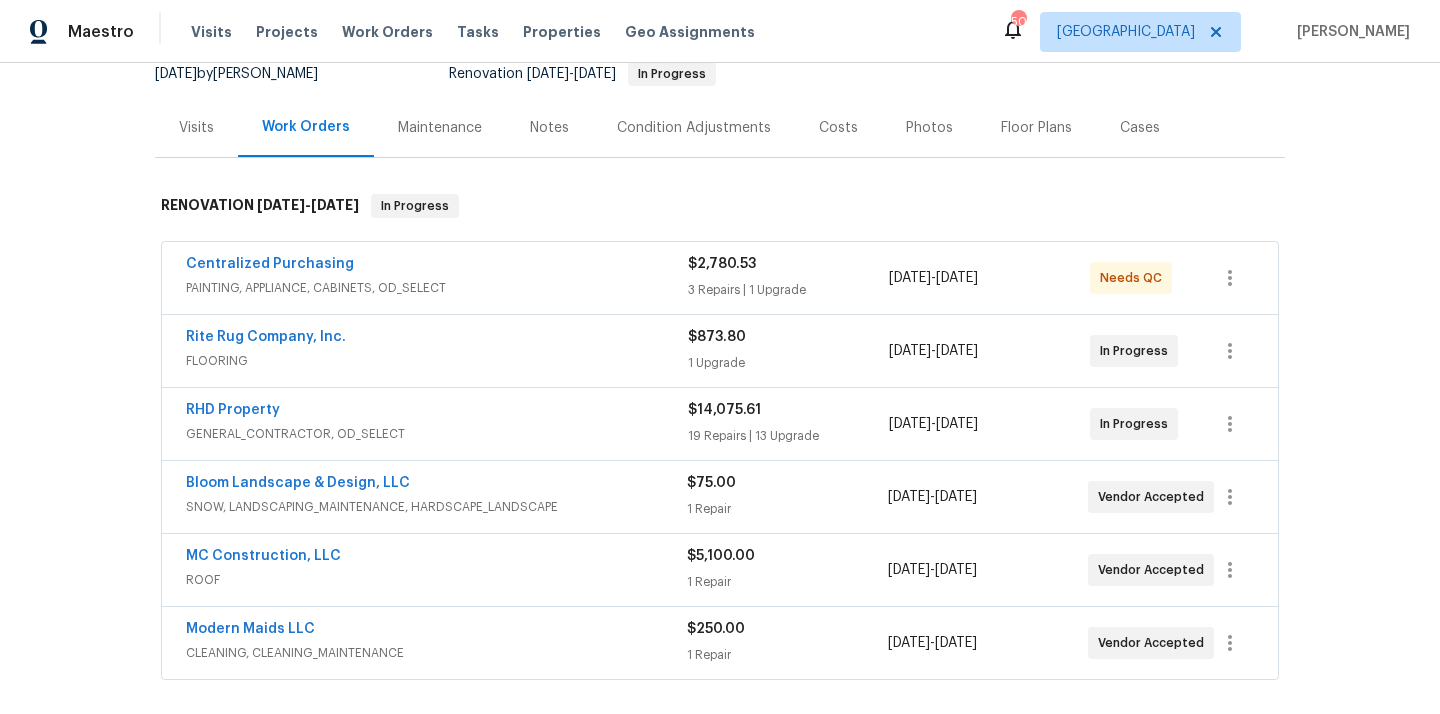 scroll, scrollTop: 292, scrollLeft: 0, axis: vertical 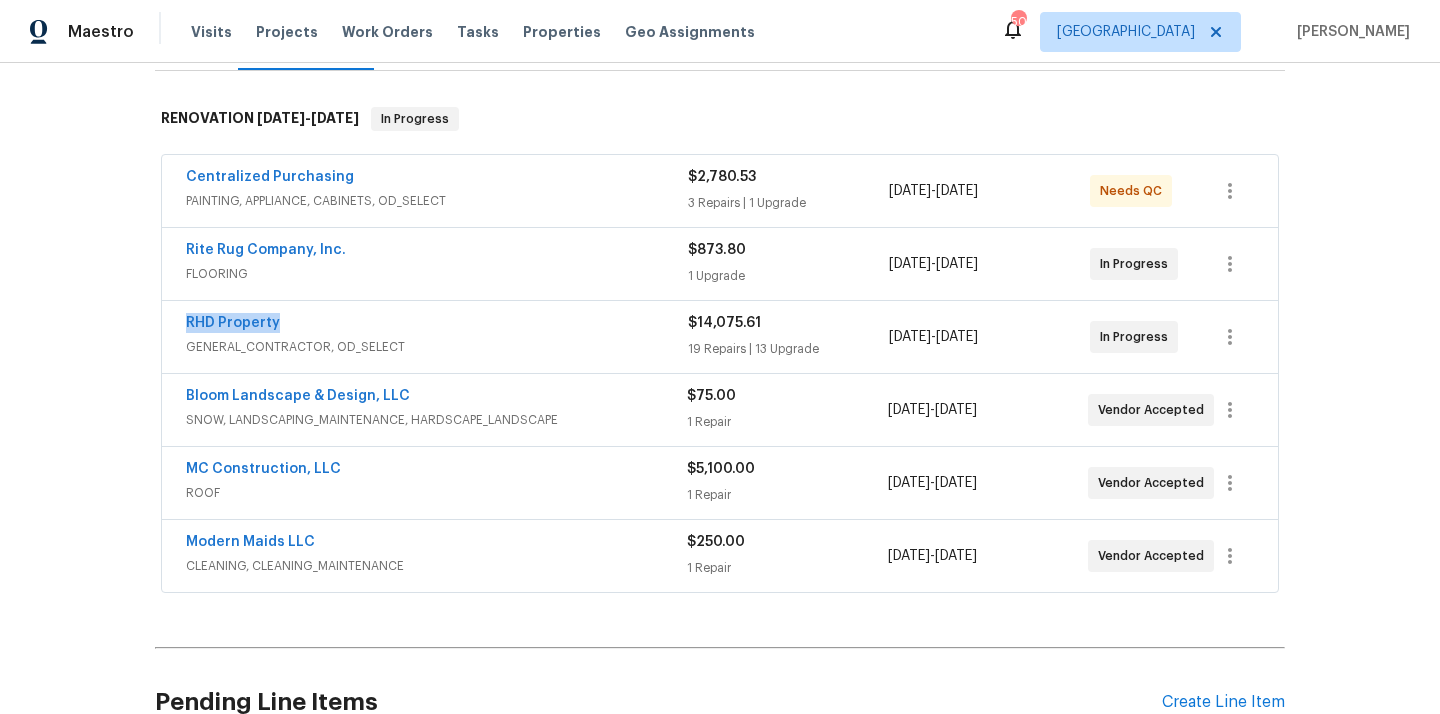 drag, startPoint x: 307, startPoint y: 324, endPoint x: 184, endPoint y: 328, distance: 123.065025 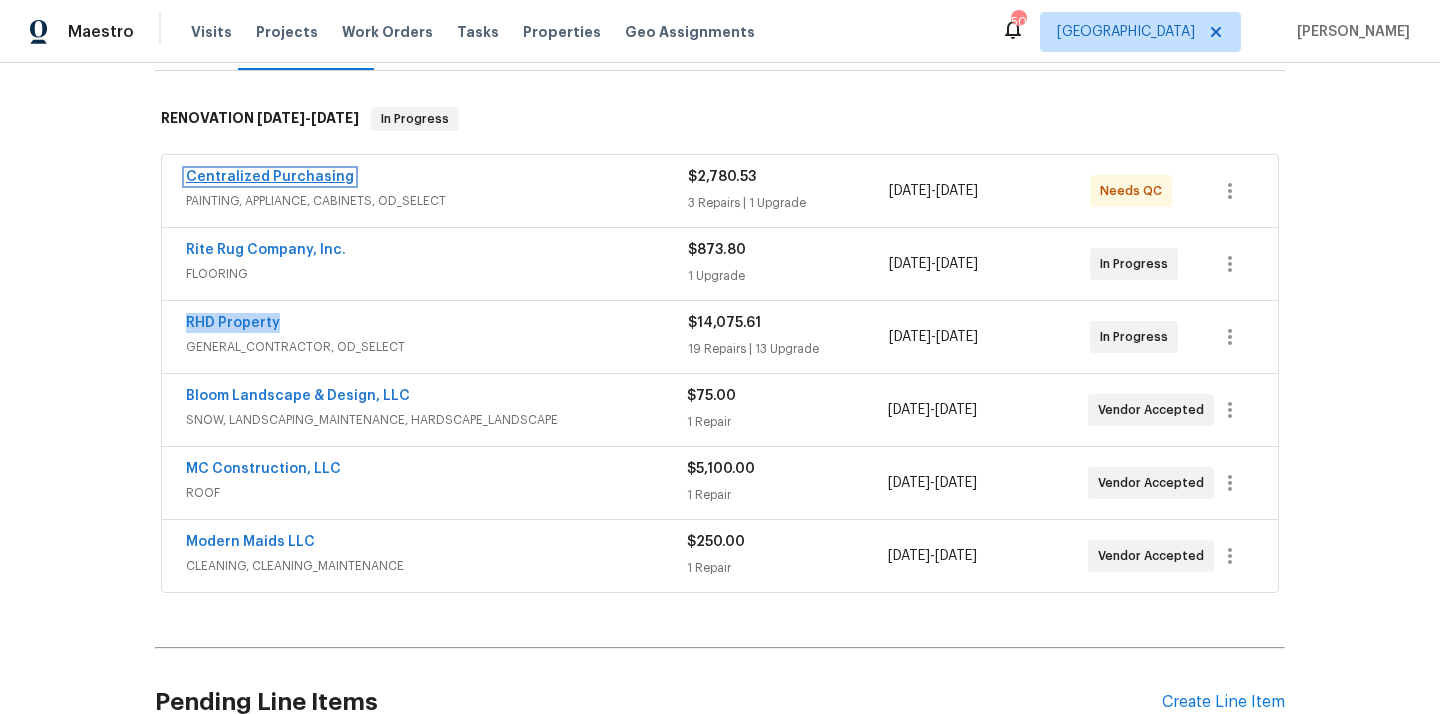 click on "Centralized Purchasing" at bounding box center [270, 177] 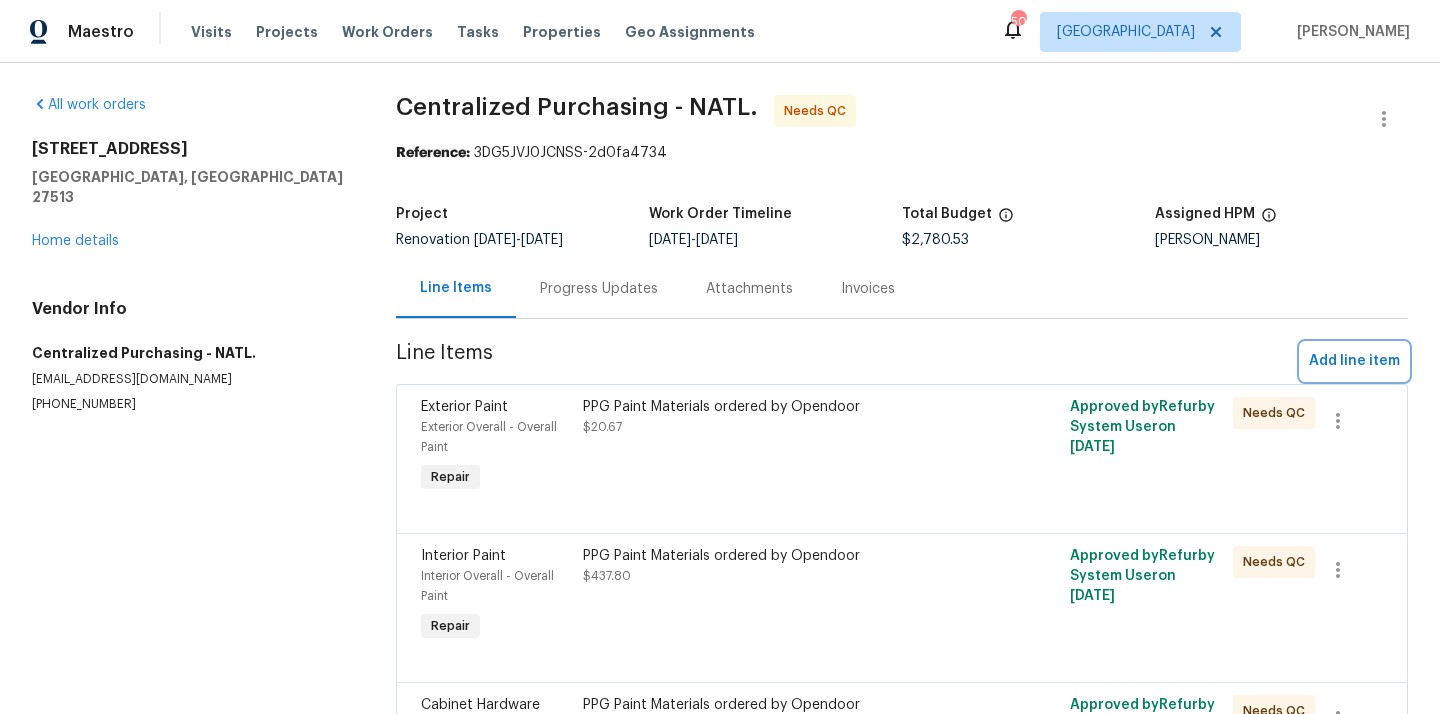 click on "Add line item" at bounding box center (1354, 361) 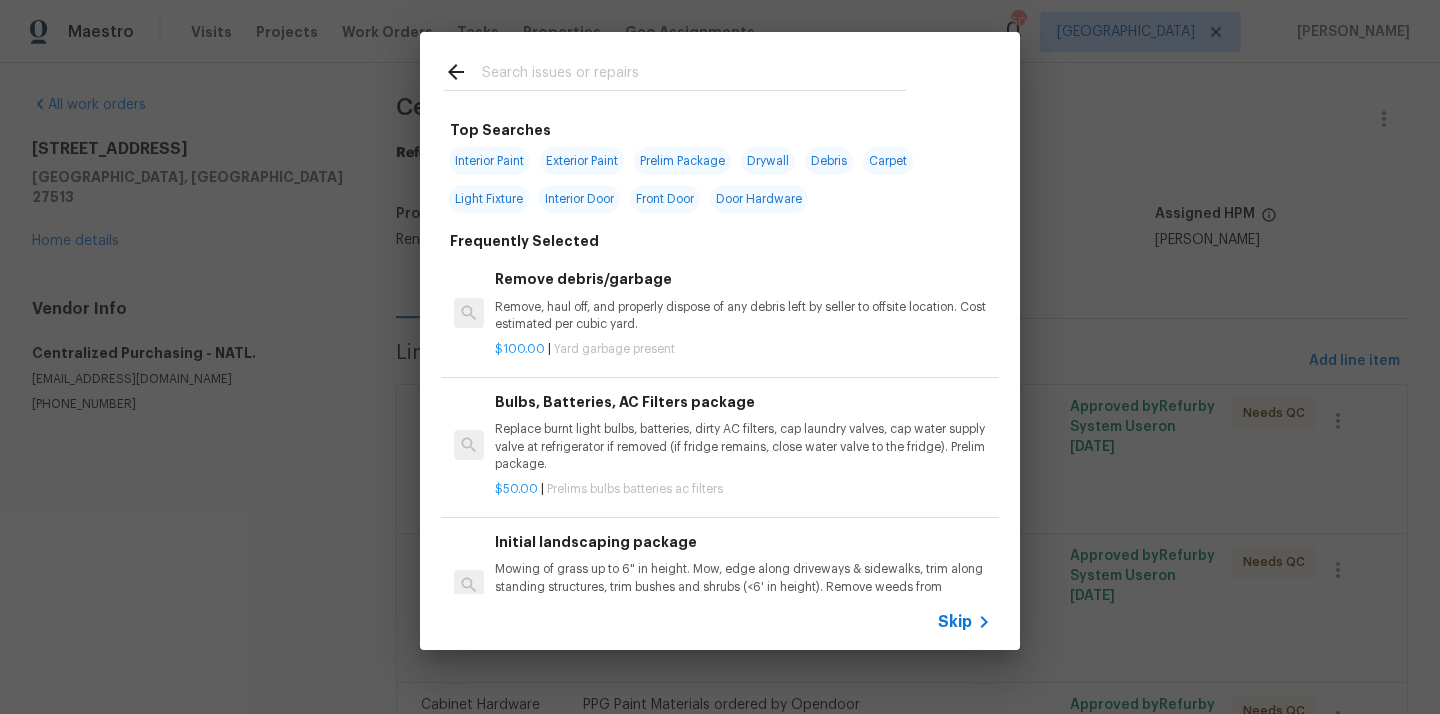 click at bounding box center (694, 75) 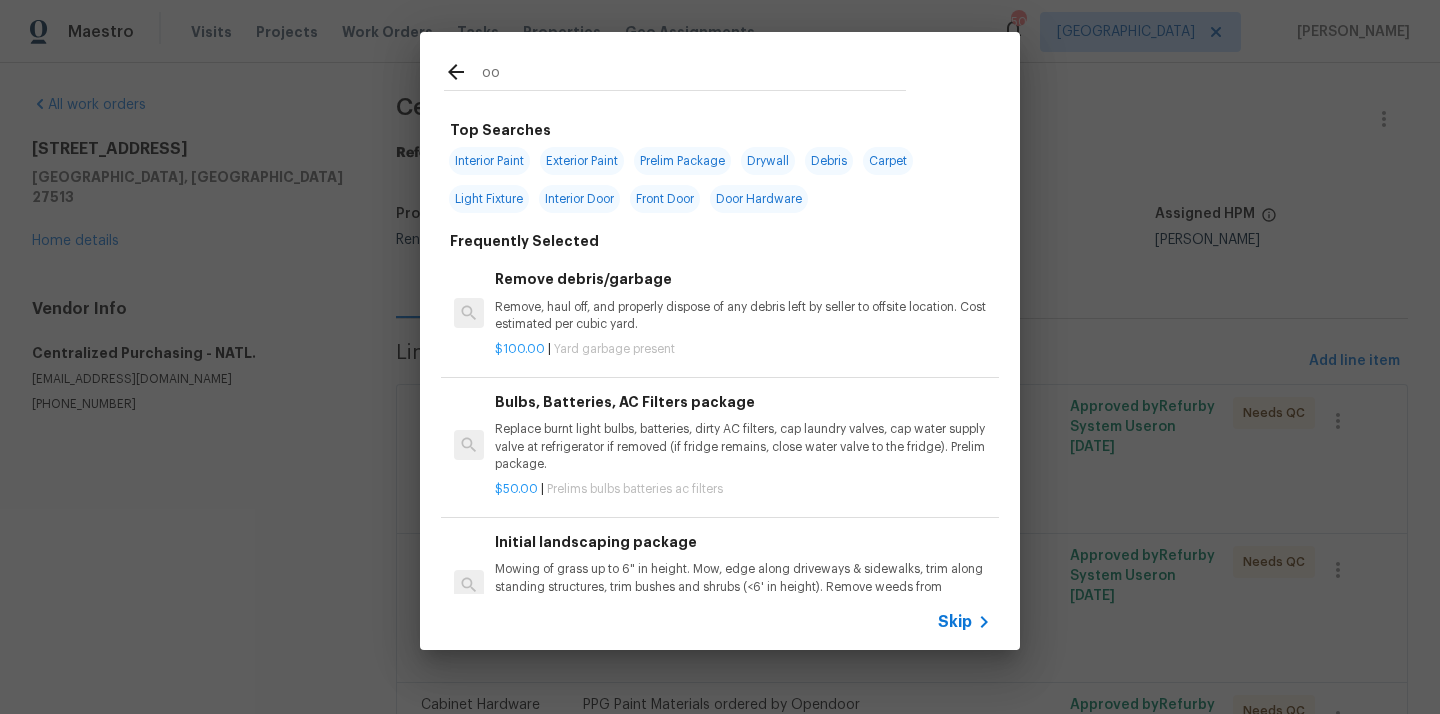 type on "o" 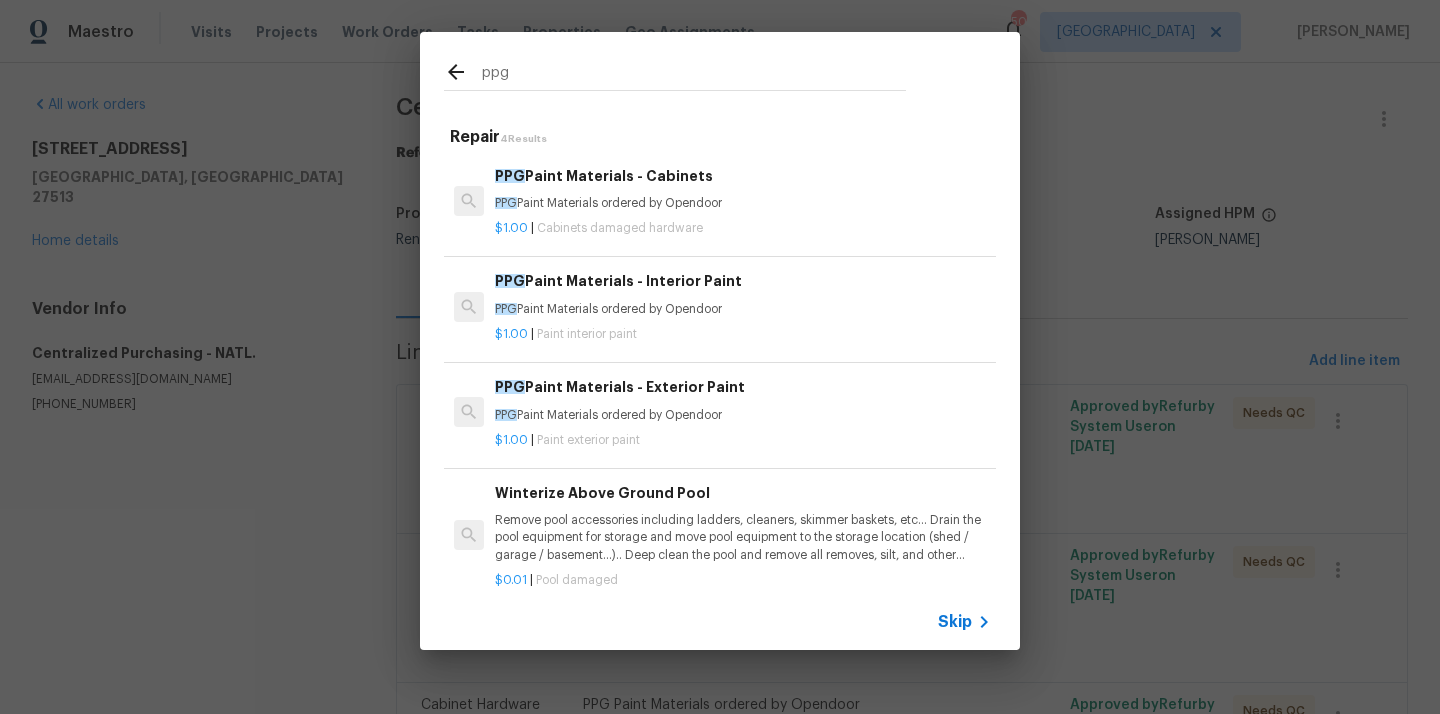 type on "ppg" 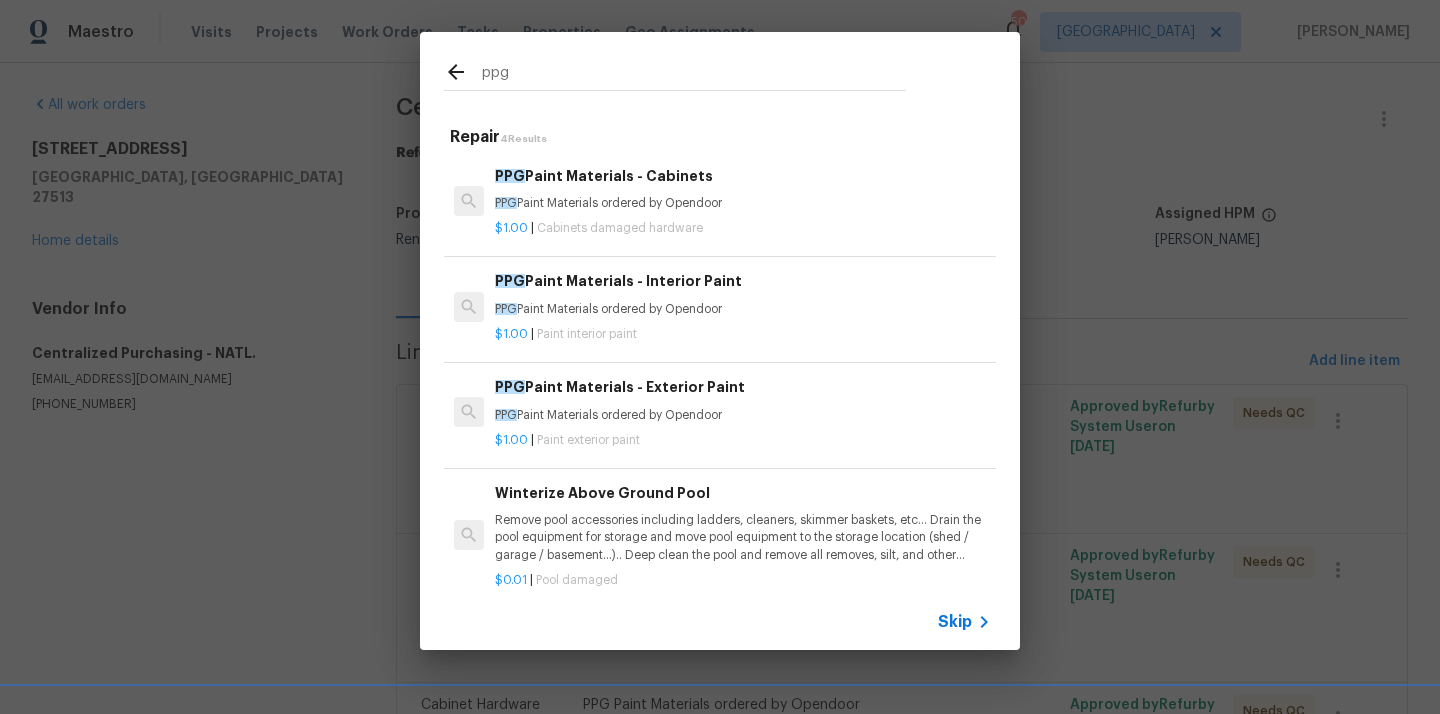 click on "PPG  Paint Materials ordered by Opendoor" at bounding box center [743, 309] 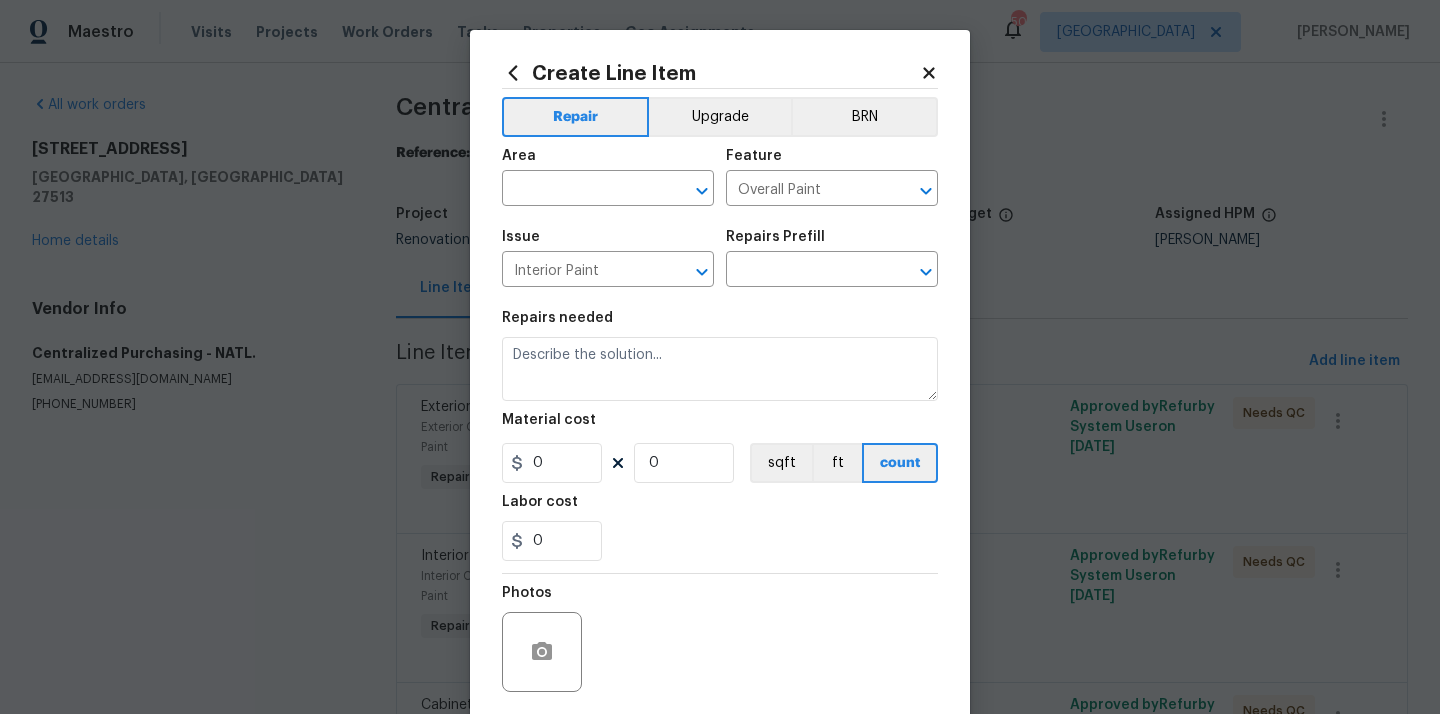 type on "PPG Paint Materials - Interior Paint $1.00" 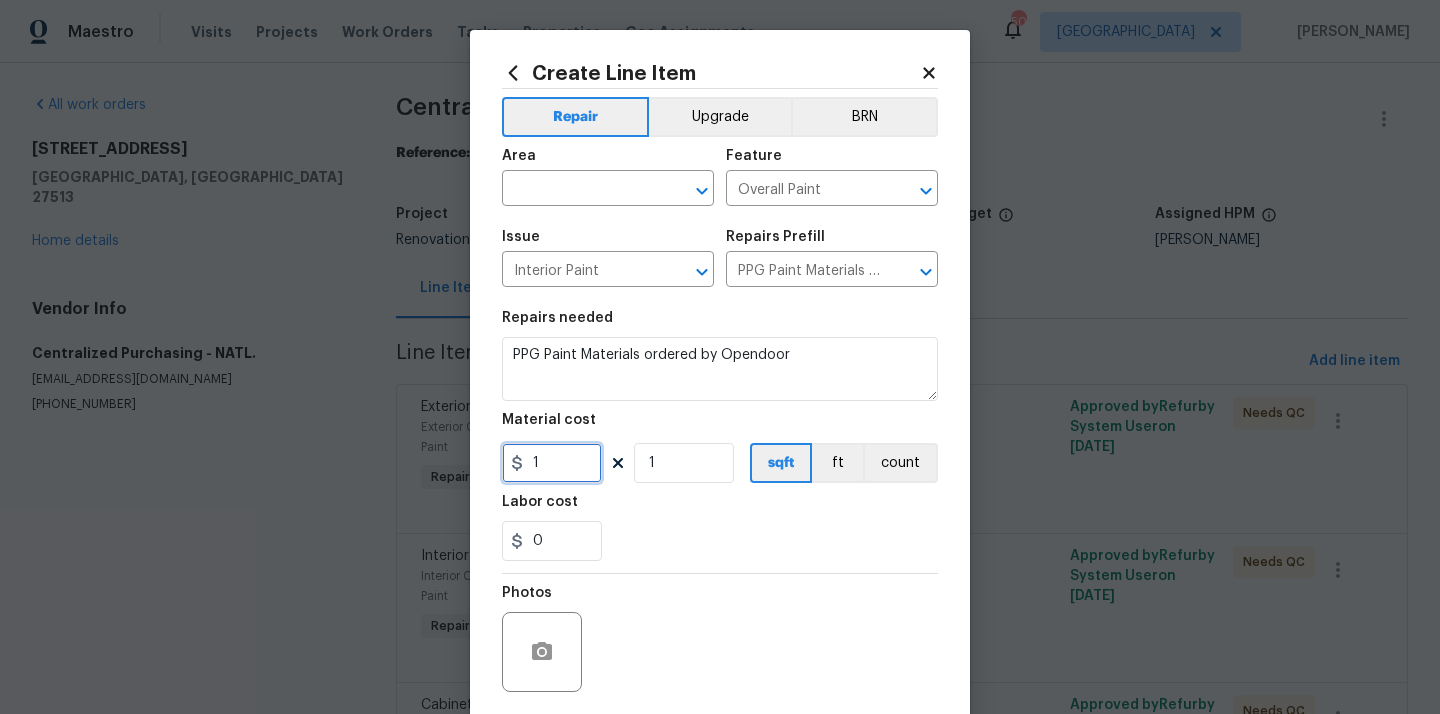 drag, startPoint x: 555, startPoint y: 471, endPoint x: 473, endPoint y: 470, distance: 82.006096 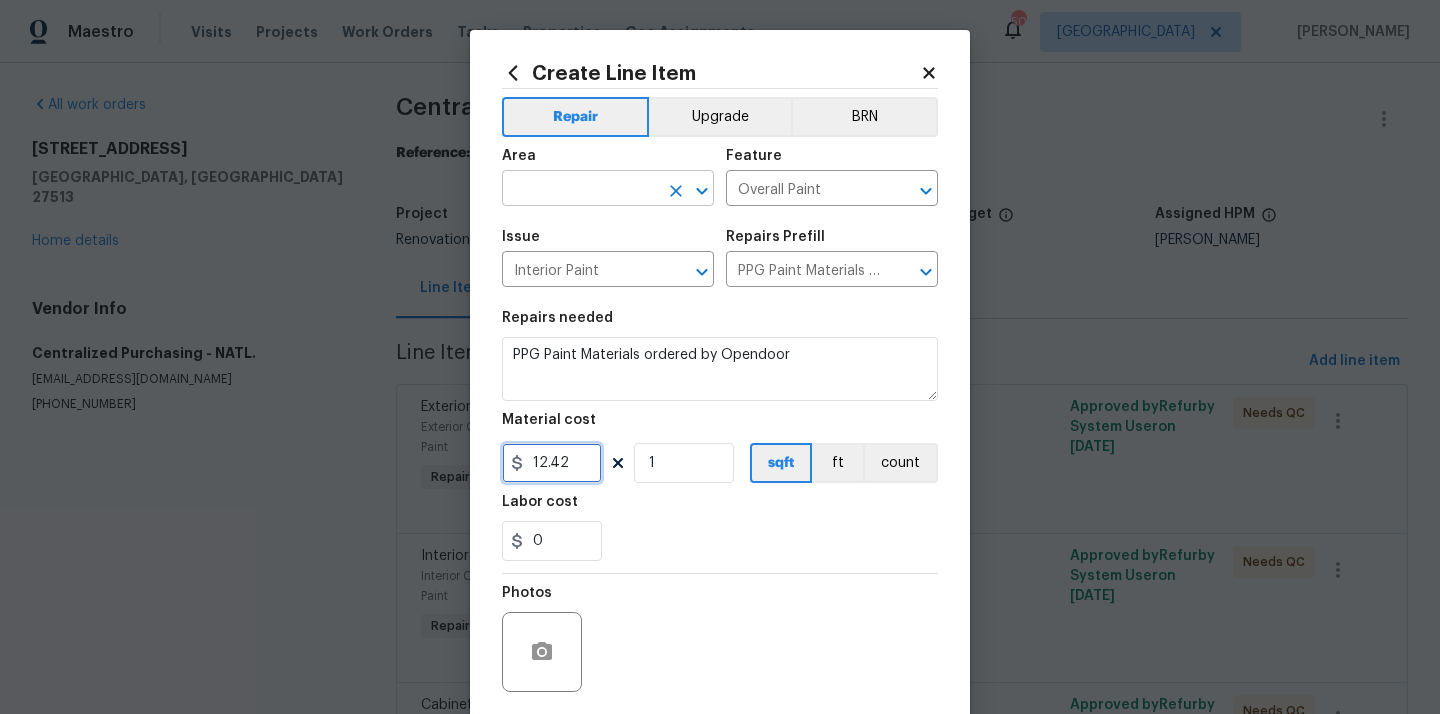 type on "12.42" 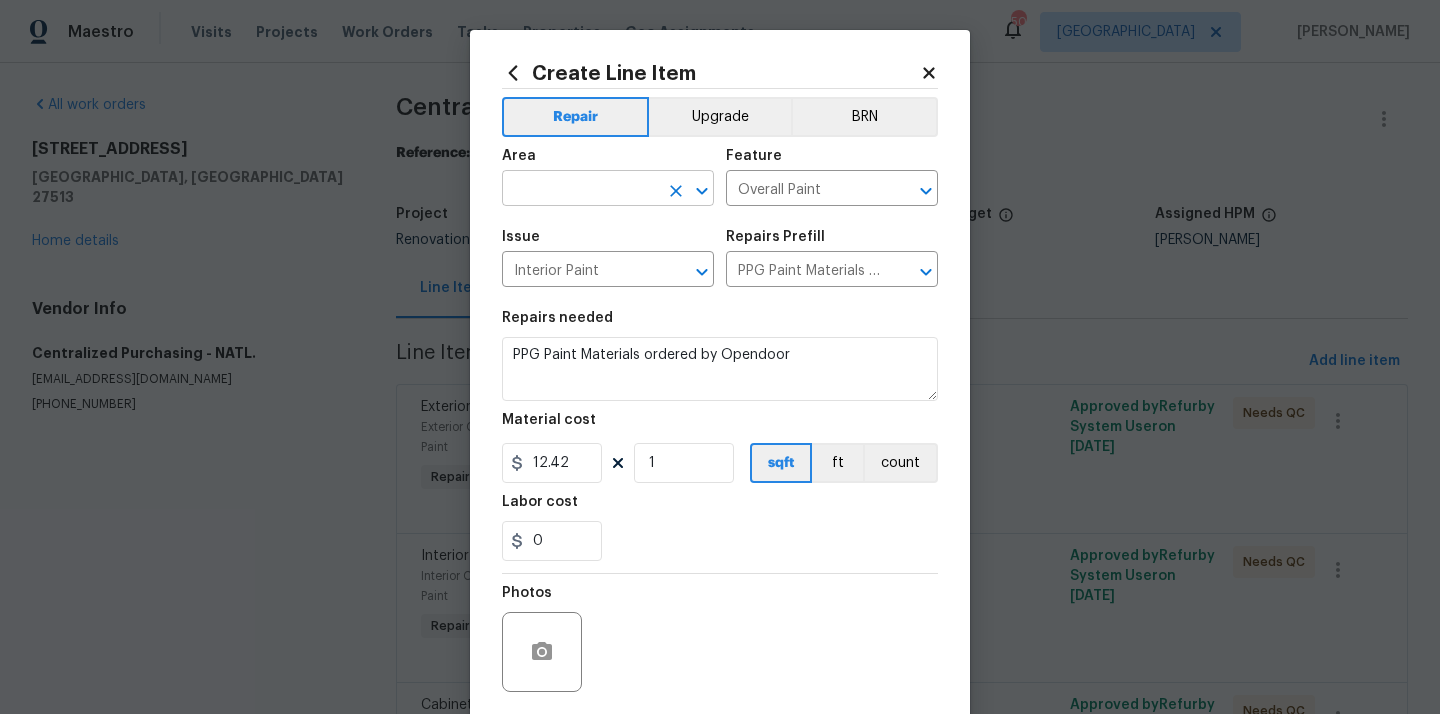 click at bounding box center [580, 190] 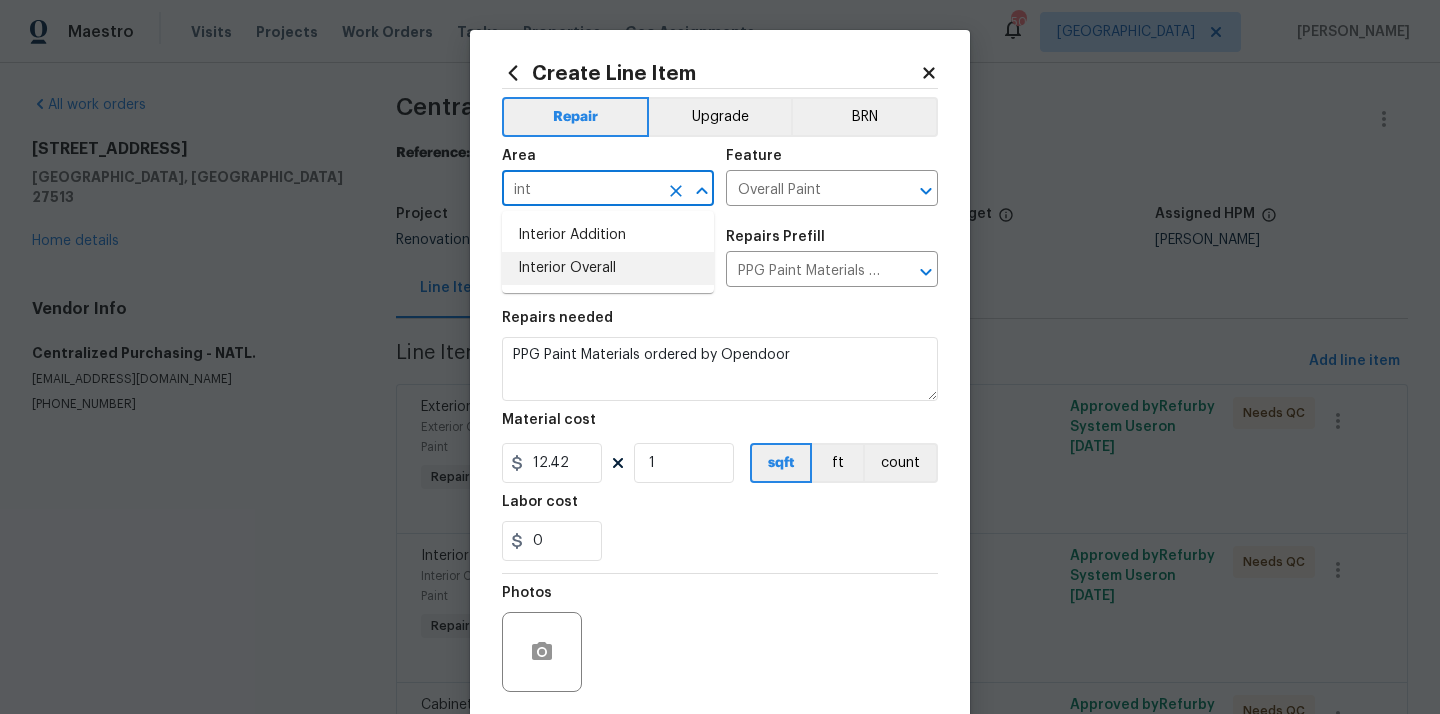 click on "Interior Overall" at bounding box center [608, 268] 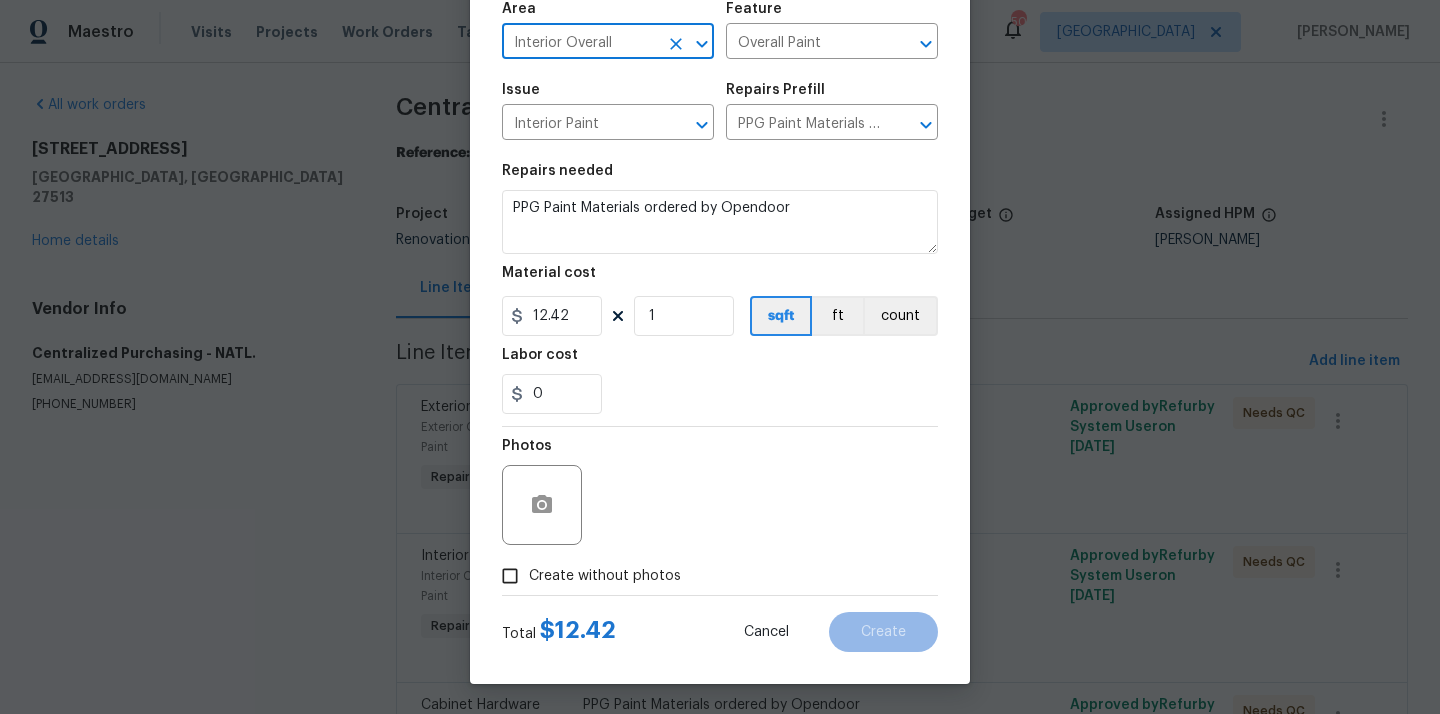 scroll, scrollTop: 148, scrollLeft: 0, axis: vertical 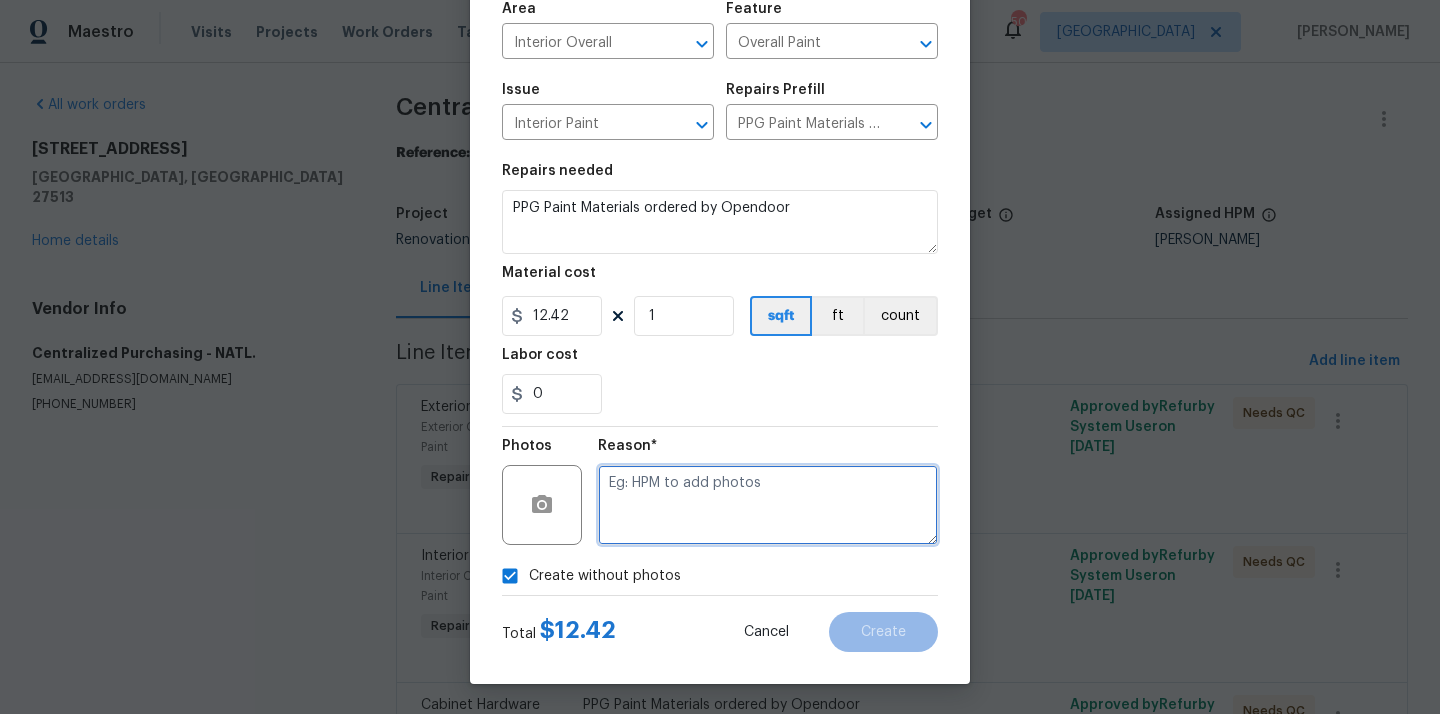 click at bounding box center (768, 505) 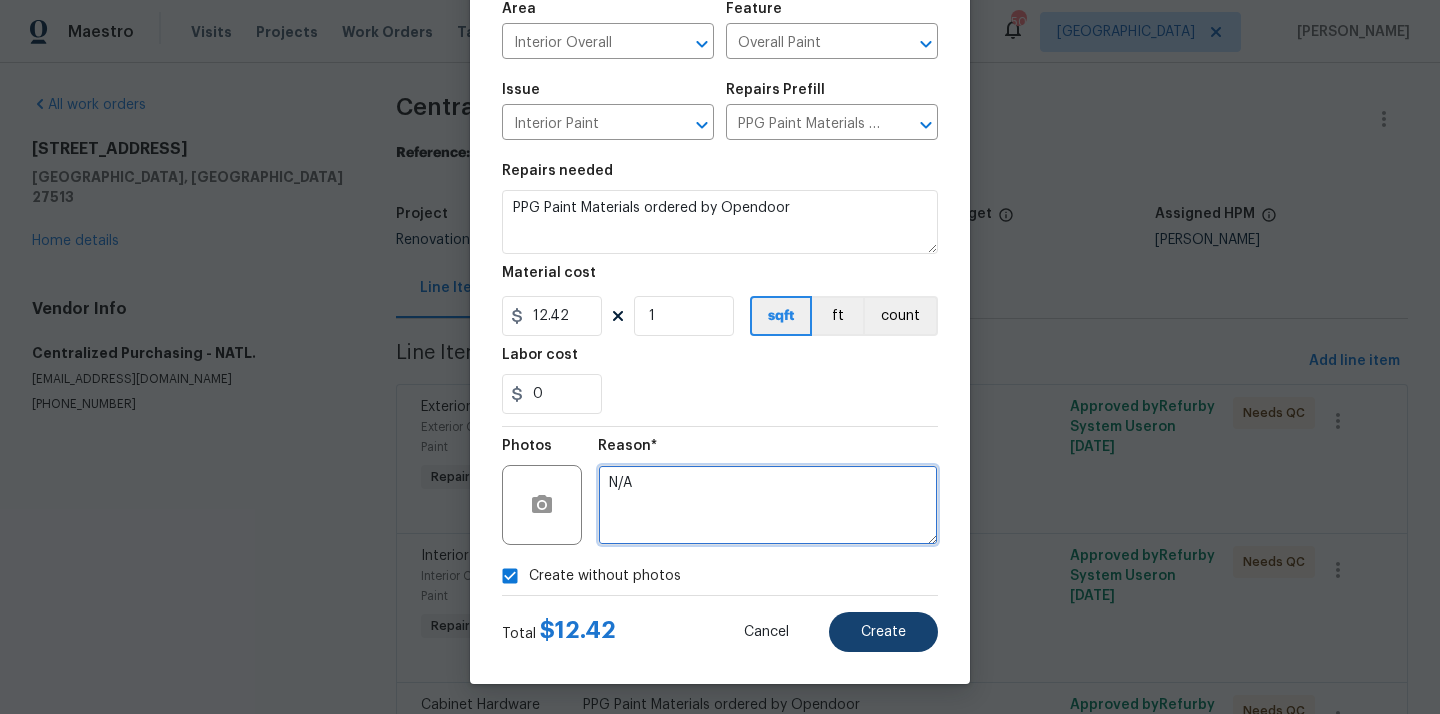 type on "N/A" 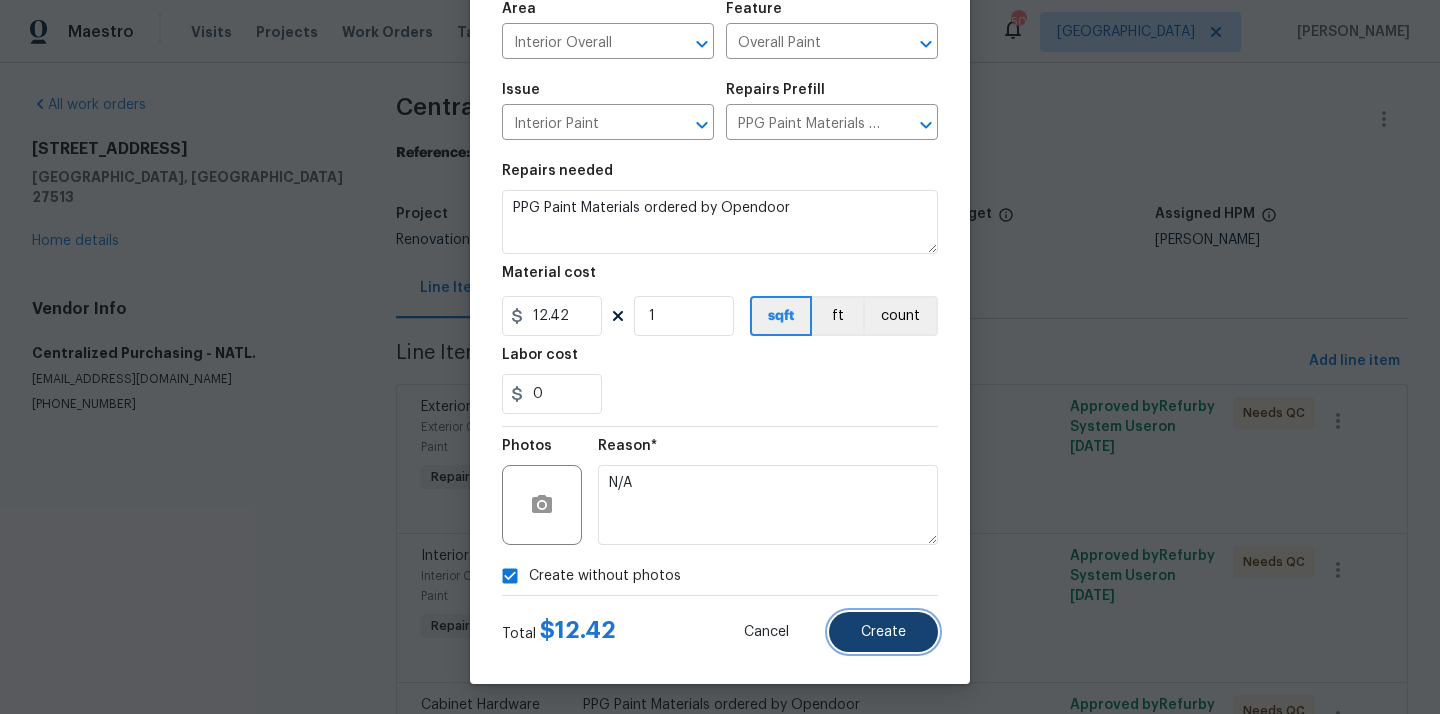 click on "Create" at bounding box center [883, 632] 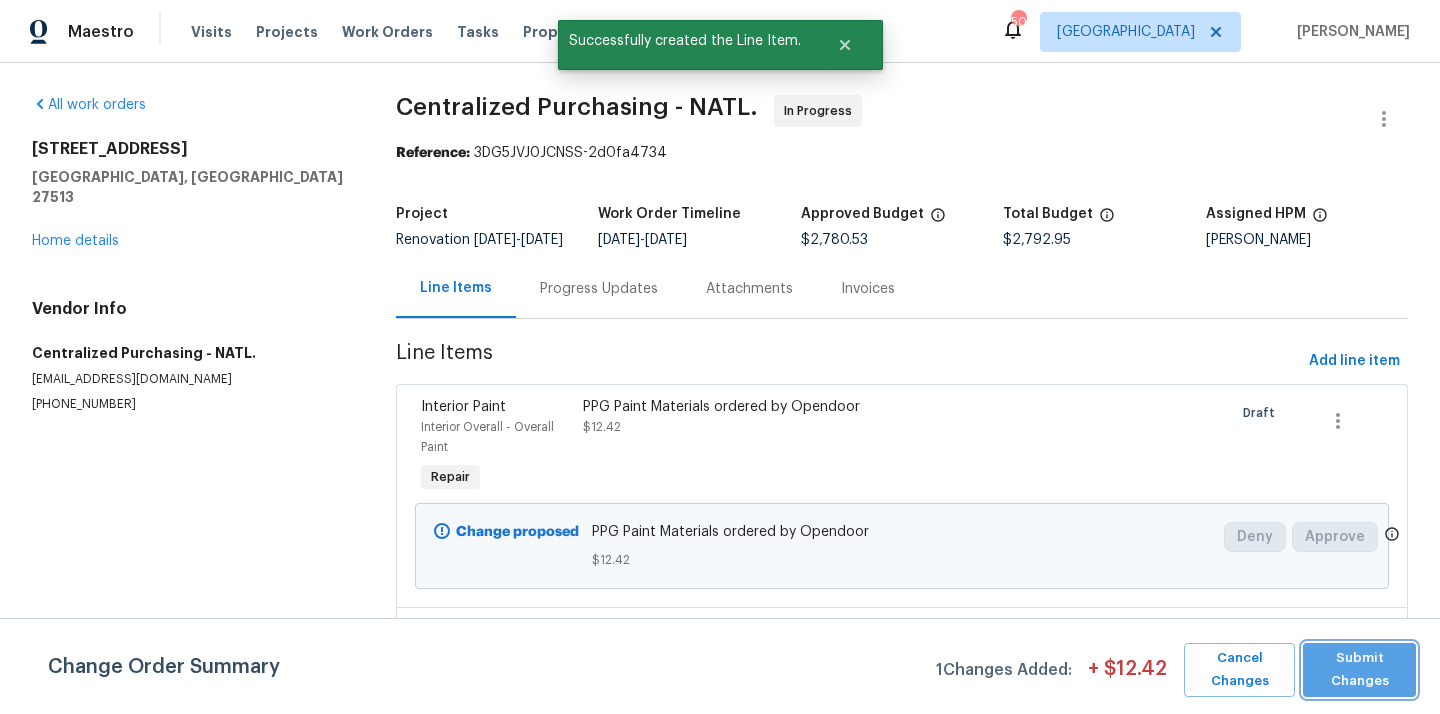 click on "Submit Changes" at bounding box center (1359, 670) 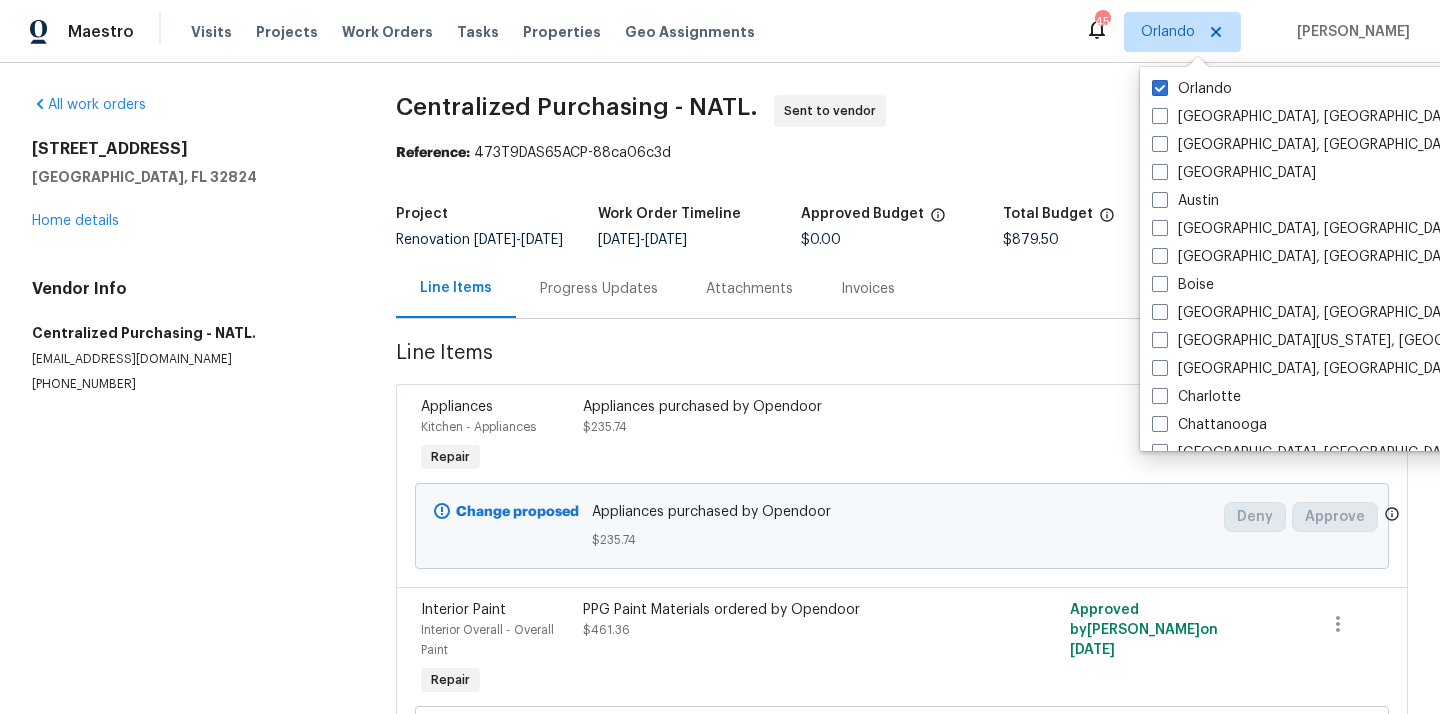 scroll, scrollTop: 0, scrollLeft: 0, axis: both 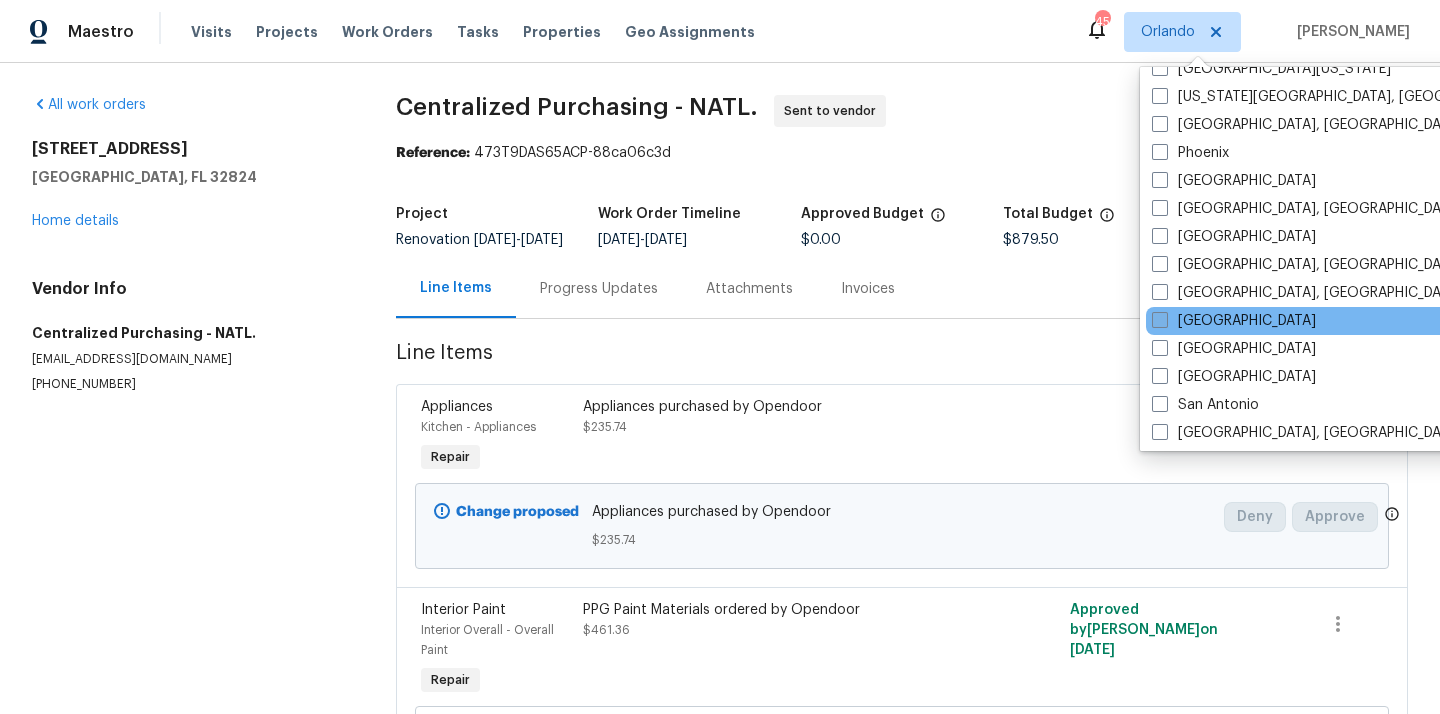 click on "[GEOGRAPHIC_DATA]" at bounding box center [1234, 321] 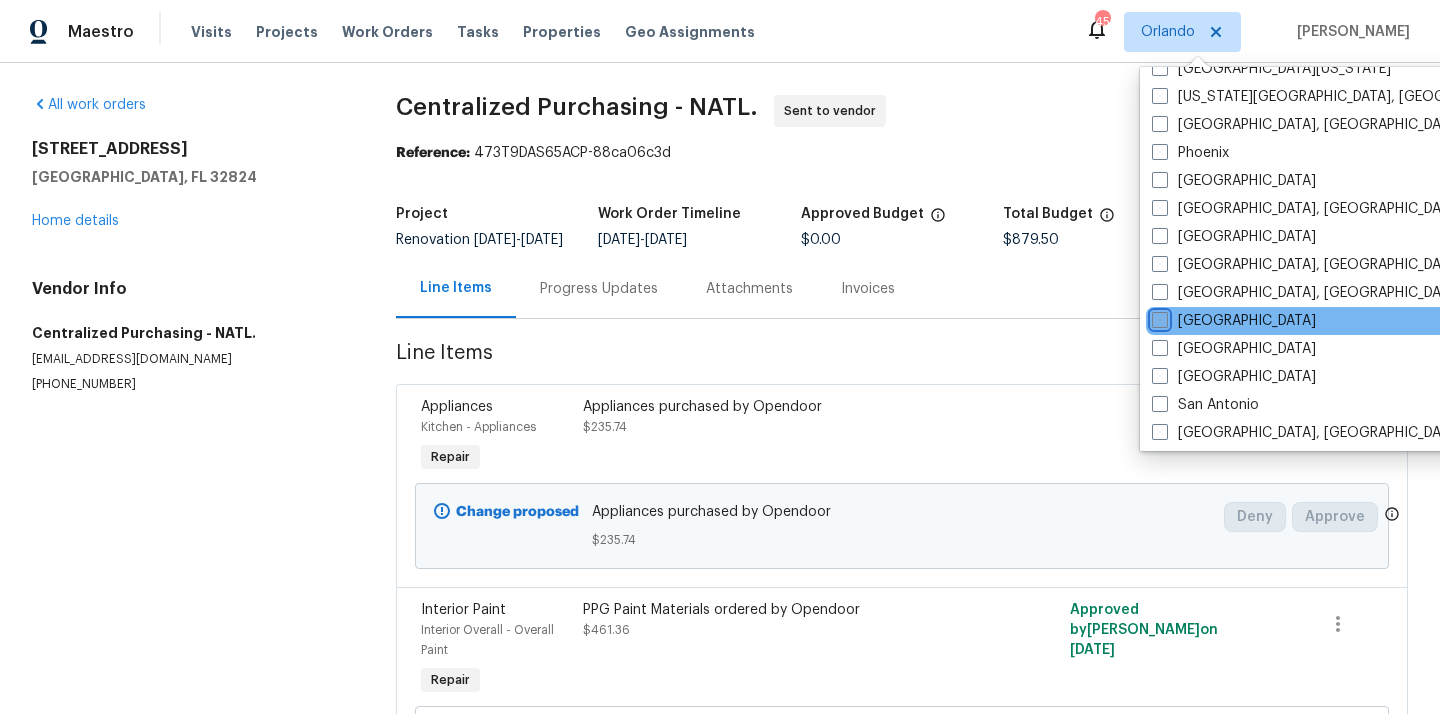 click on "[GEOGRAPHIC_DATA]" at bounding box center [1158, 317] 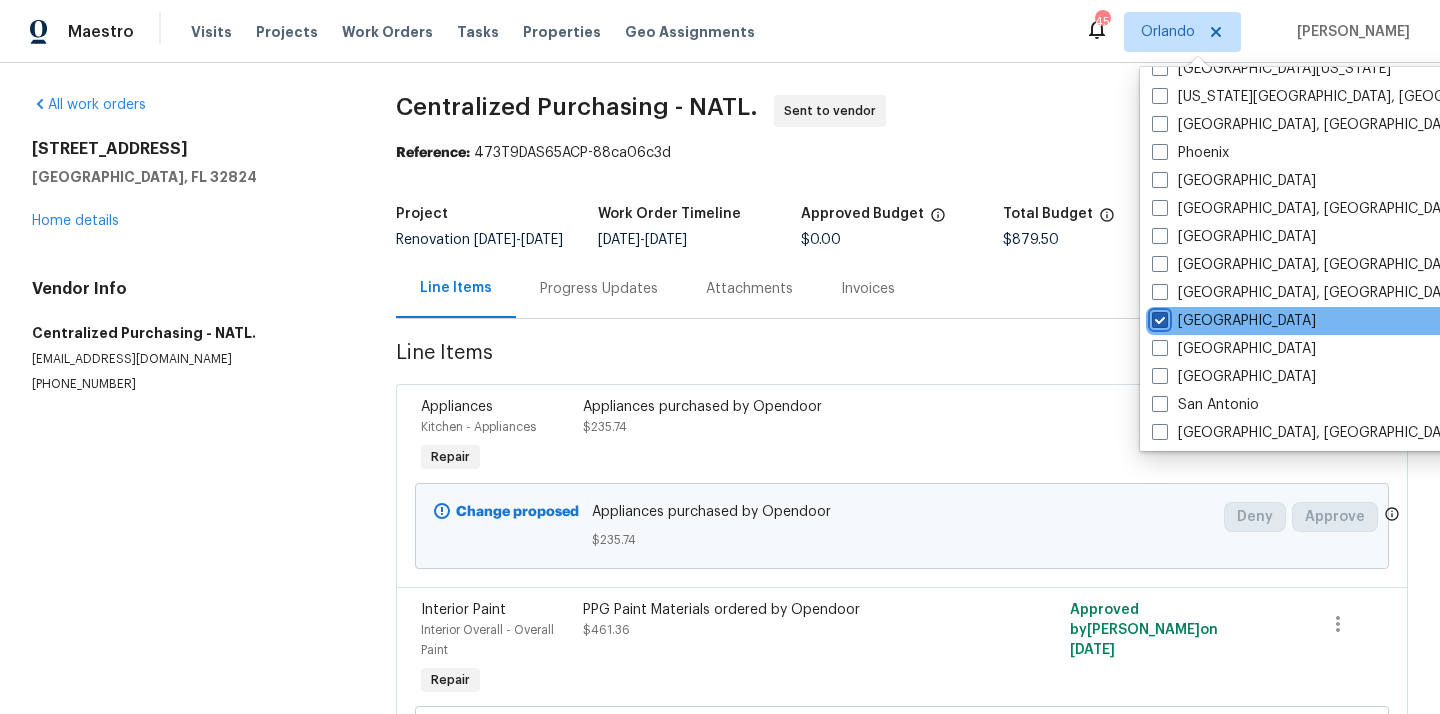 checkbox on "true" 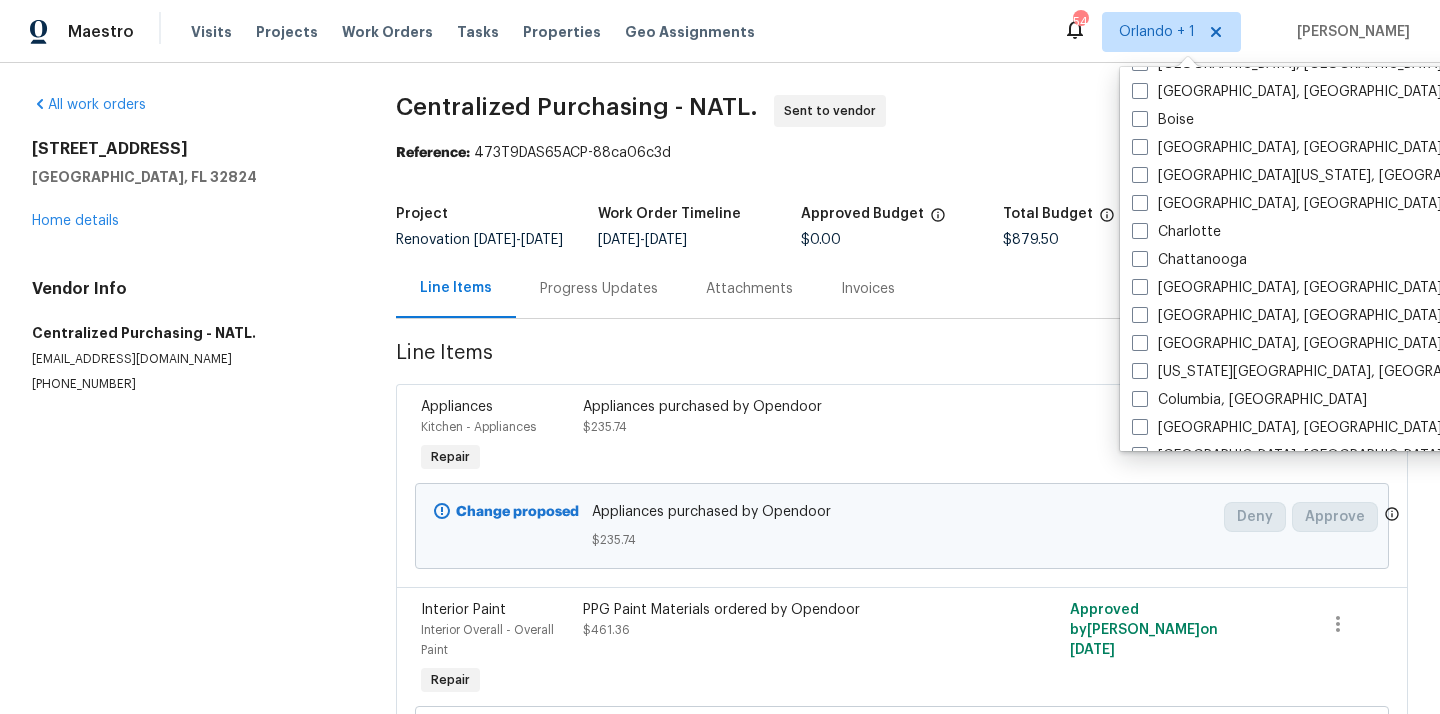 scroll, scrollTop: 0, scrollLeft: 0, axis: both 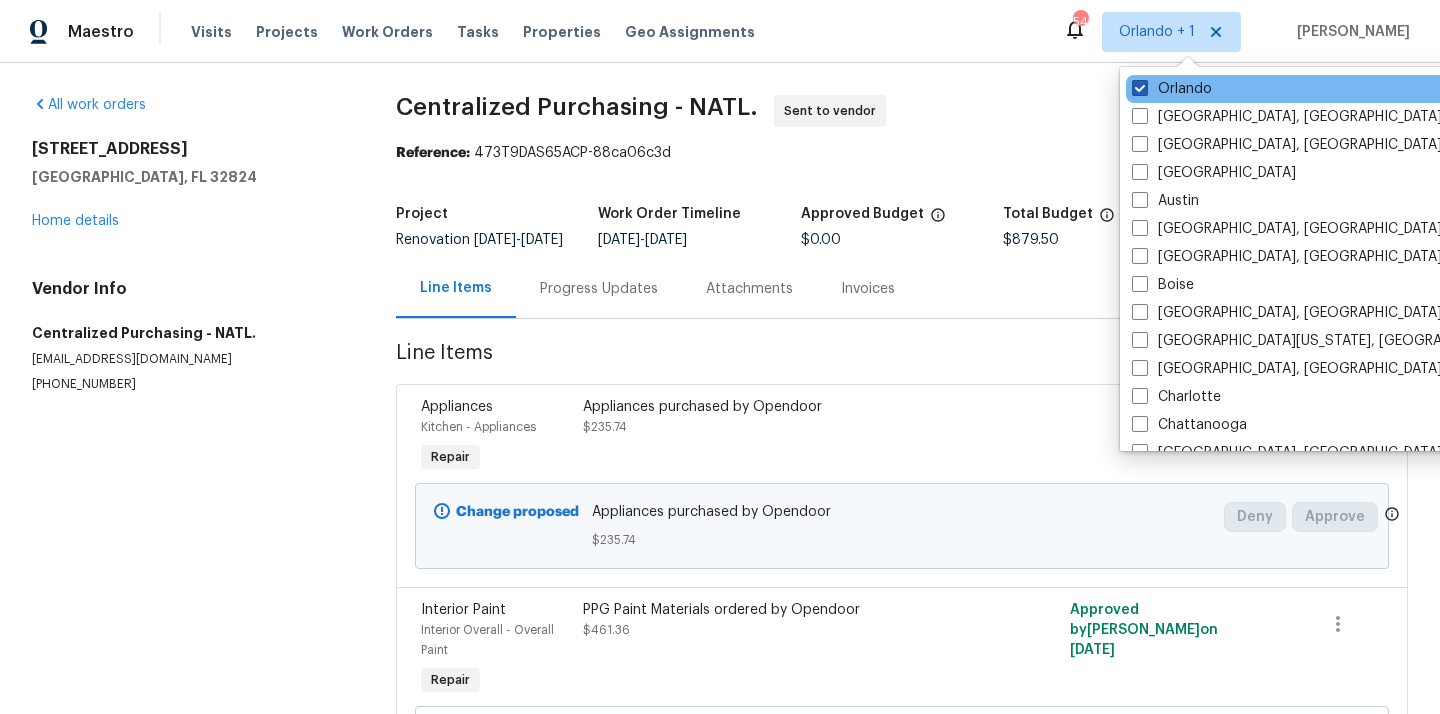 click on "Orlando" at bounding box center (1172, 89) 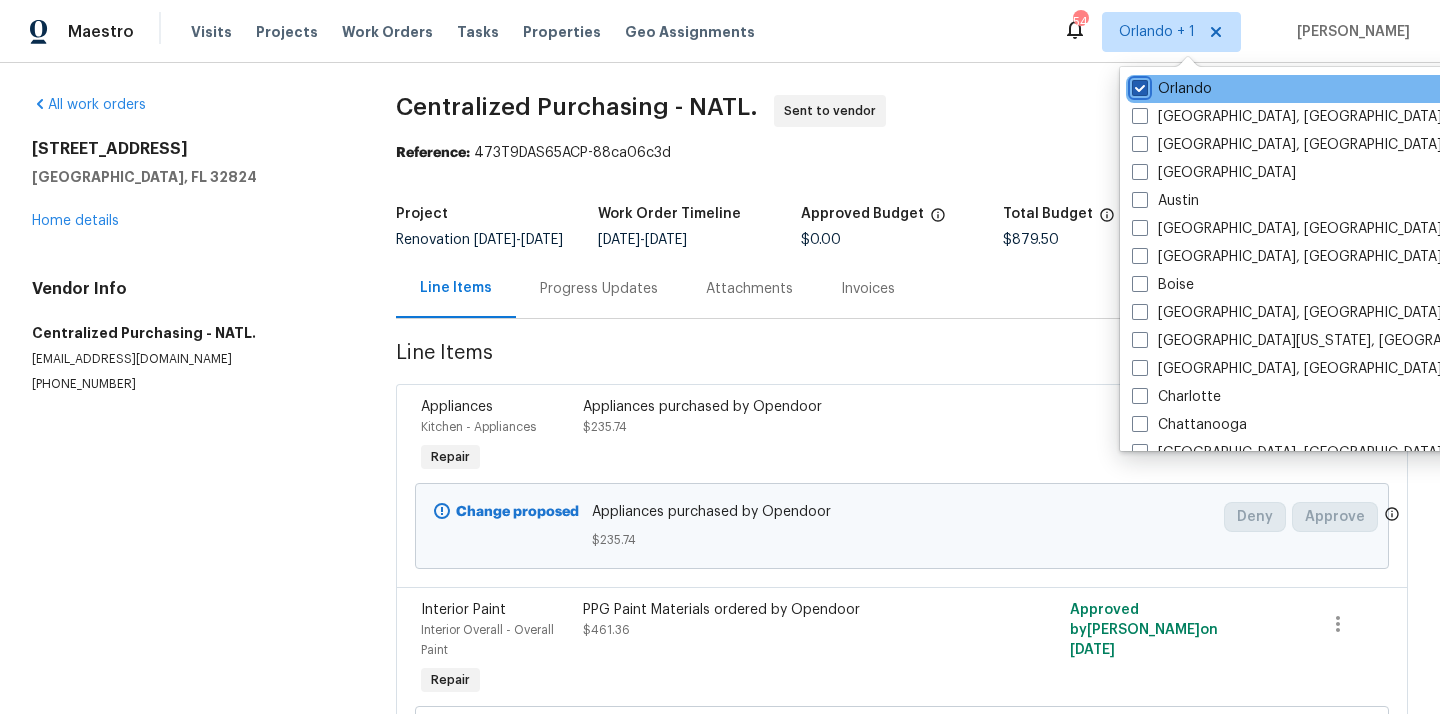 click on "Orlando" at bounding box center [1138, 85] 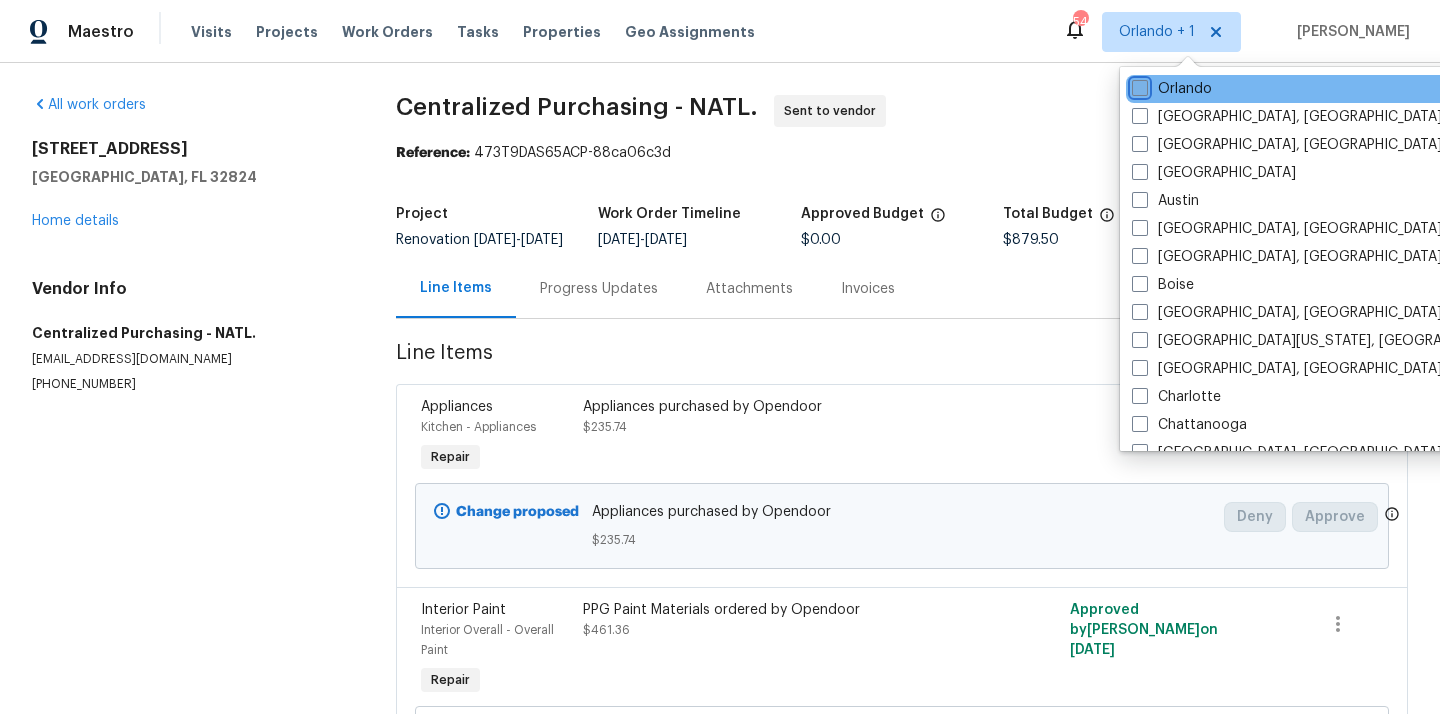 checkbox on "false" 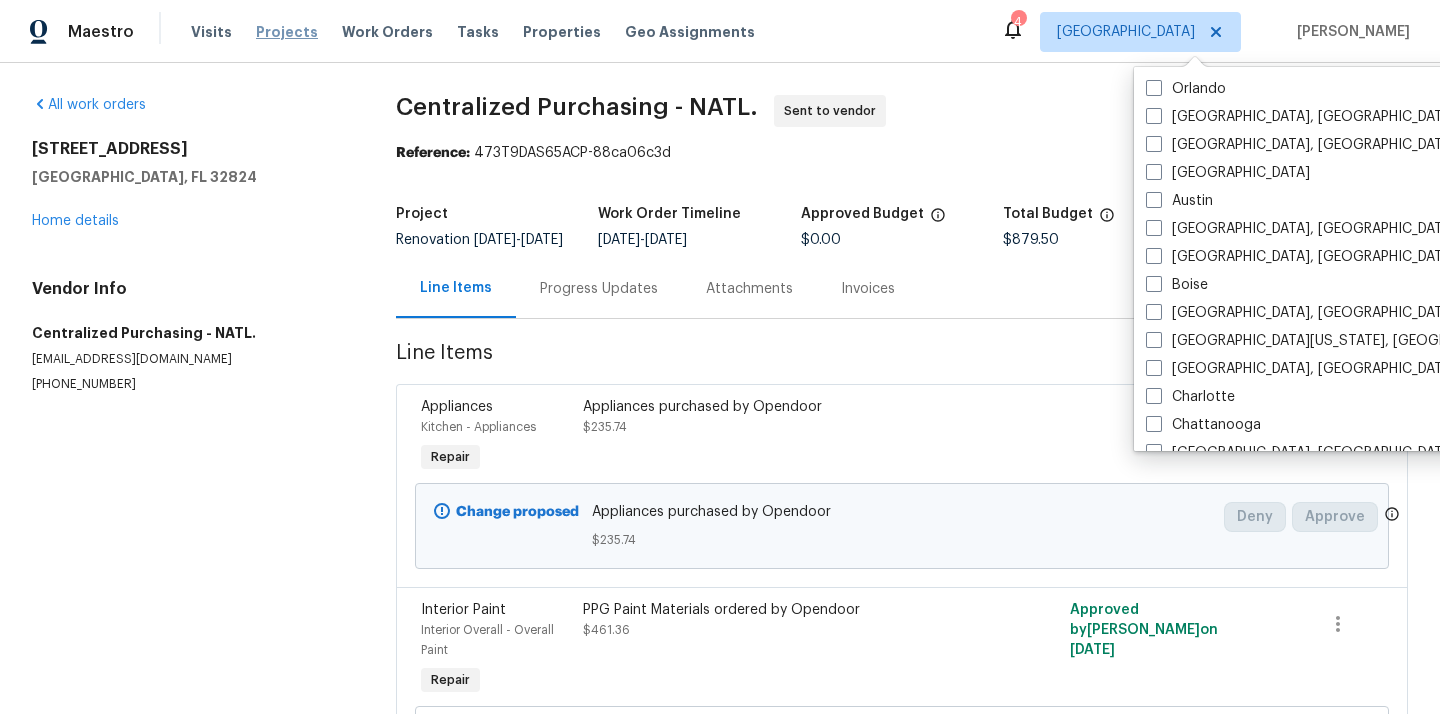 click on "Projects" at bounding box center (287, 32) 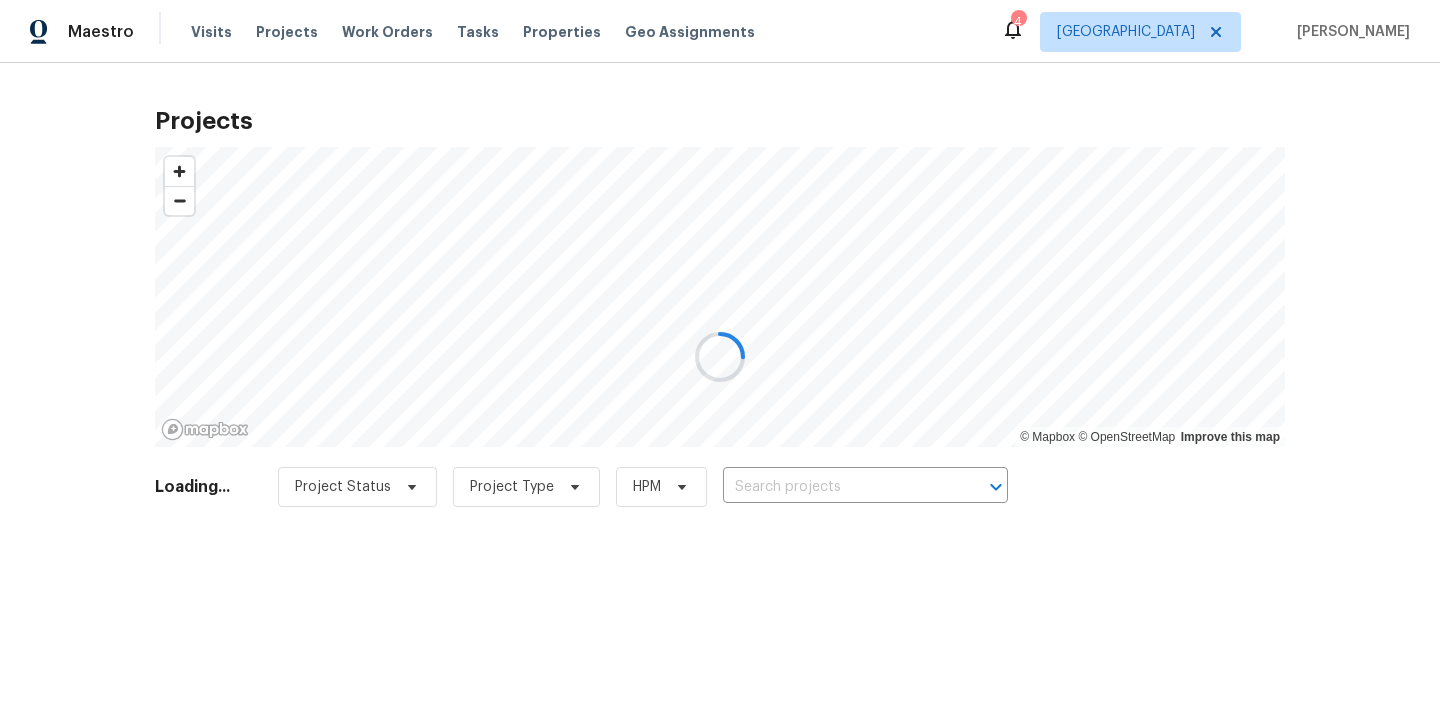 click at bounding box center [720, 357] 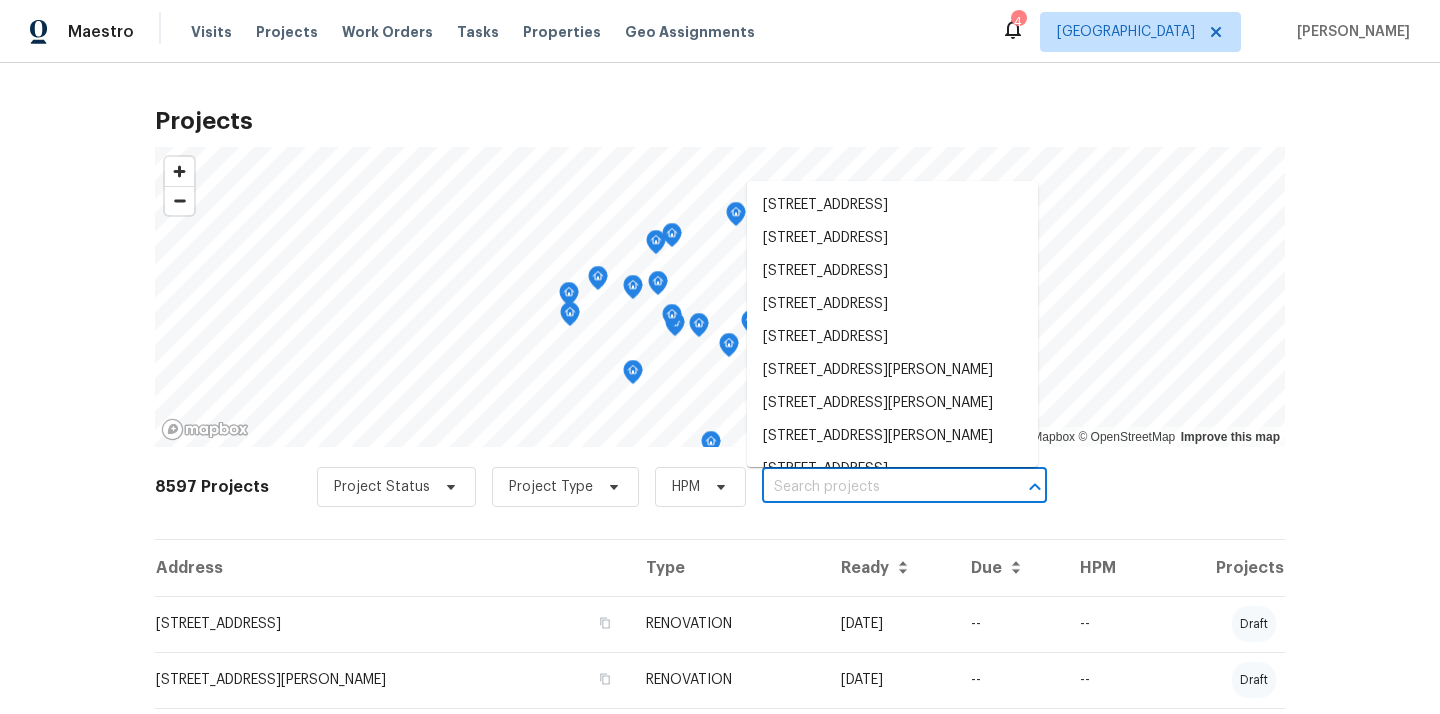 click at bounding box center (876, 487) 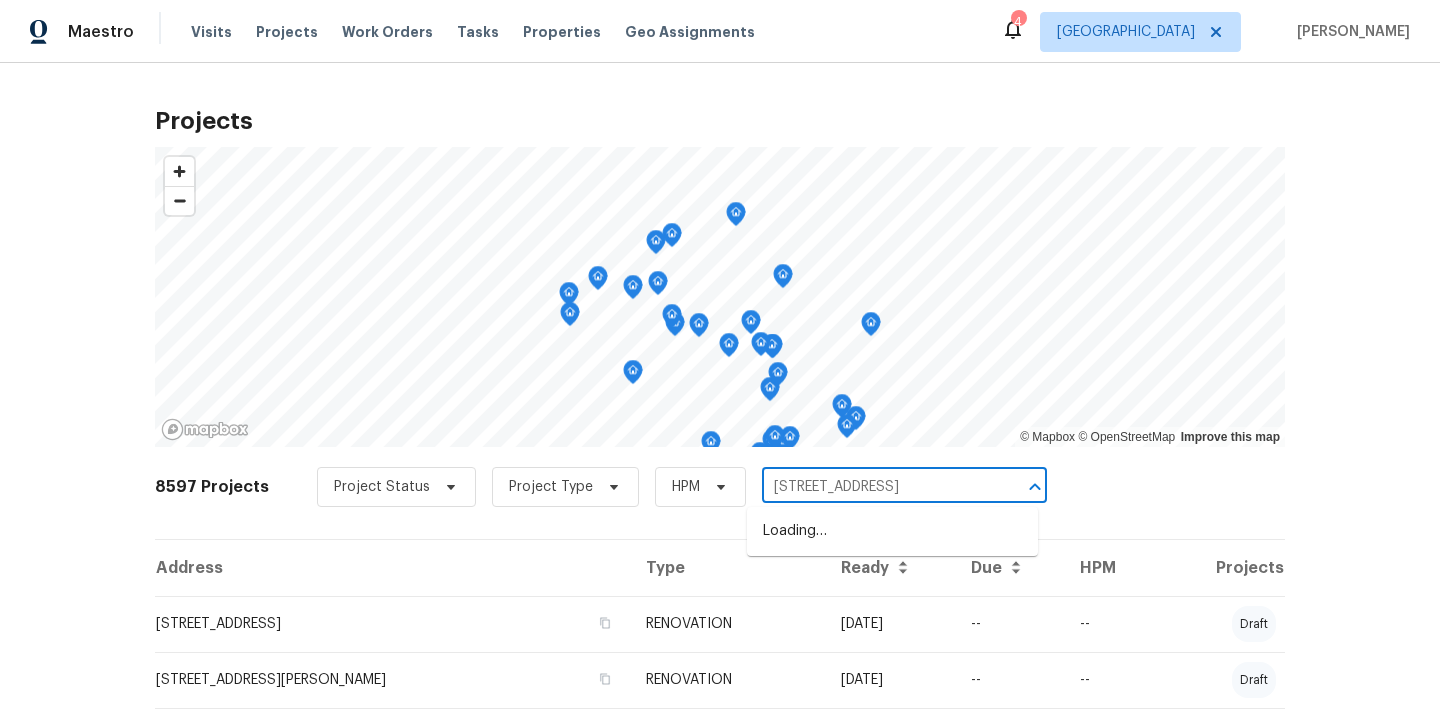 scroll, scrollTop: 0, scrollLeft: 67, axis: horizontal 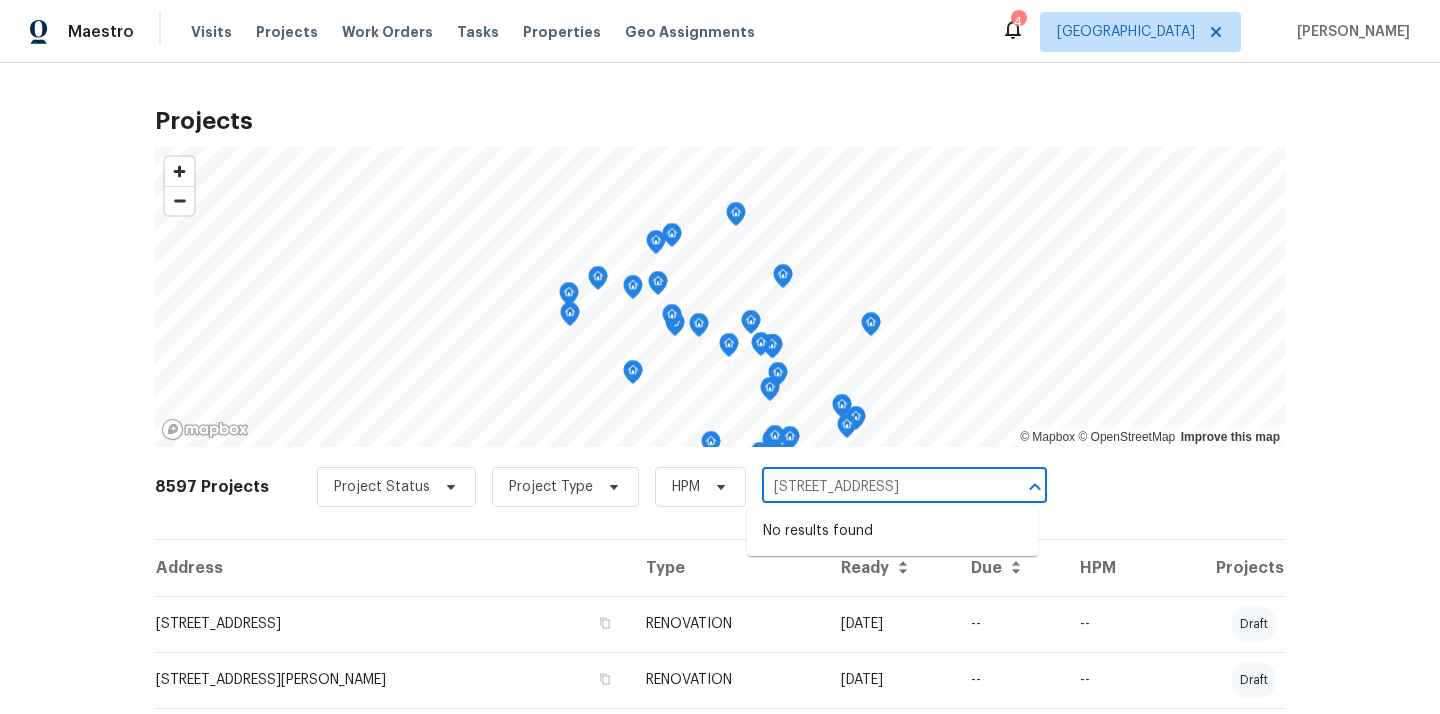 drag, startPoint x: 815, startPoint y: 488, endPoint x: 1004, endPoint y: 493, distance: 189.06613 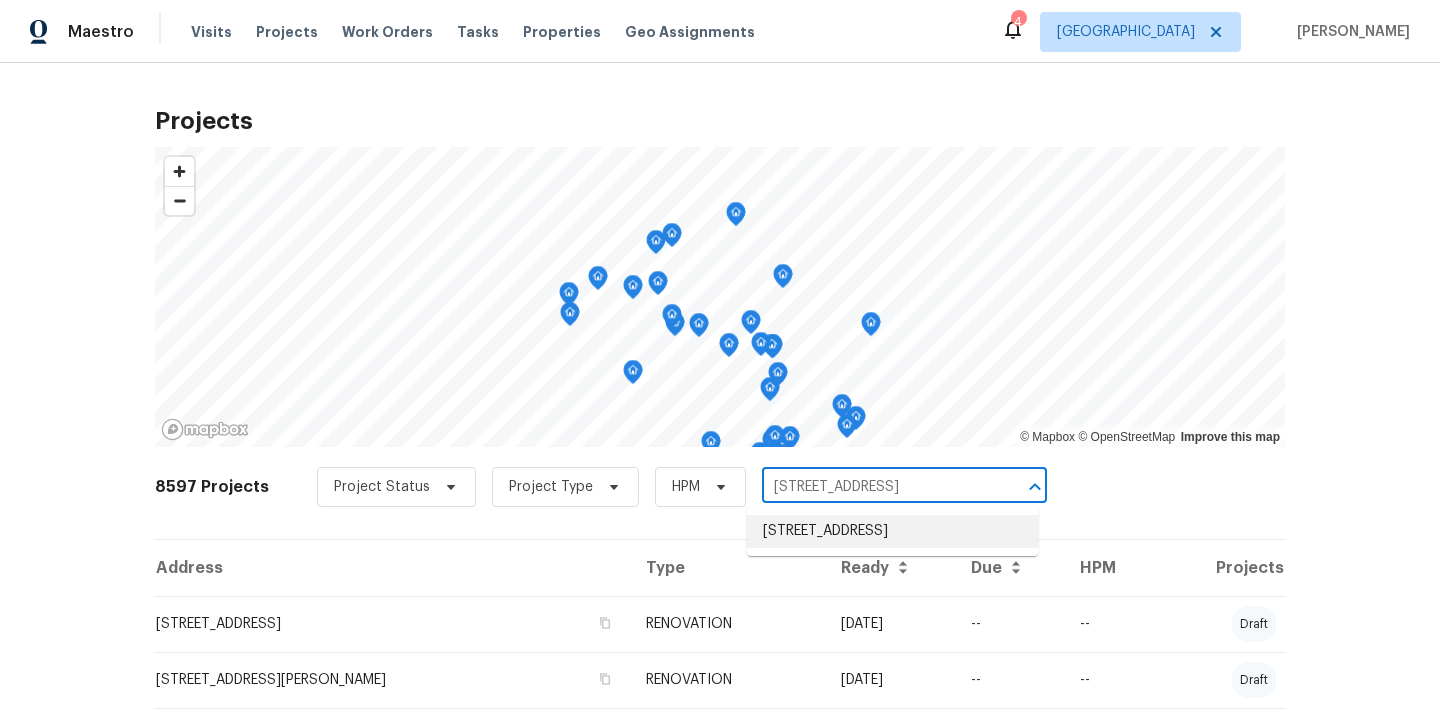 click on "[STREET_ADDRESS]" at bounding box center (892, 531) 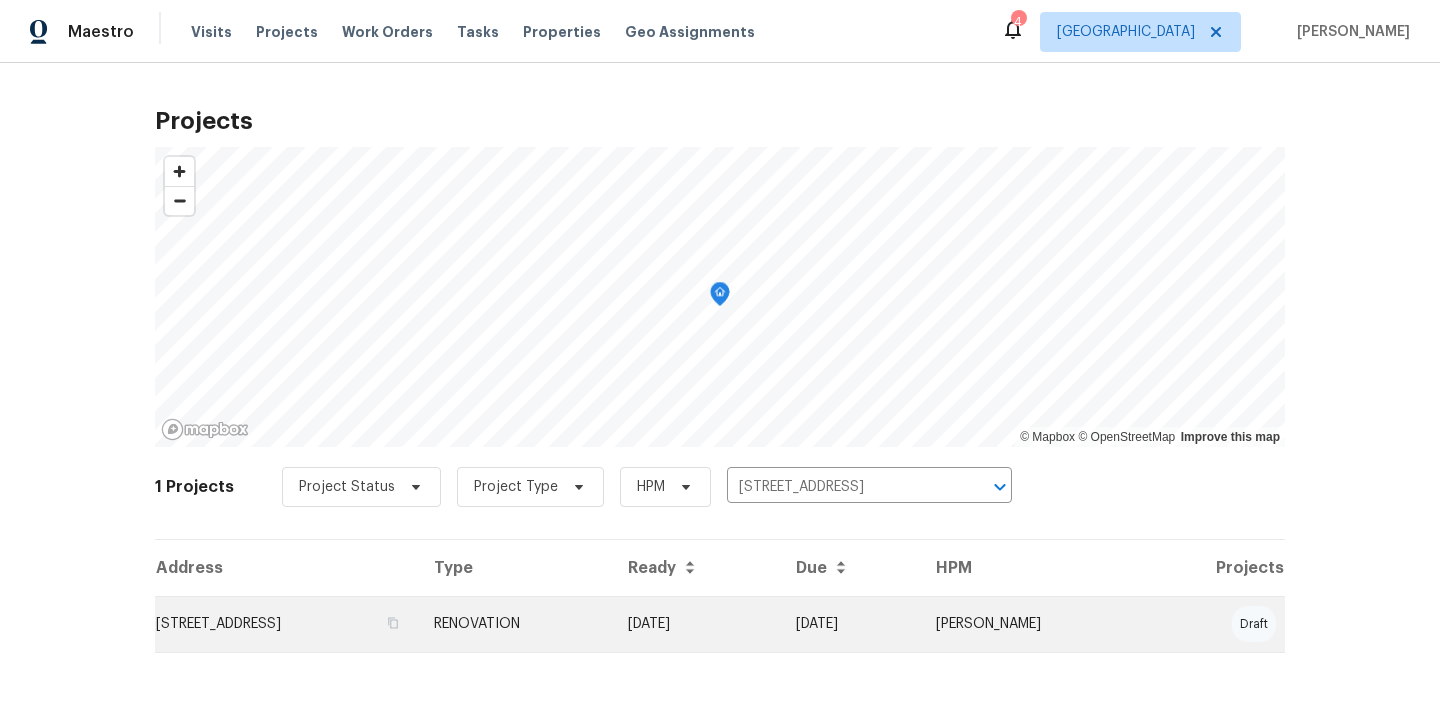 click on "RENOVATION" at bounding box center [515, 624] 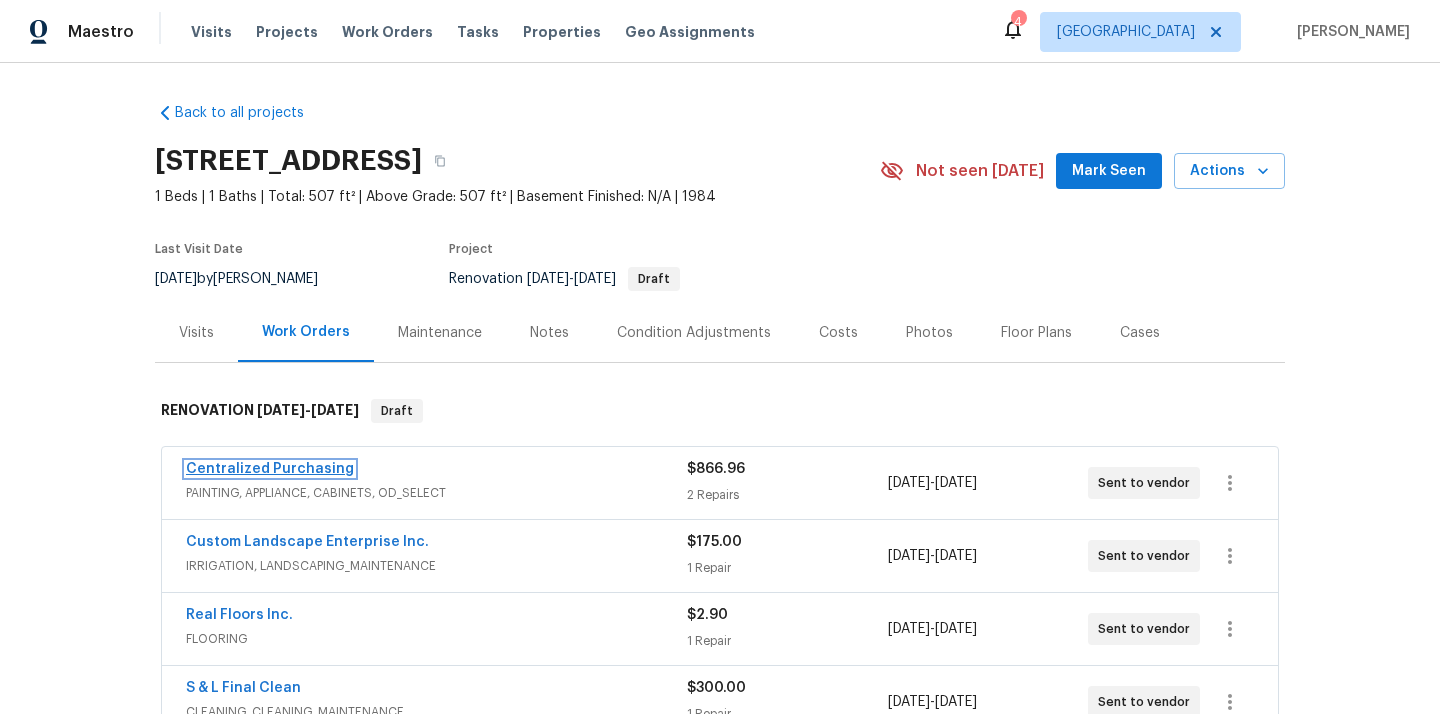 click on "Centralized Purchasing" at bounding box center [270, 469] 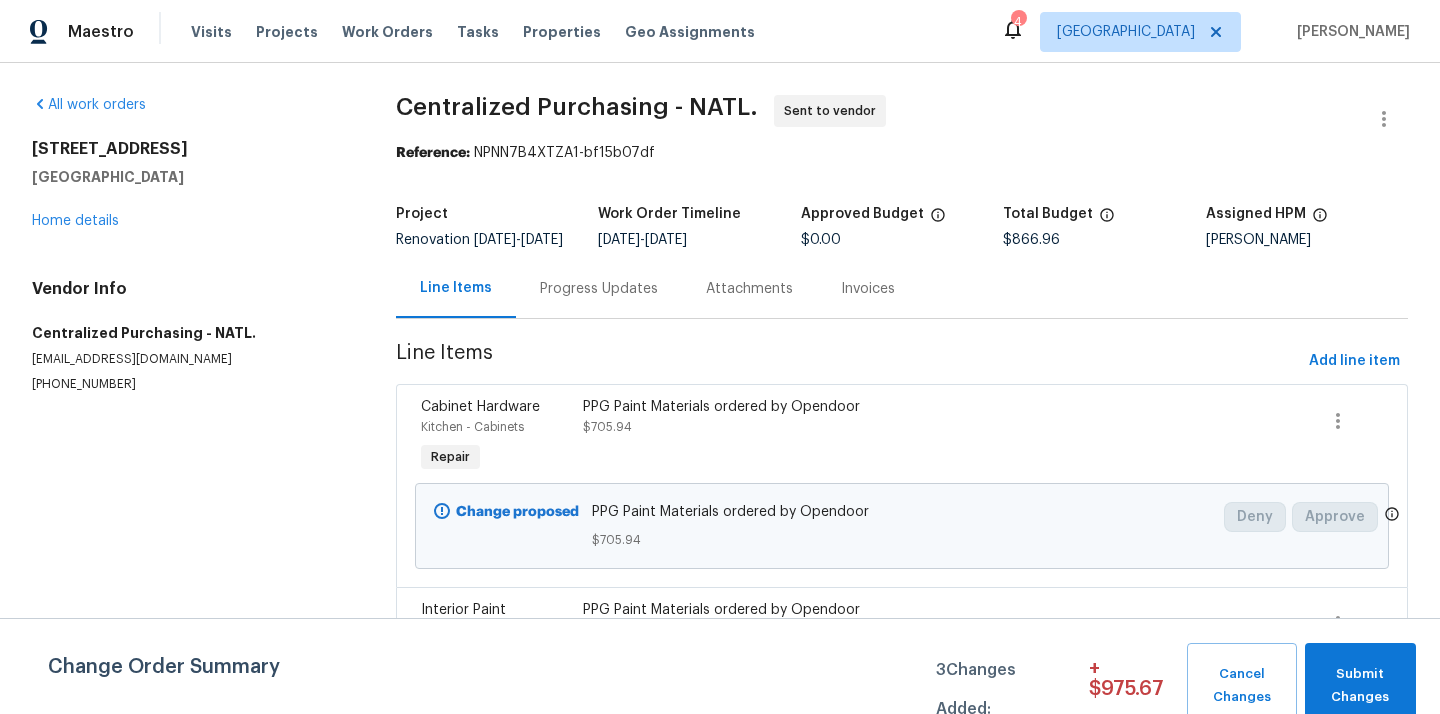 click on "[GEOGRAPHIC_DATA]" at bounding box center (190, 177) 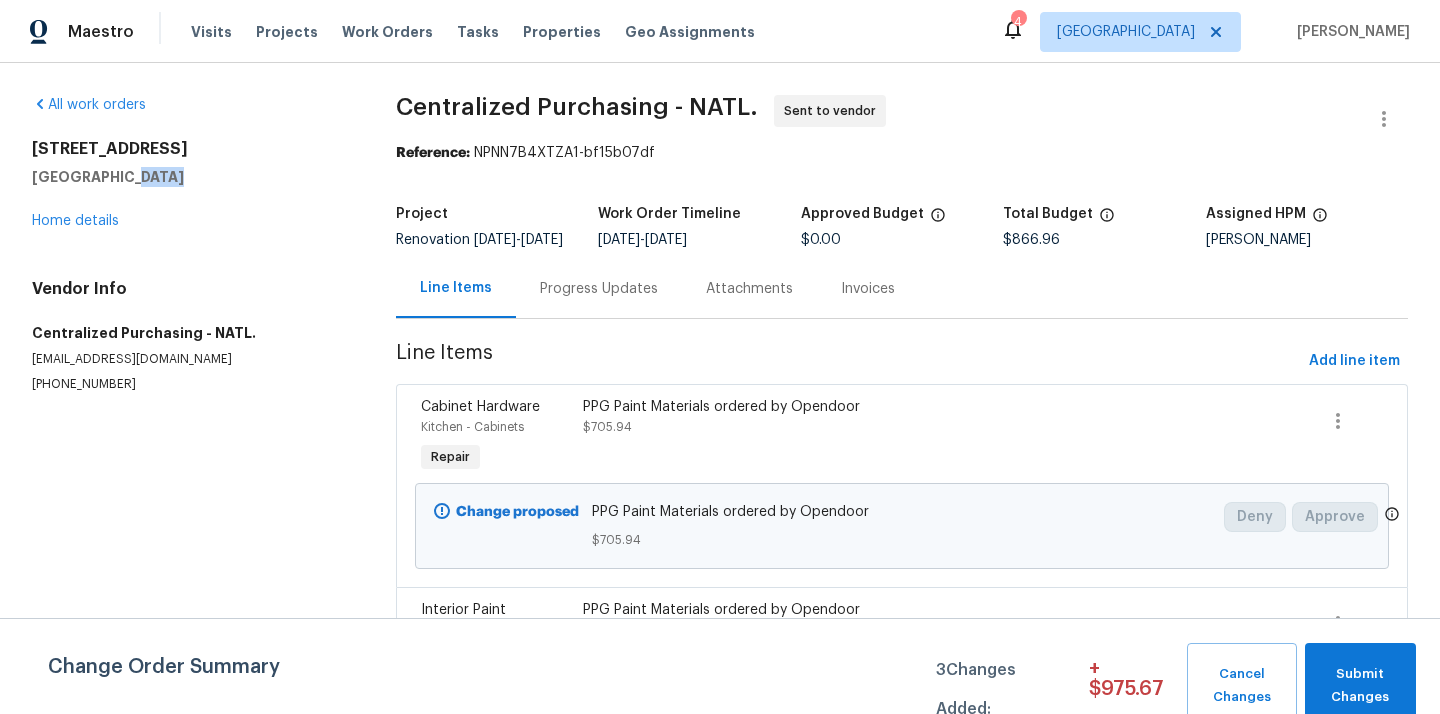 click on "[GEOGRAPHIC_DATA]" at bounding box center (190, 177) 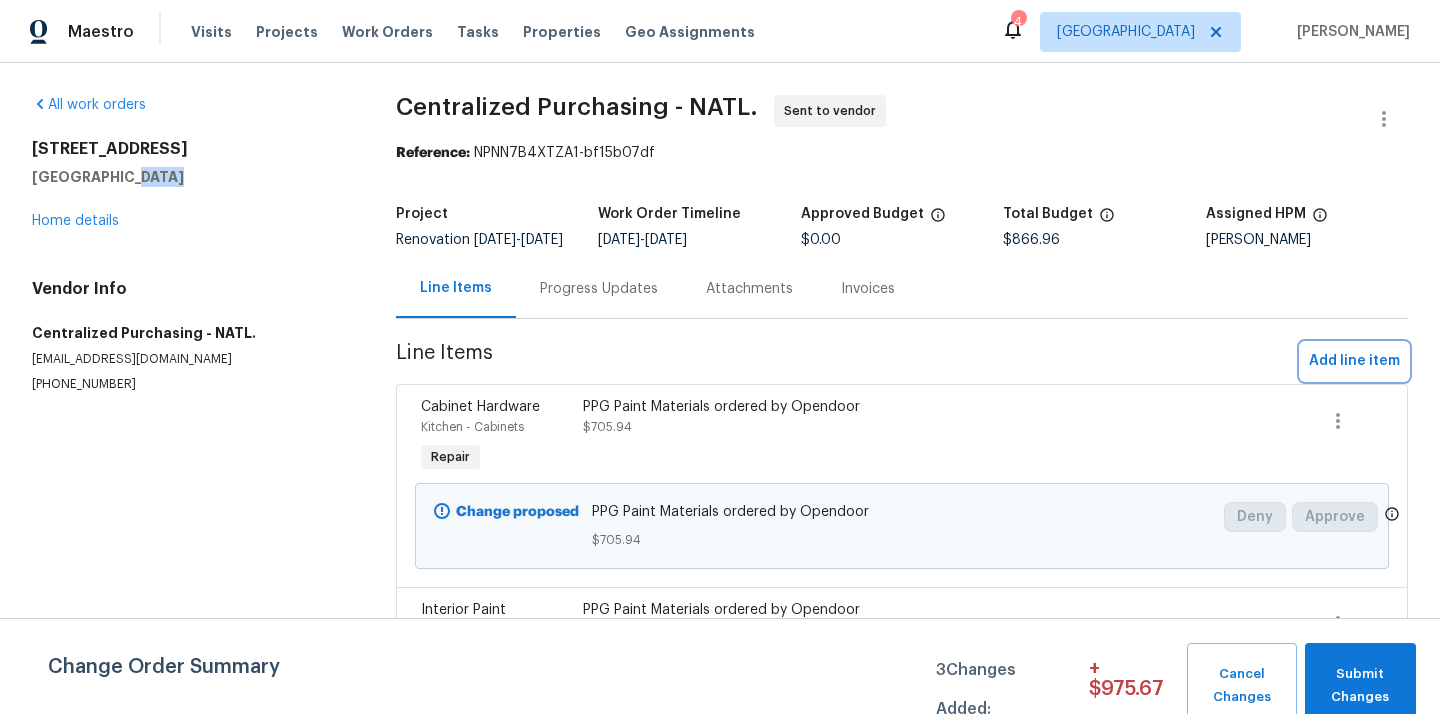 click on "Add line item" at bounding box center [1354, 361] 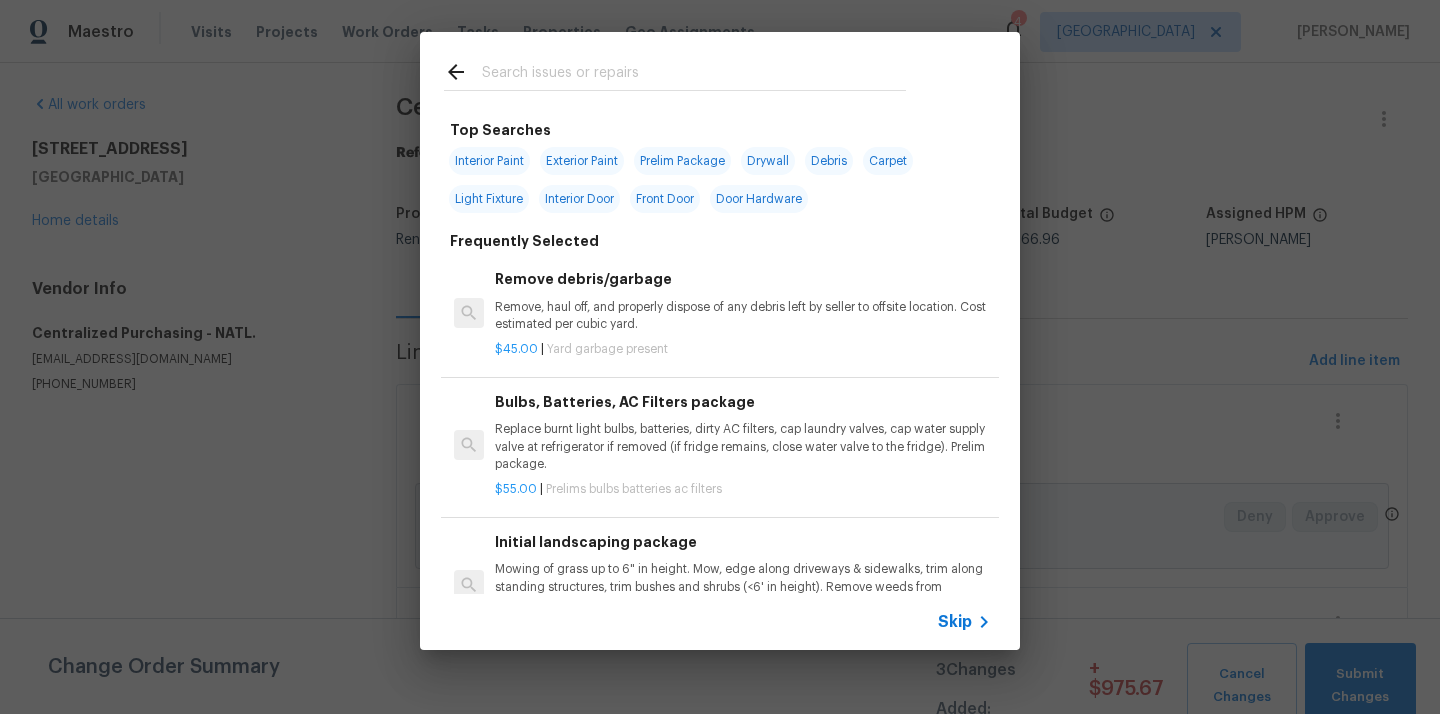 click at bounding box center (694, 75) 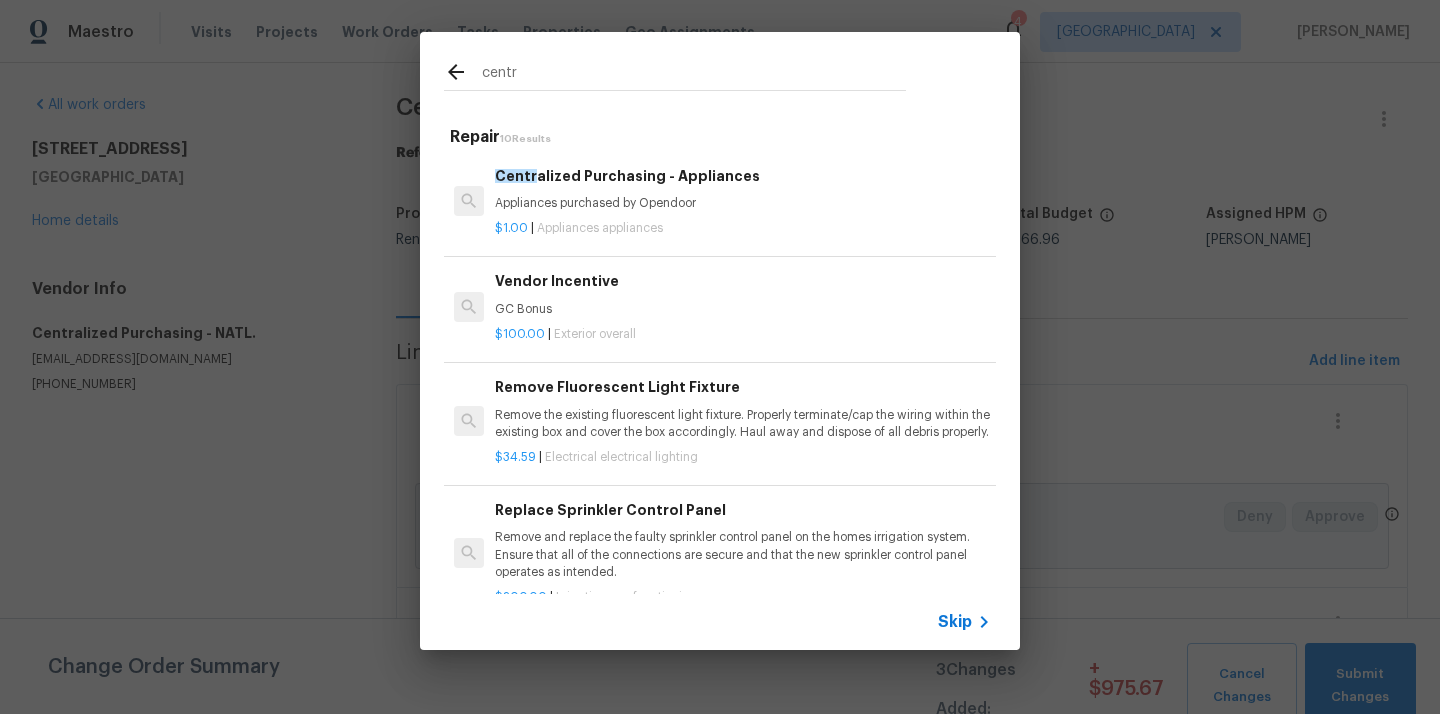 type on "centr" 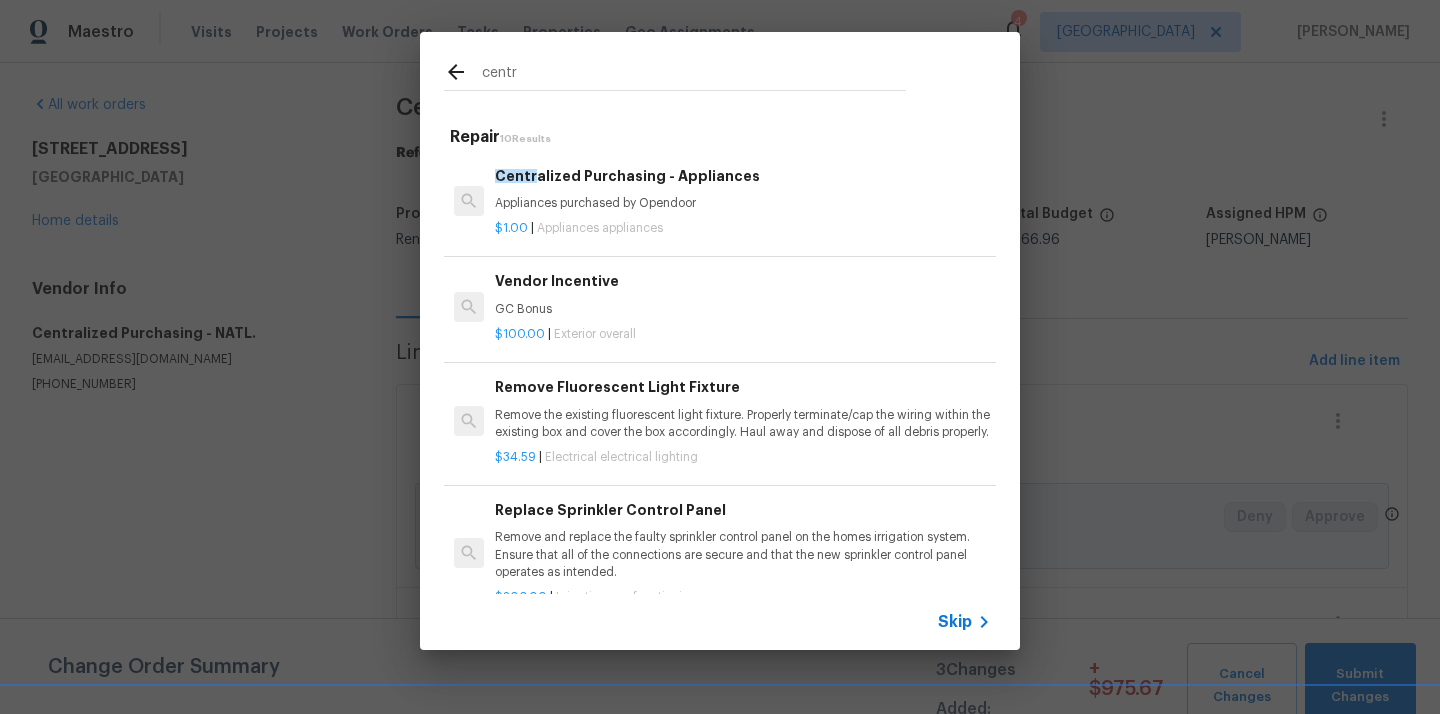 click on "$1.00   |   Appliances appliances" at bounding box center [743, 224] 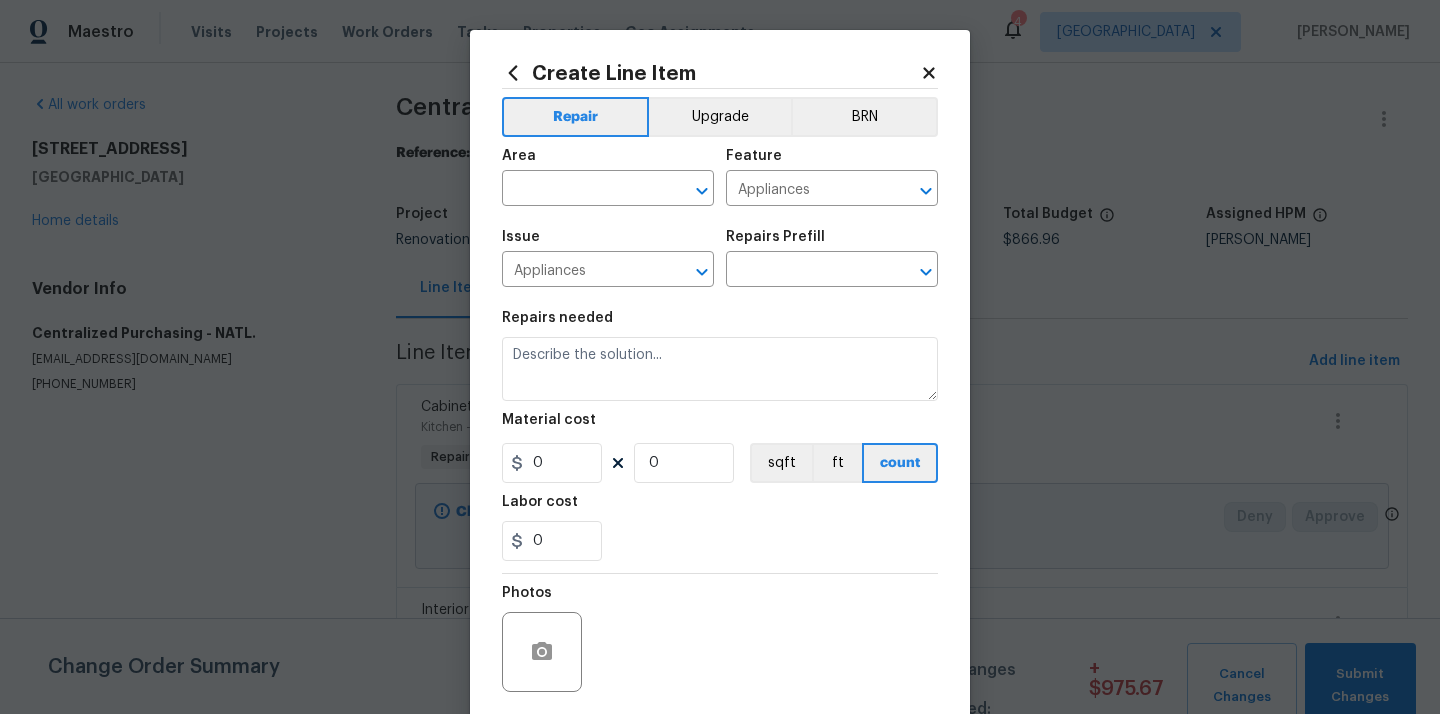 type on "Centralized Purchasing - Appliances $1.00" 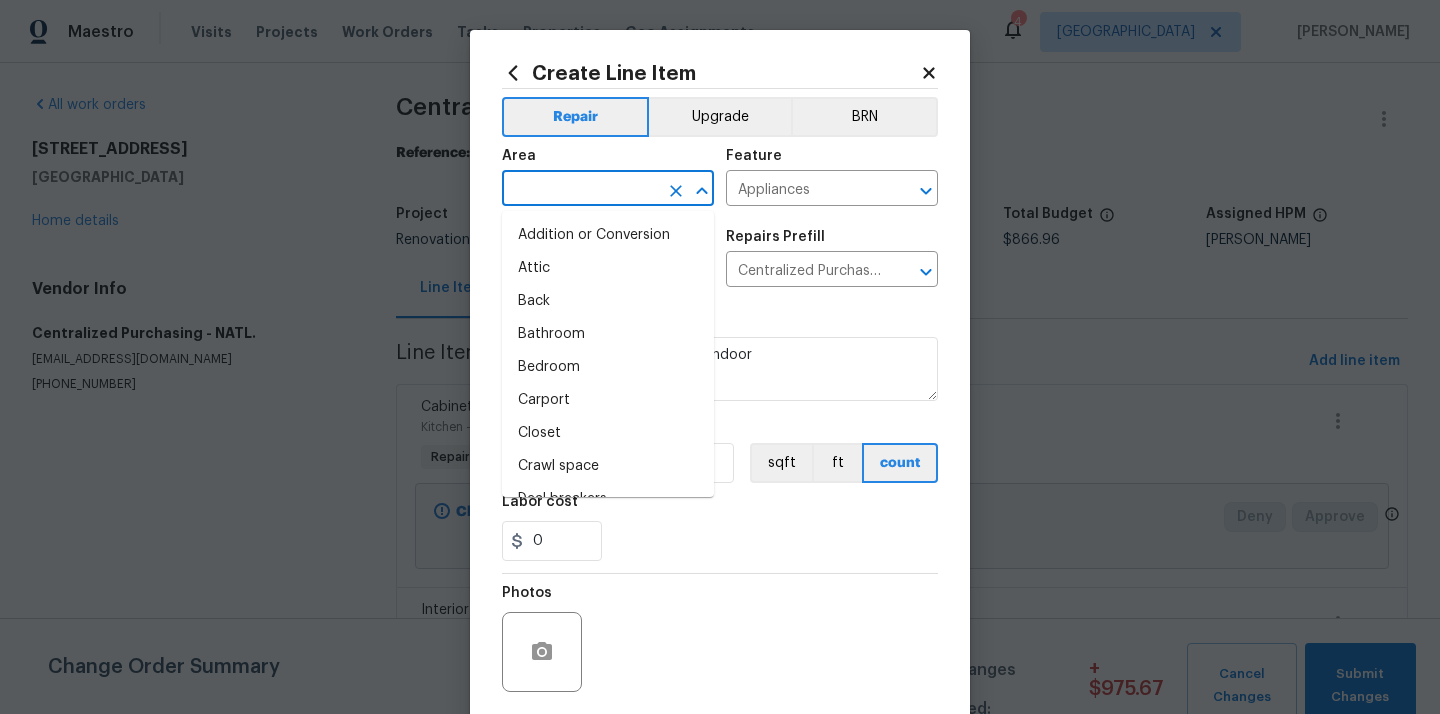 click at bounding box center [580, 190] 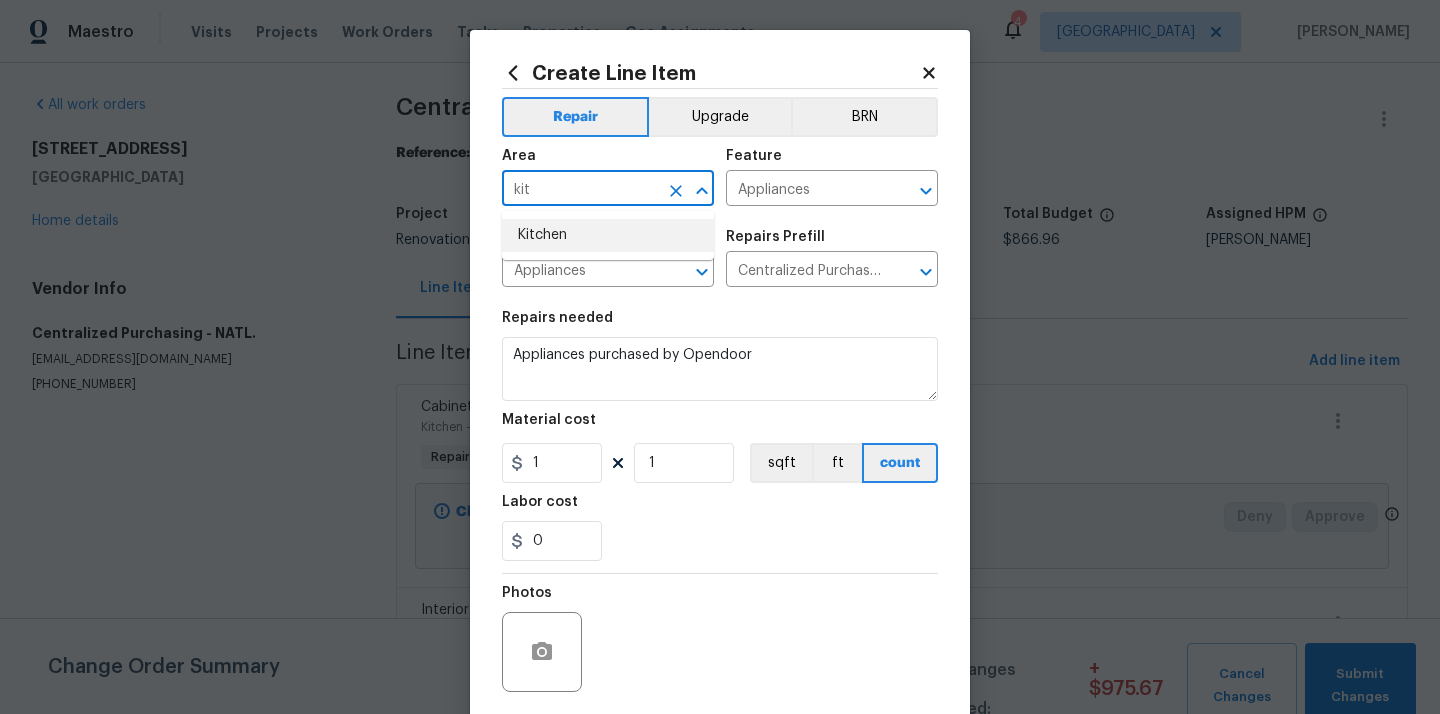 click on "Kitchen" at bounding box center [608, 235] 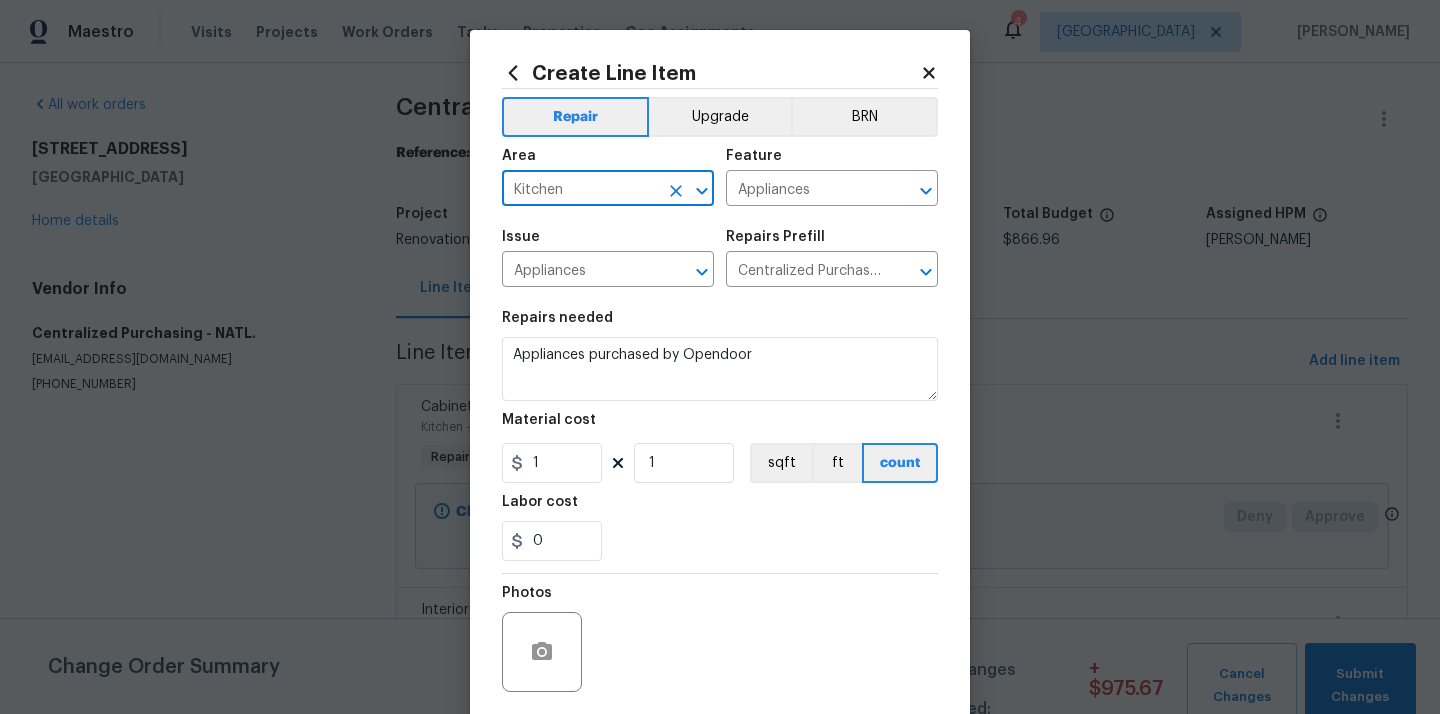 type on "Kitchen" 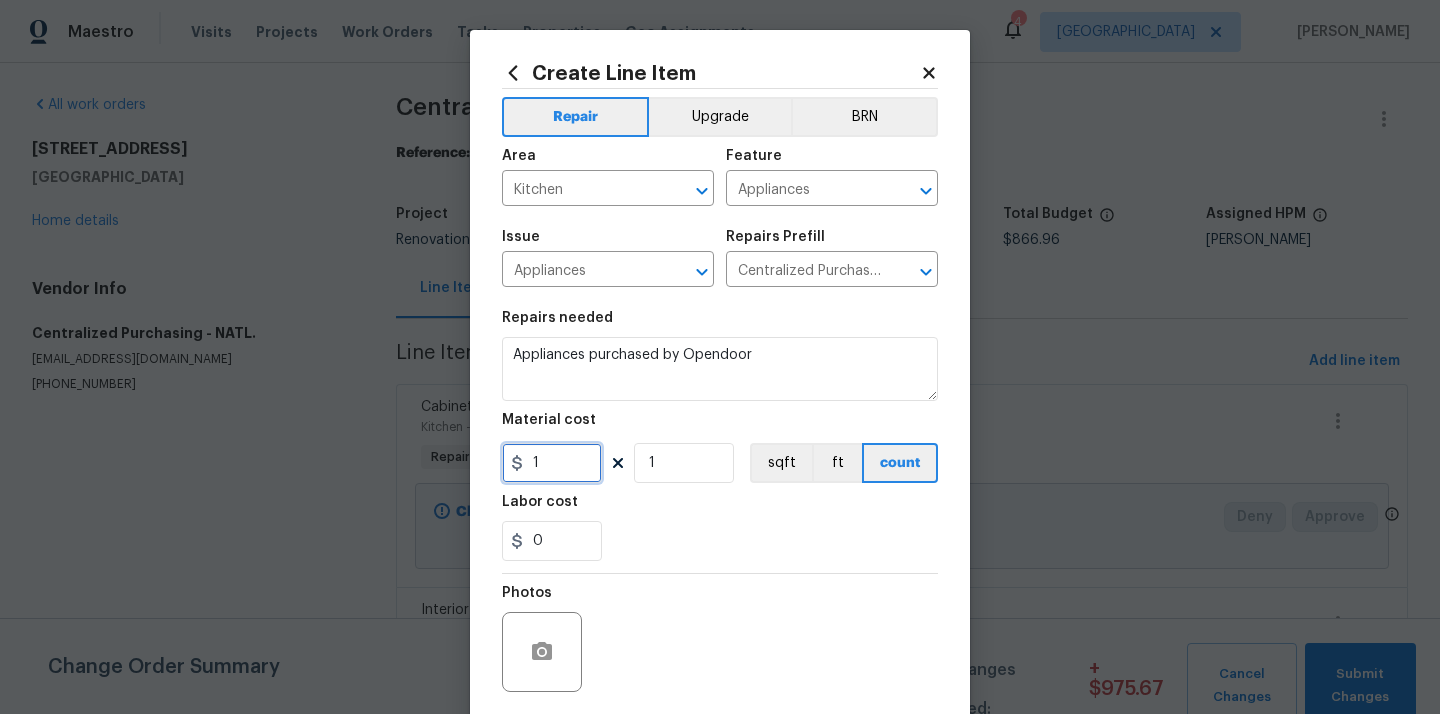 drag, startPoint x: 542, startPoint y: 462, endPoint x: 499, endPoint y: 458, distance: 43.185646 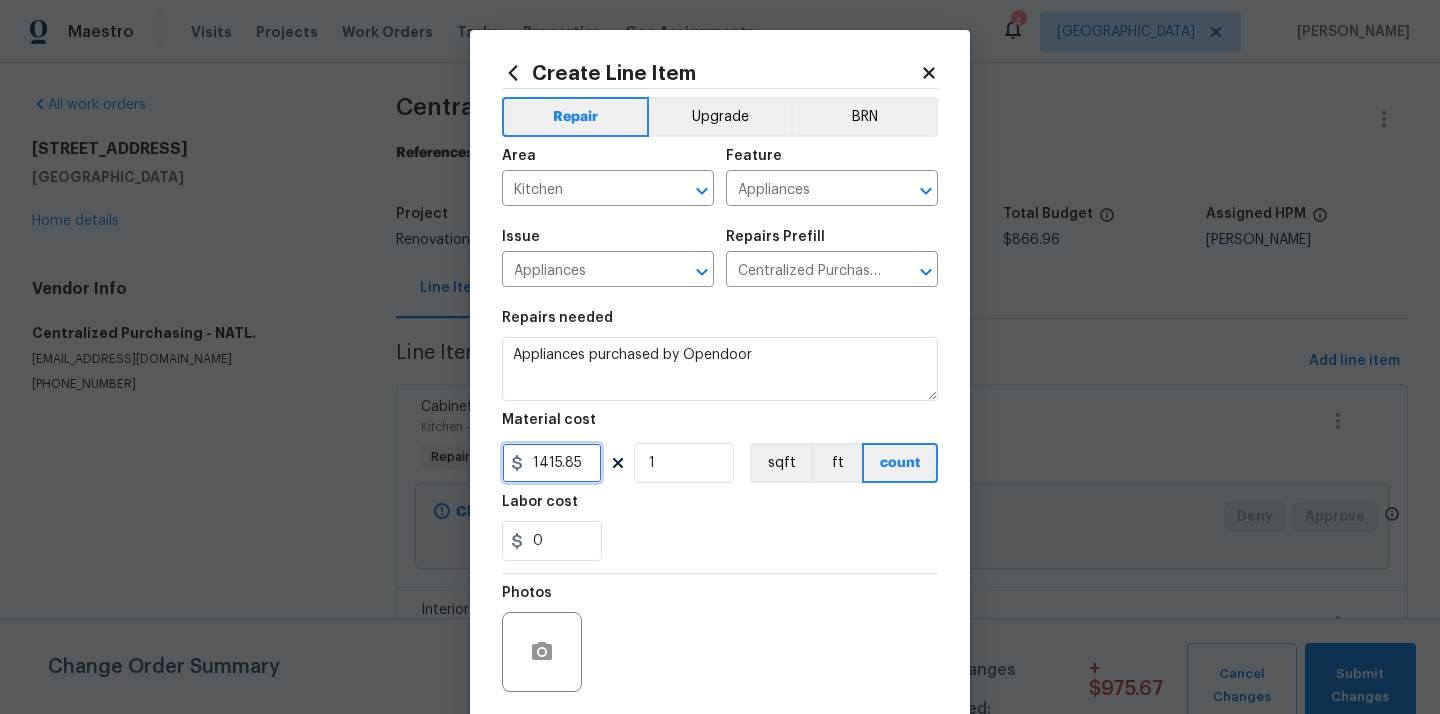 type on "1415.85" 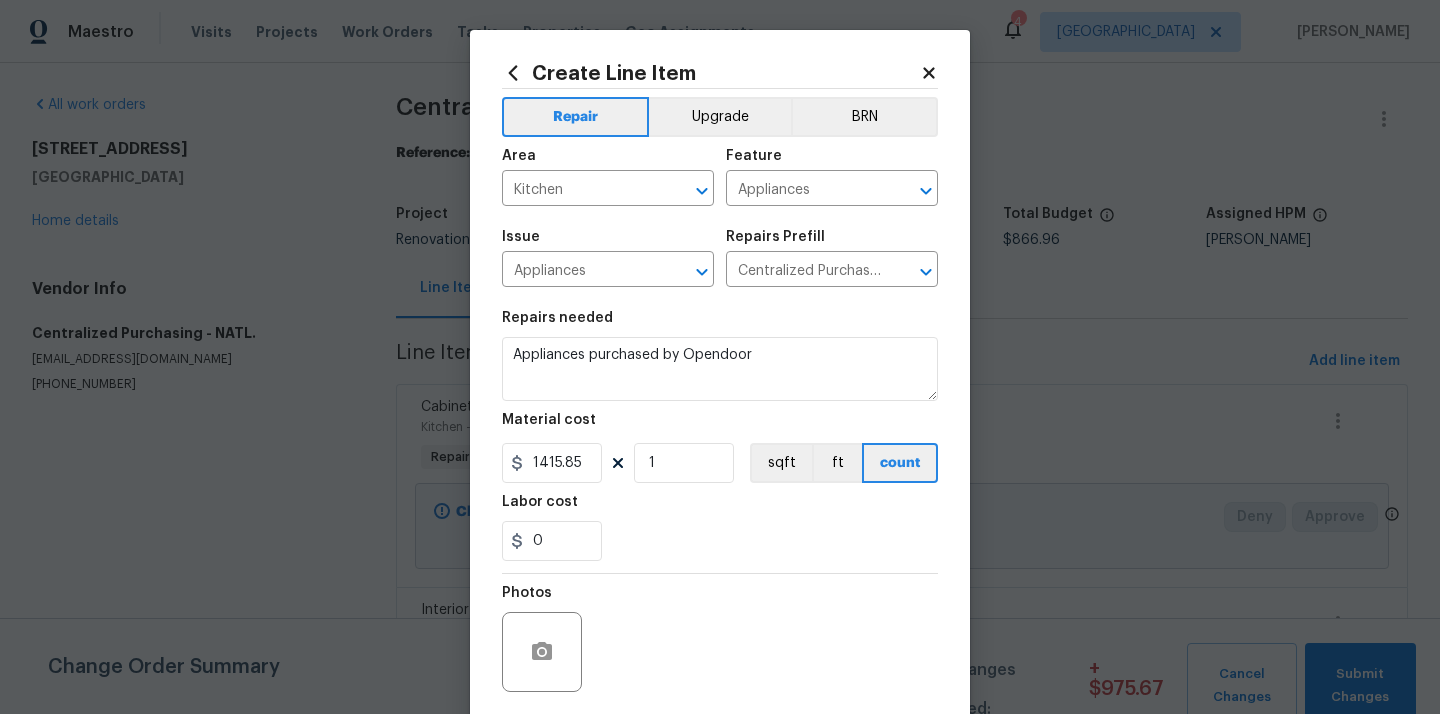 click on "0" at bounding box center (720, 541) 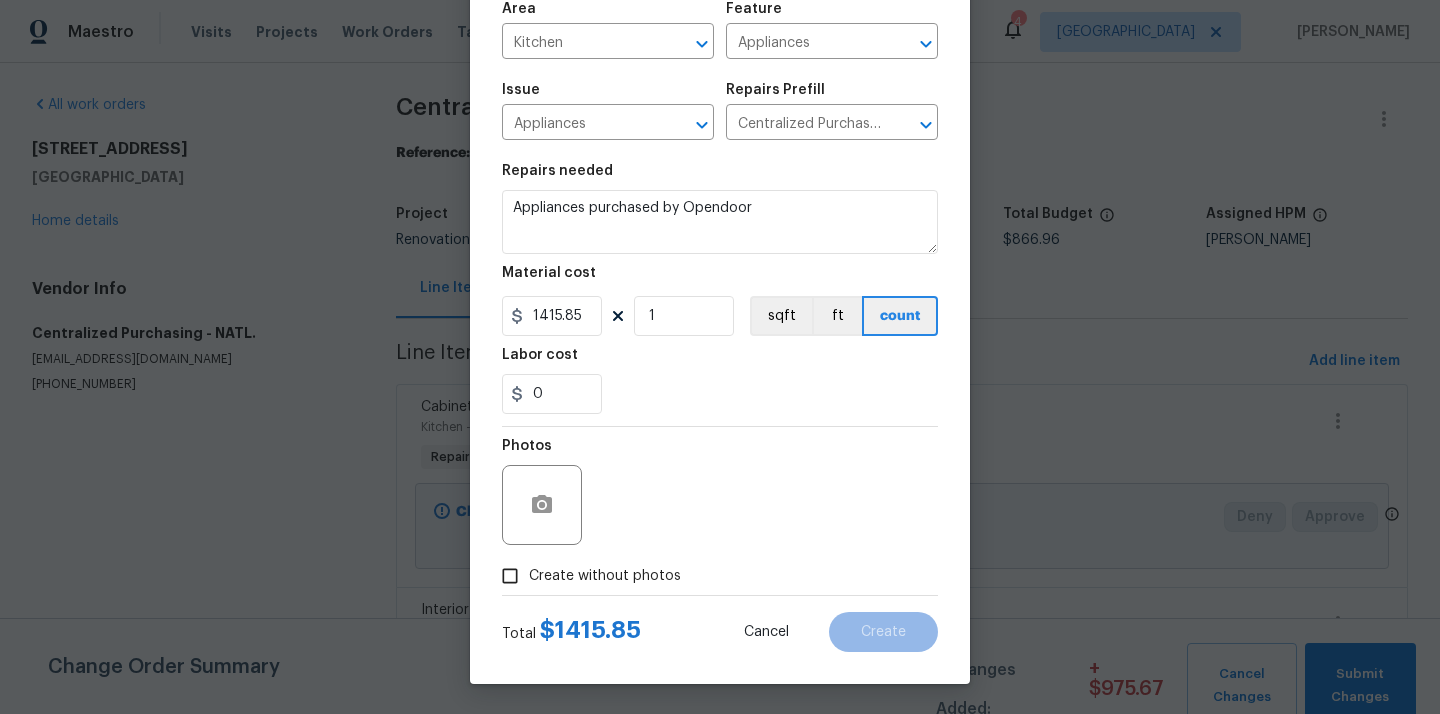 click on "Create without photos" at bounding box center (605, 576) 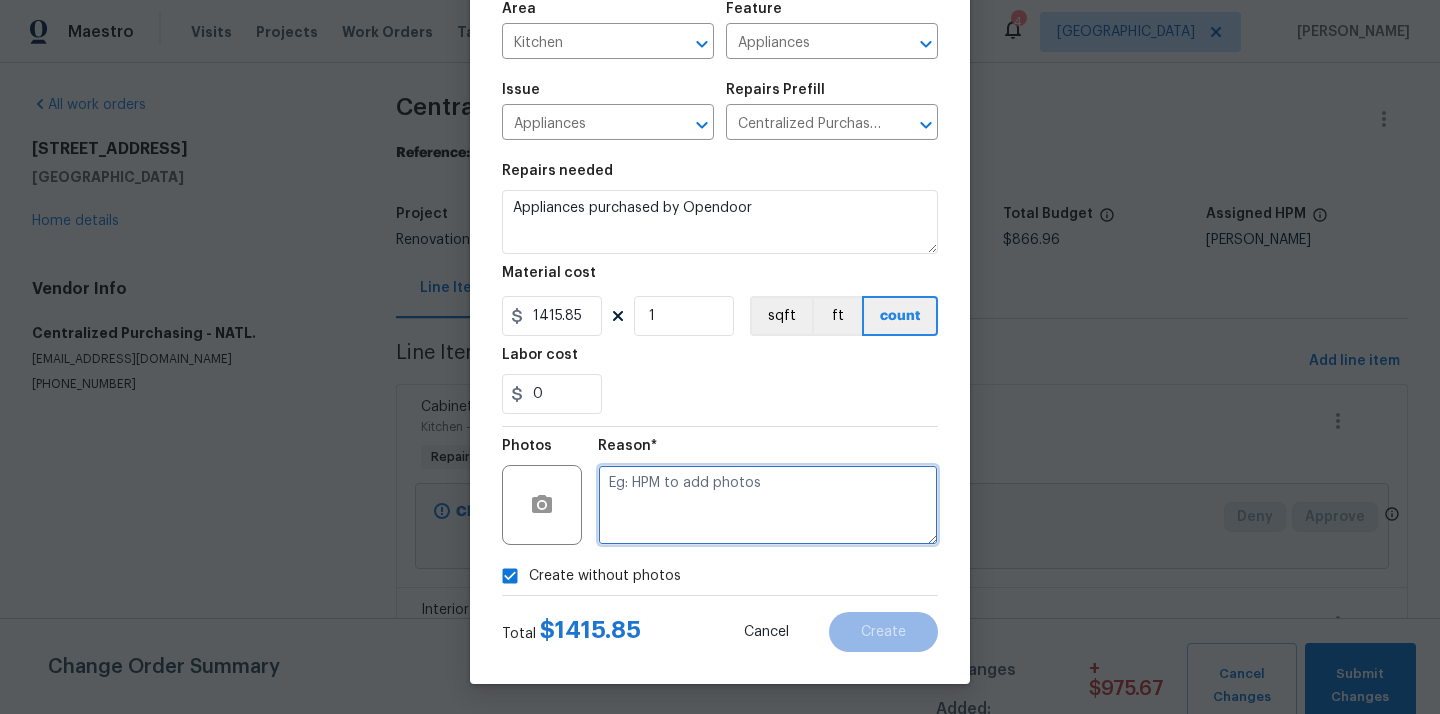 click at bounding box center [768, 505] 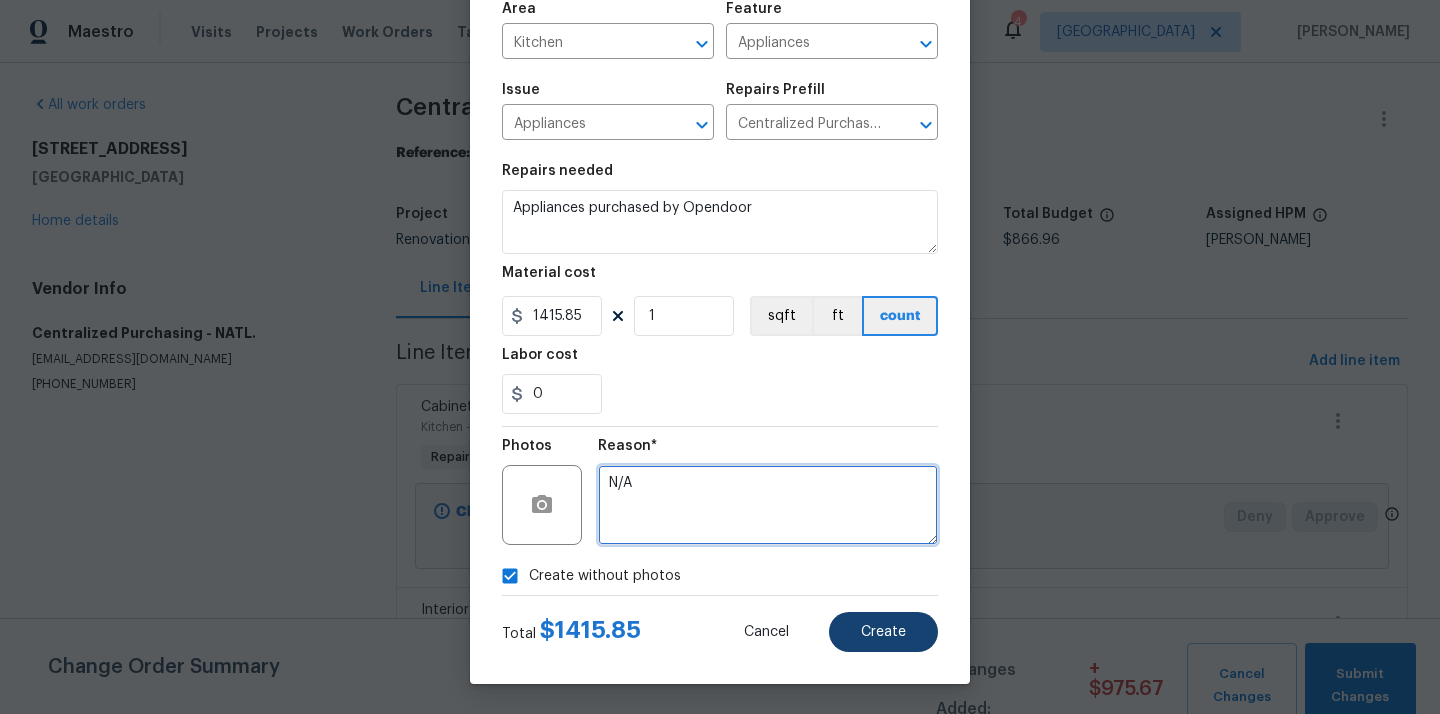 type on "N/A" 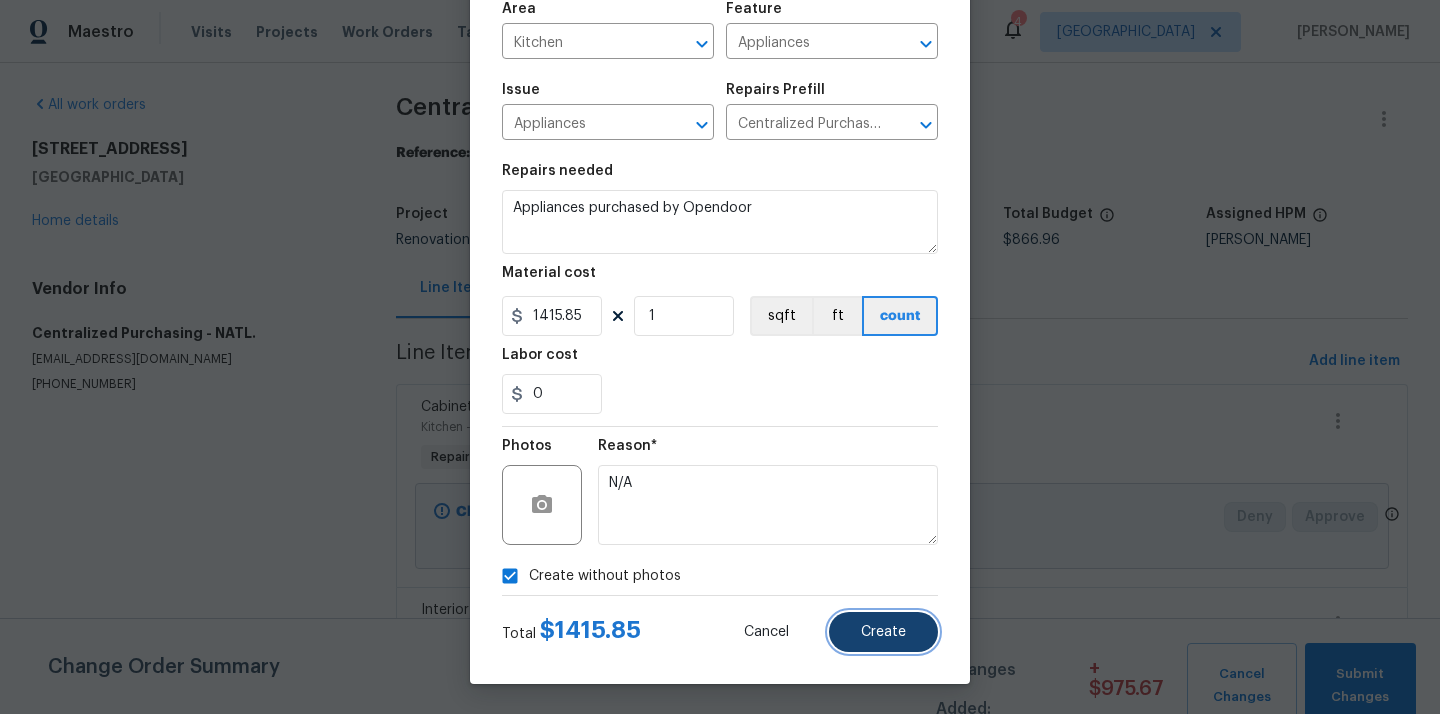 click on "Create" at bounding box center [883, 632] 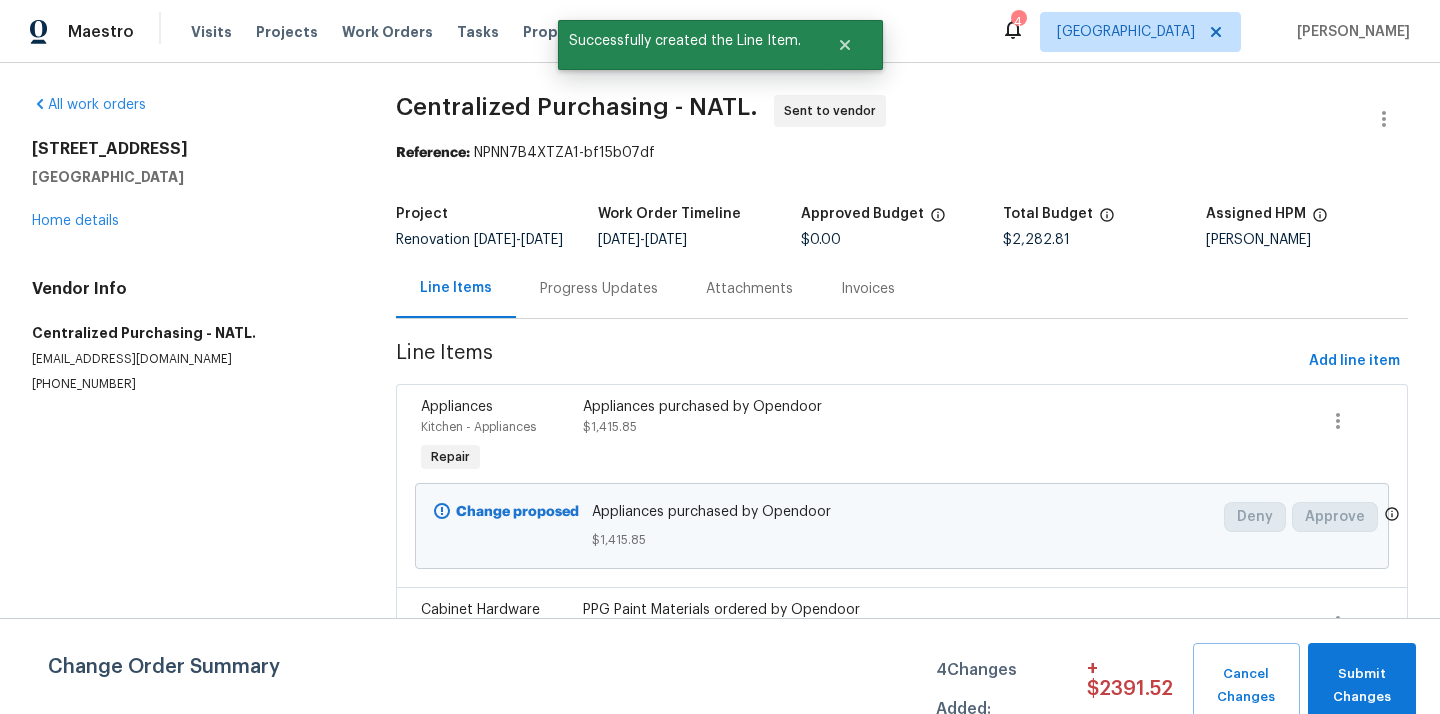 scroll, scrollTop: 19, scrollLeft: 0, axis: vertical 